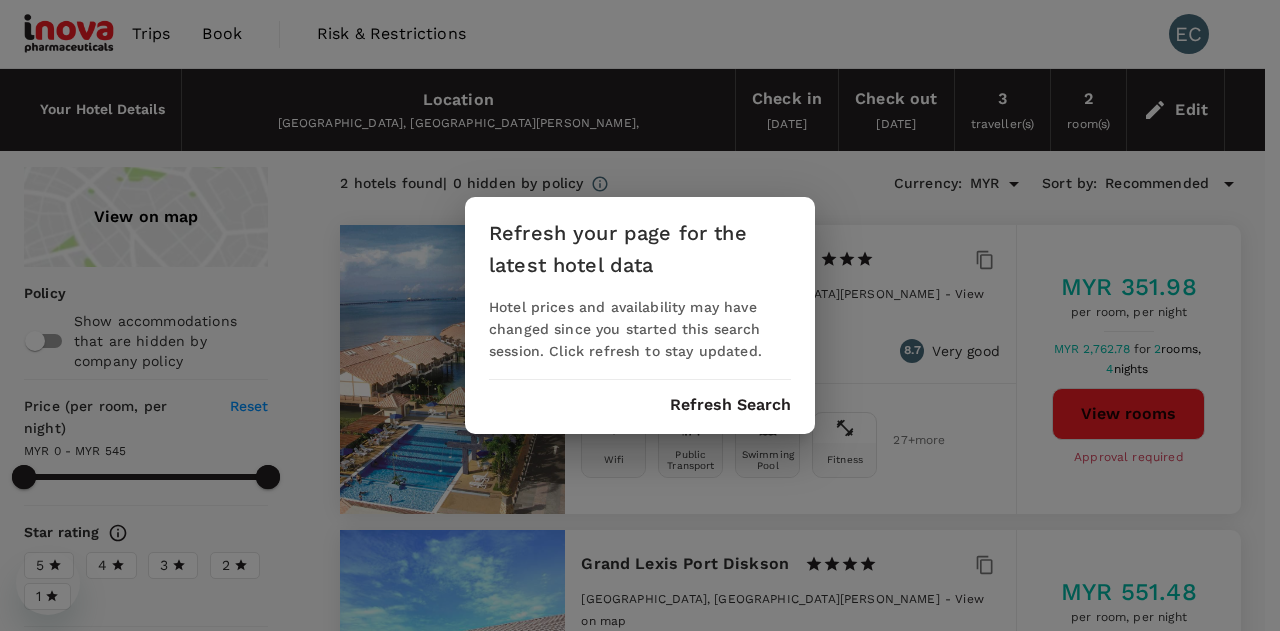 scroll, scrollTop: 0, scrollLeft: 0, axis: both 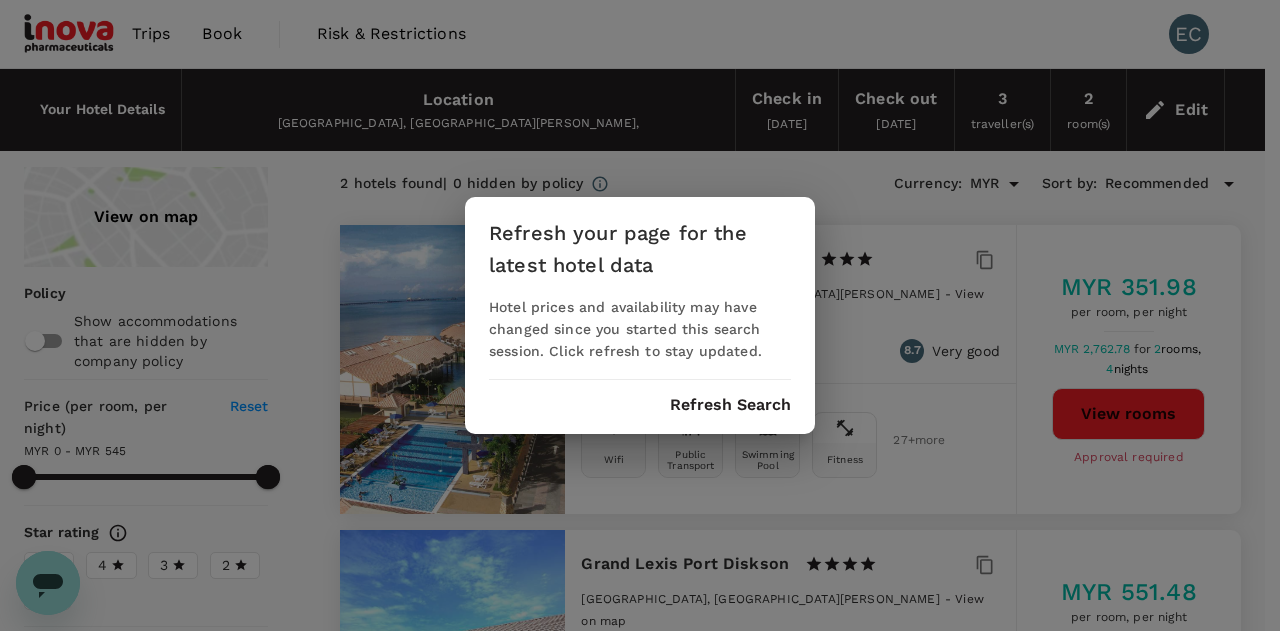 click on "Refresh Search" at bounding box center [730, 405] 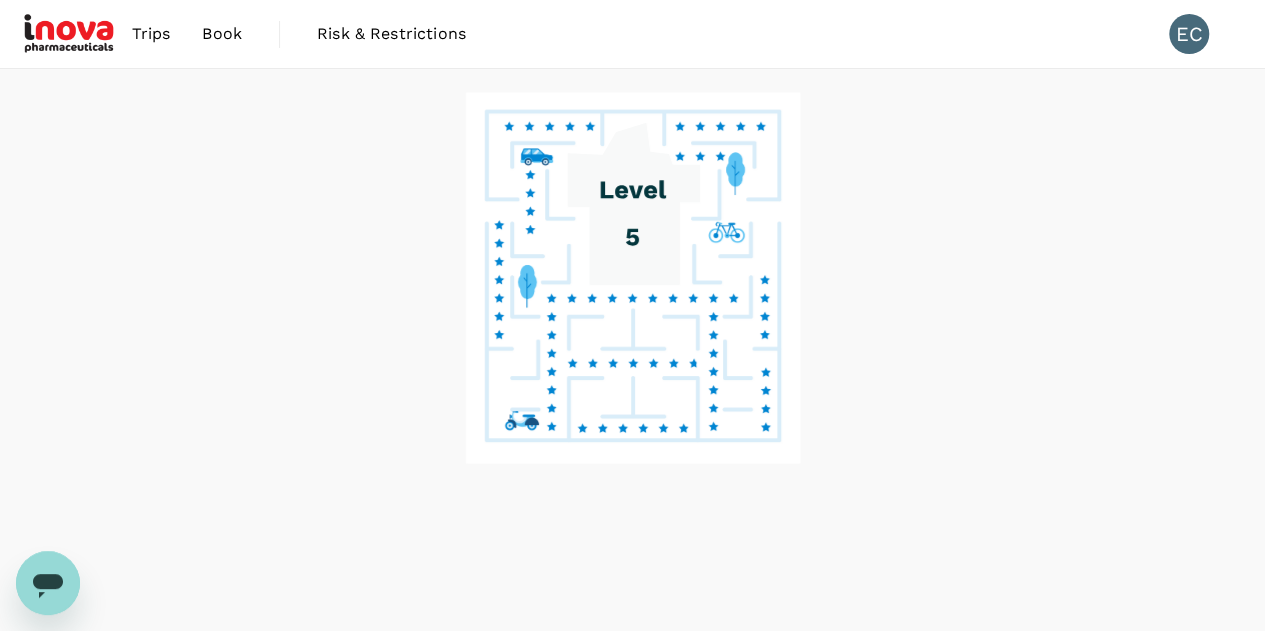 click on "Trips Book Risk & Restrictions EC" at bounding box center [632, 34] 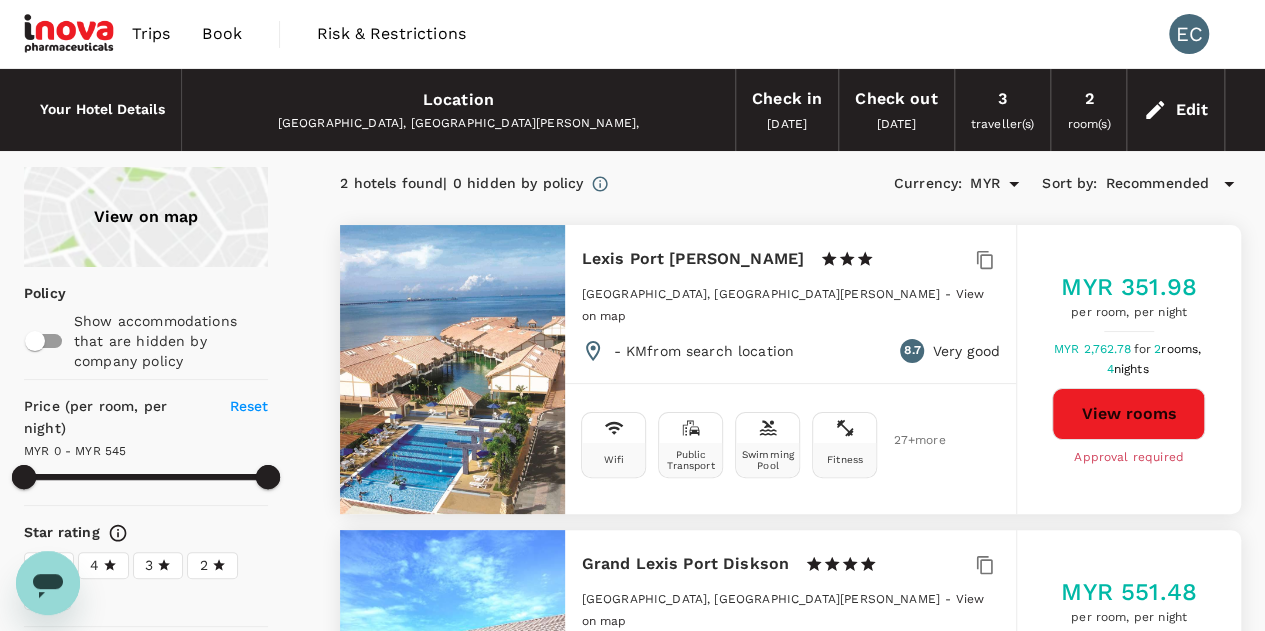 click at bounding box center (70, 34) 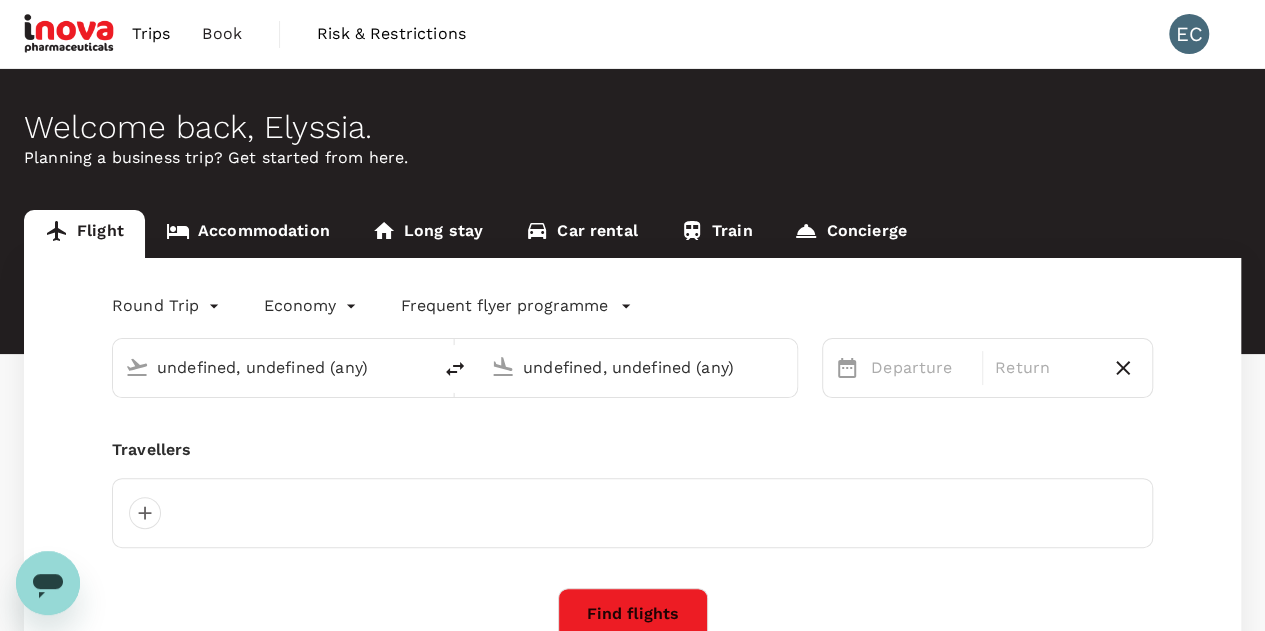 type on "Sultan Abdul Aziz Shah (SZB)" 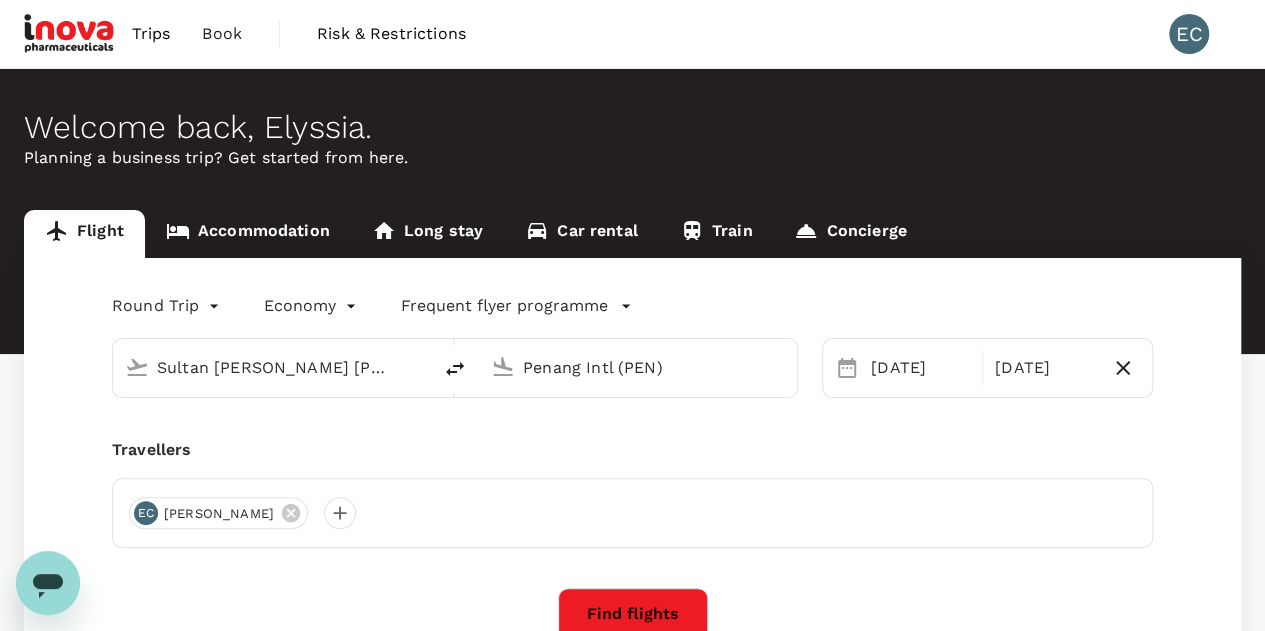 type 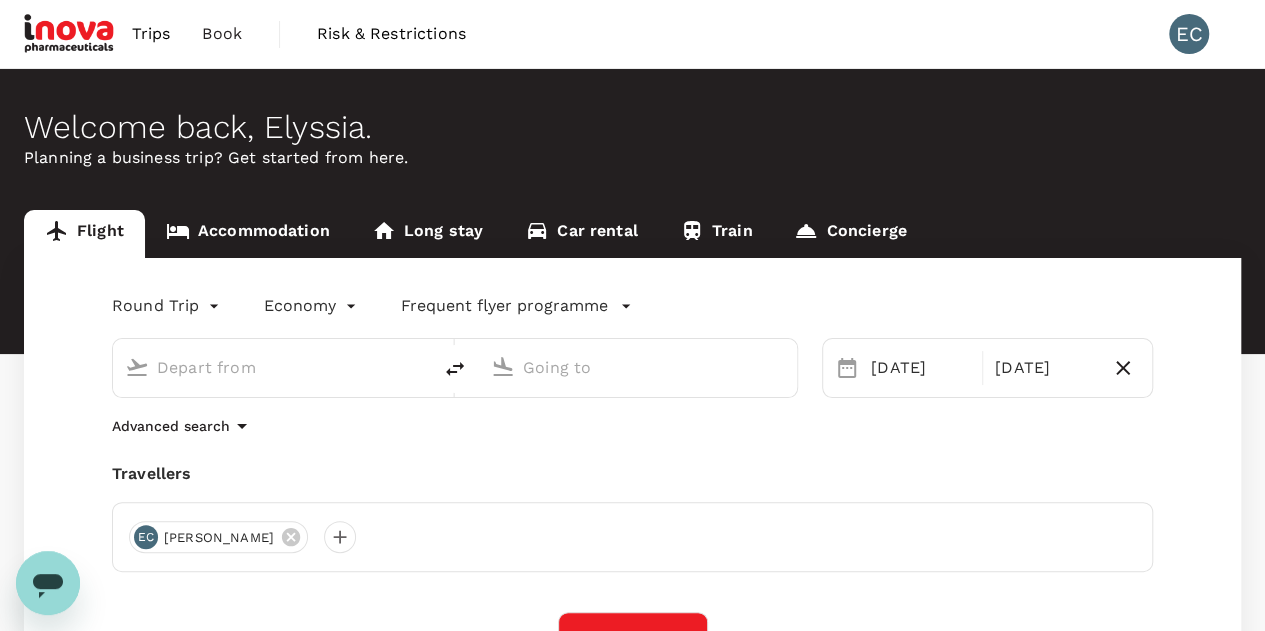 type on "Sultan Abdul Aziz Shah (SZB)" 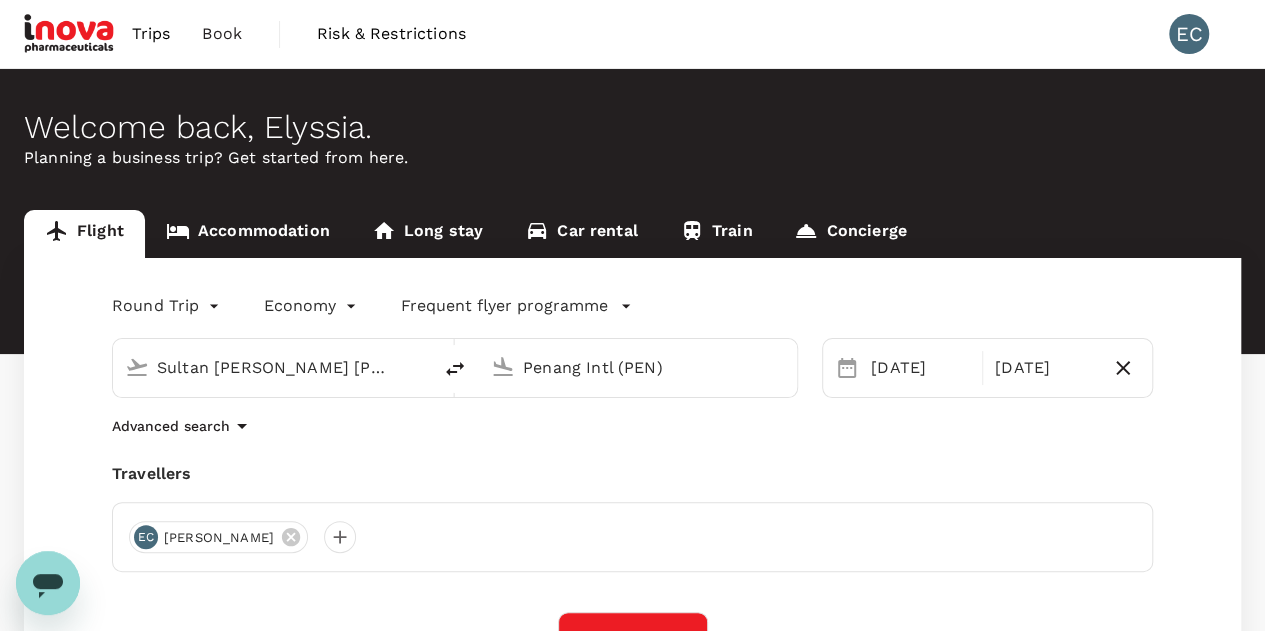 type 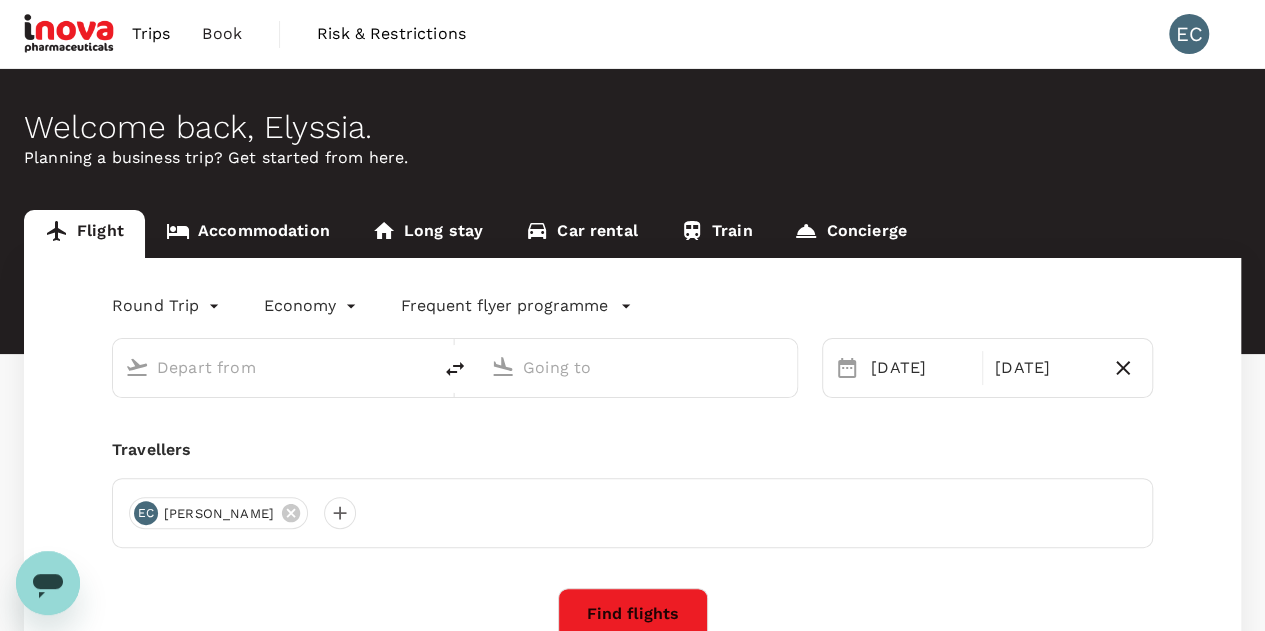 type on "Sultan Abdul Aziz Shah (SZB)" 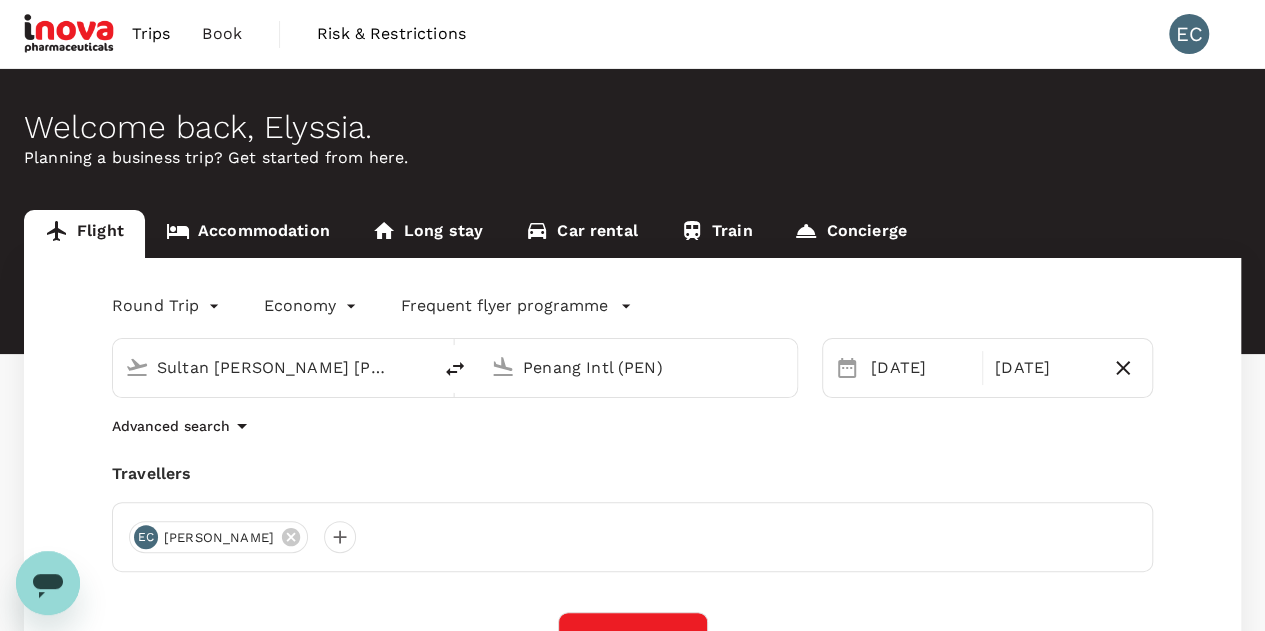 click on "Accommodation" at bounding box center [248, 234] 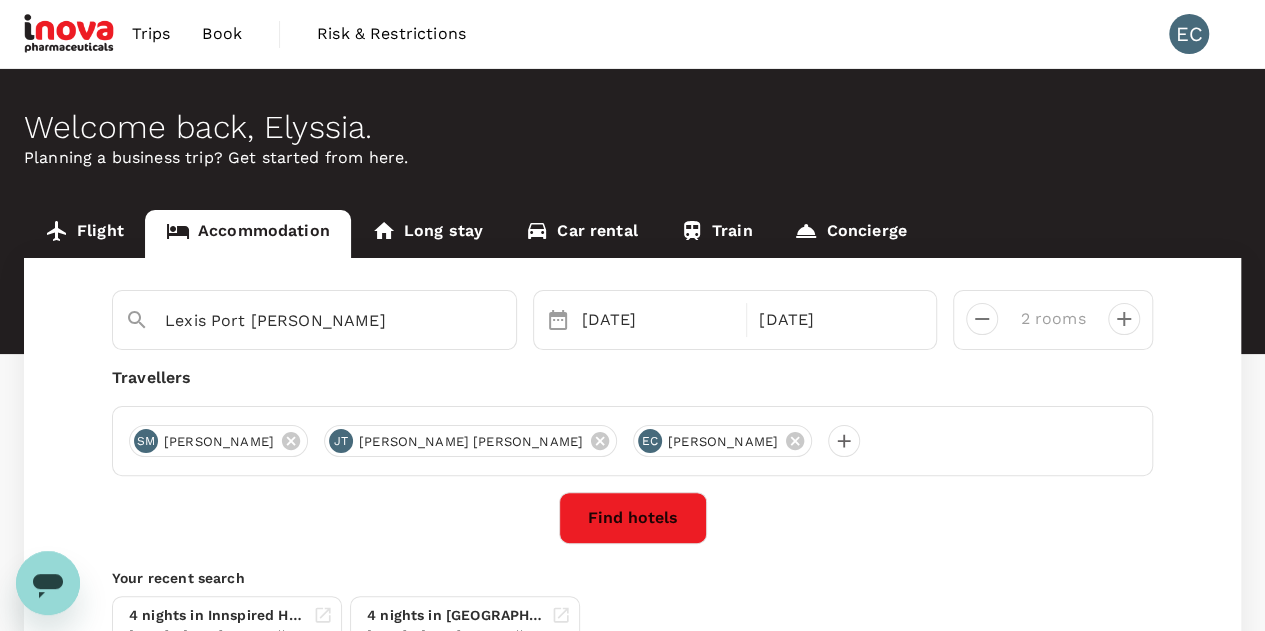 click on "Flight" at bounding box center (84, 234) 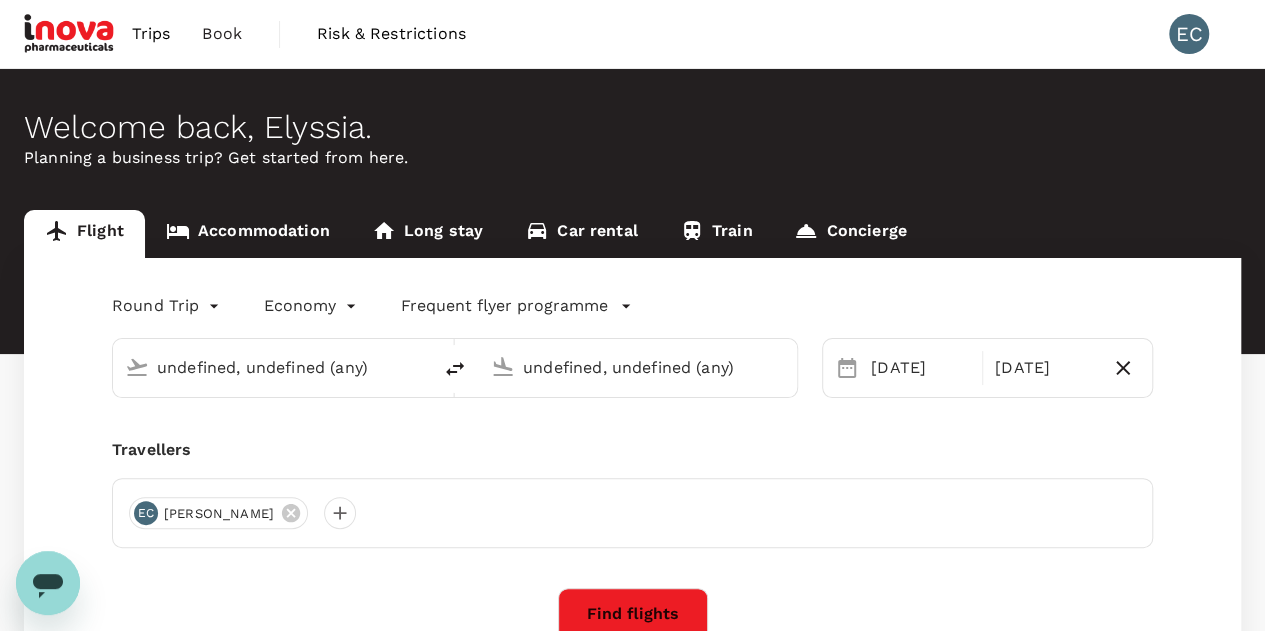type 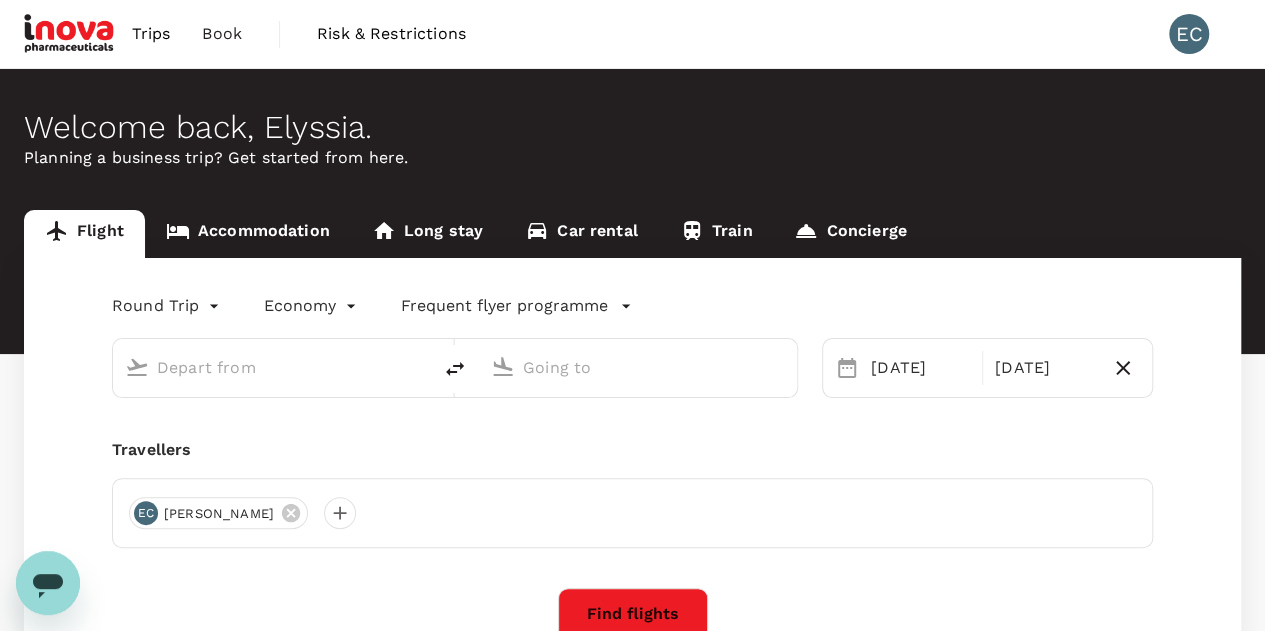 type on "Sultan Abdul Aziz Shah (SZB)" 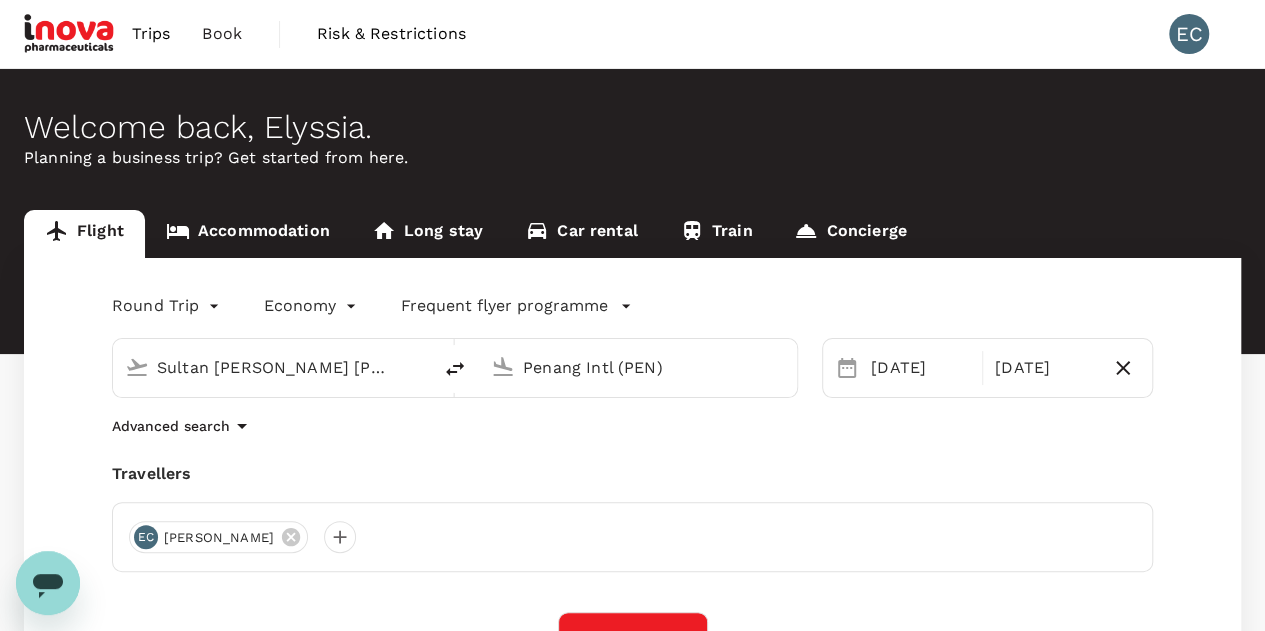 type 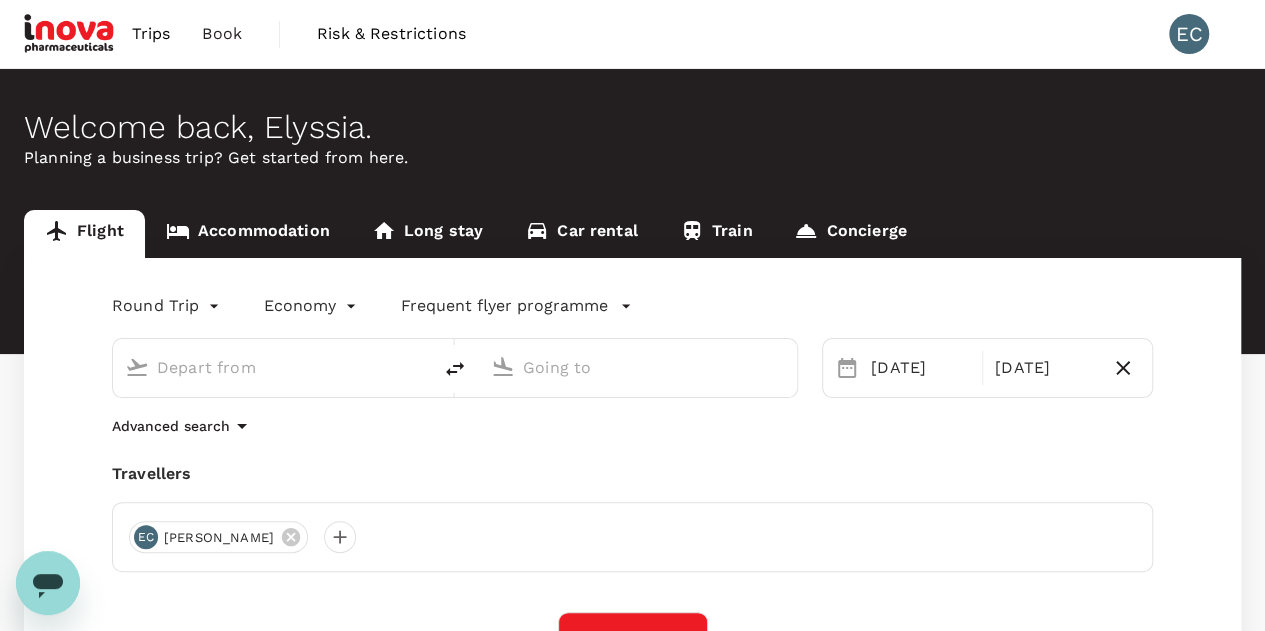click 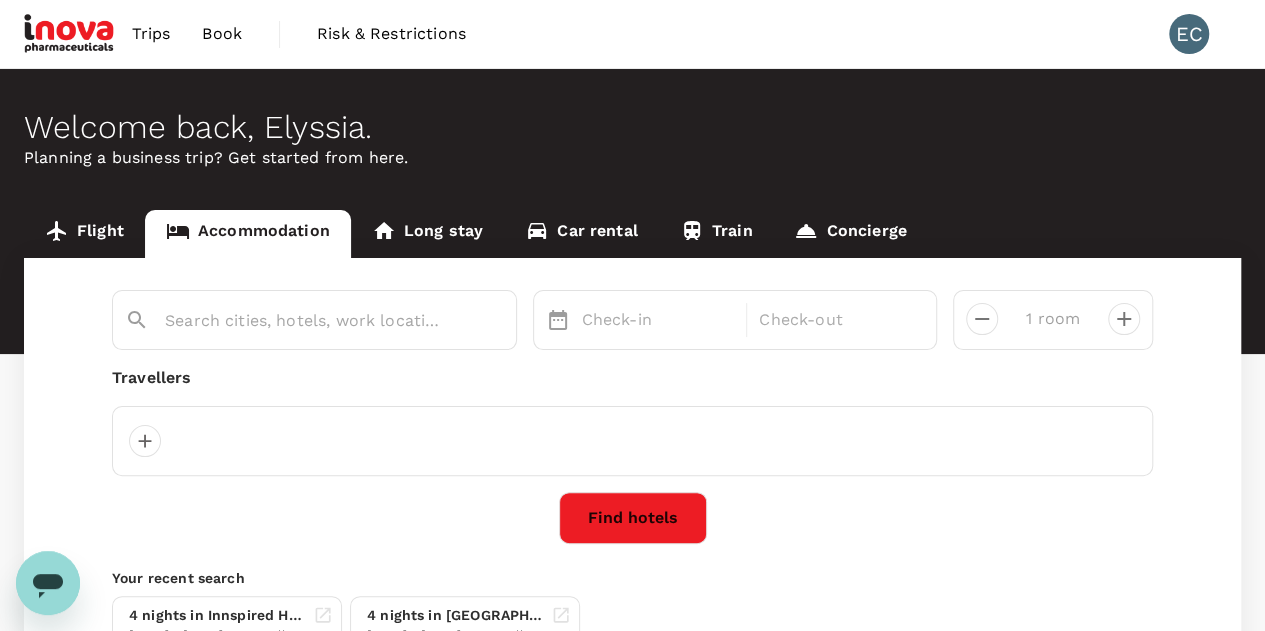 type on "2 rooms" 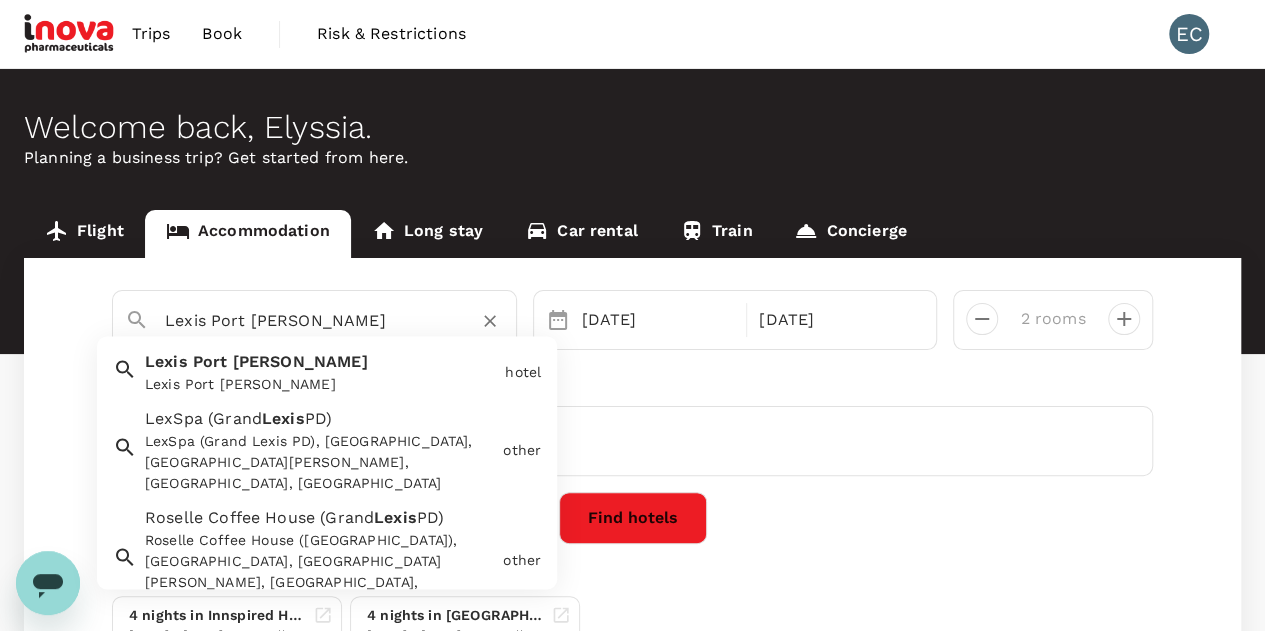 click on "Lexis Port Dickson" at bounding box center [306, 320] 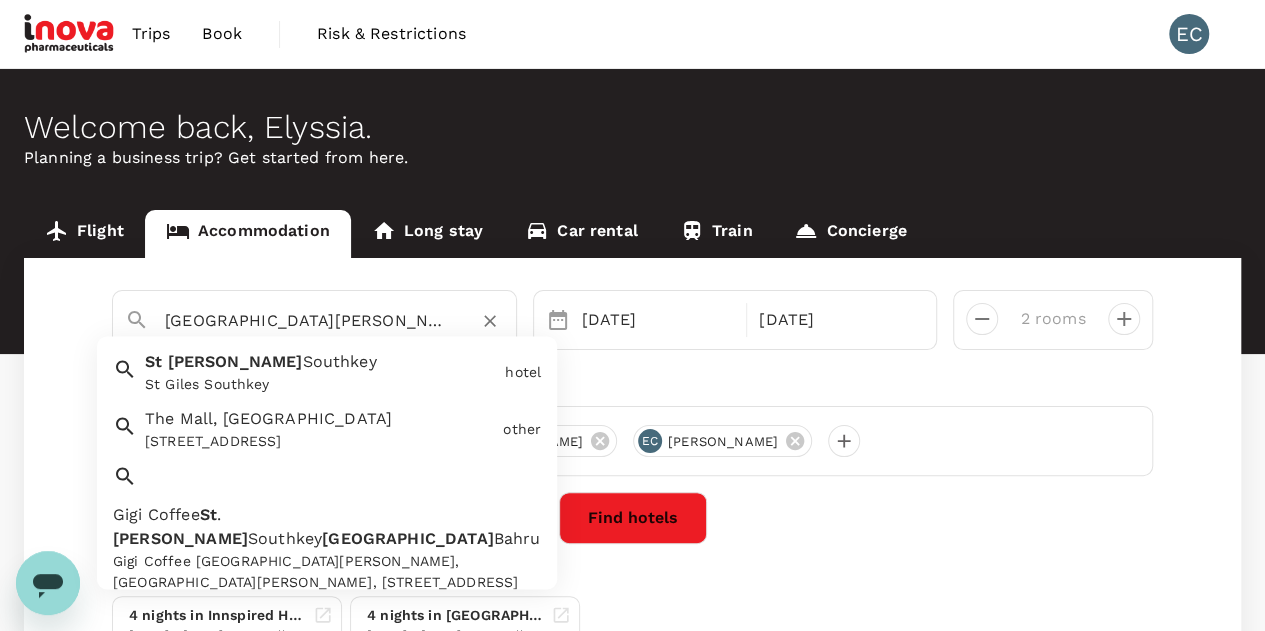 click on "Southkey" at bounding box center [339, 362] 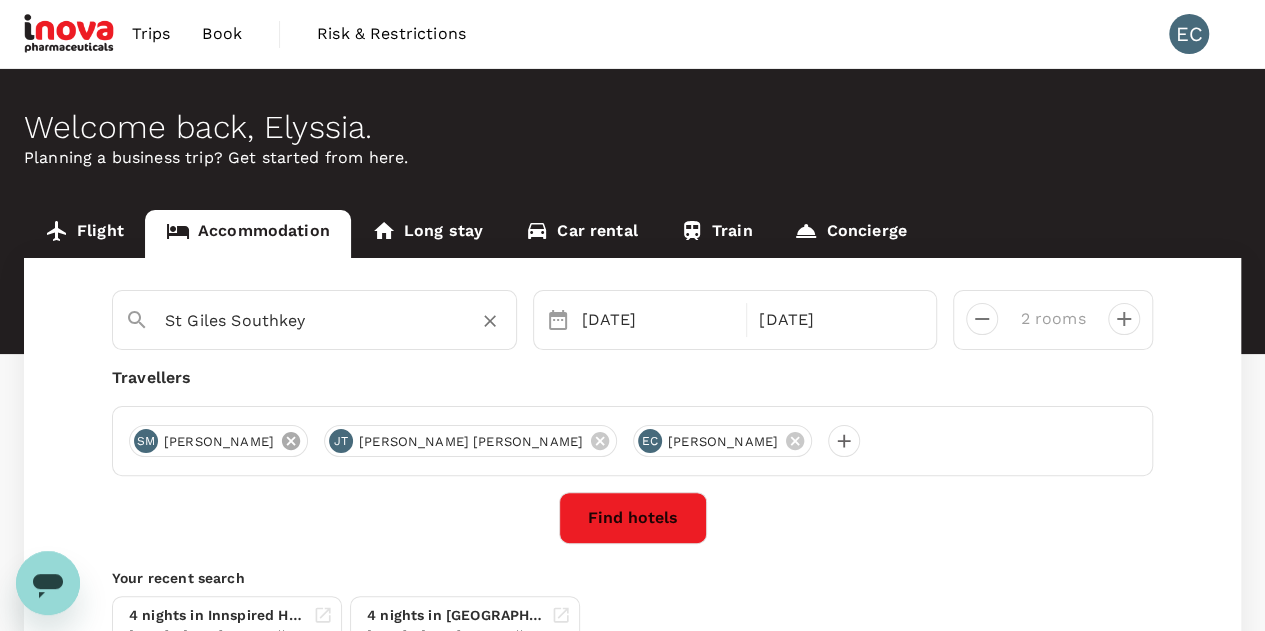 type on "St Giles Southkey" 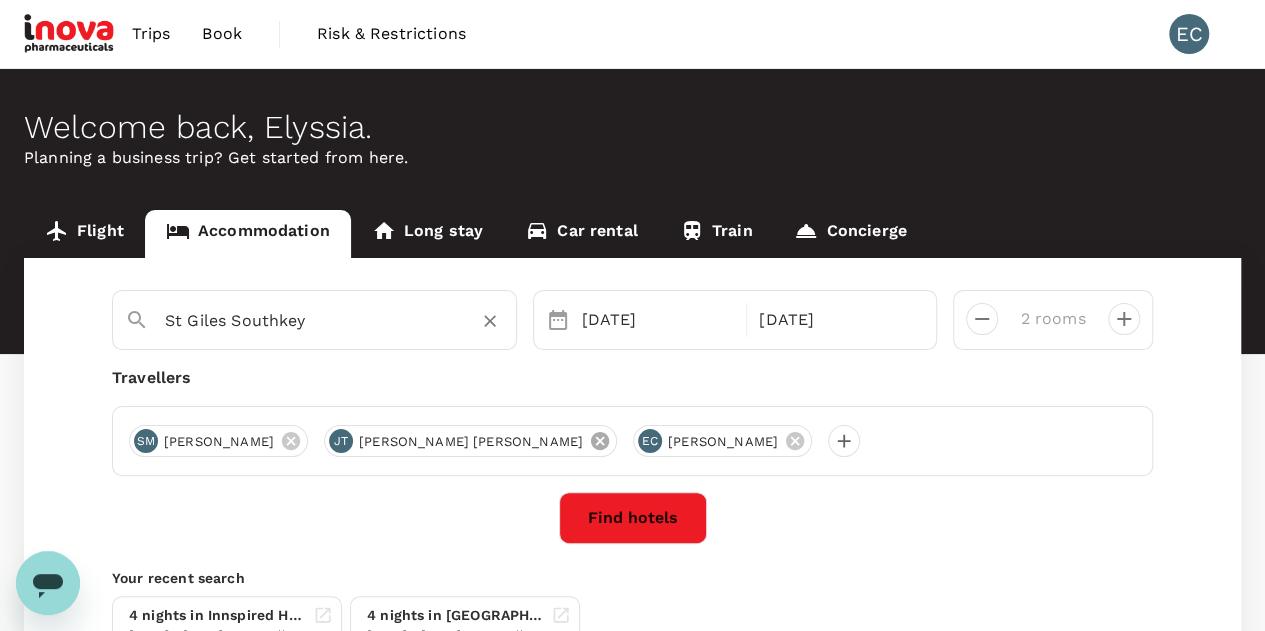 click 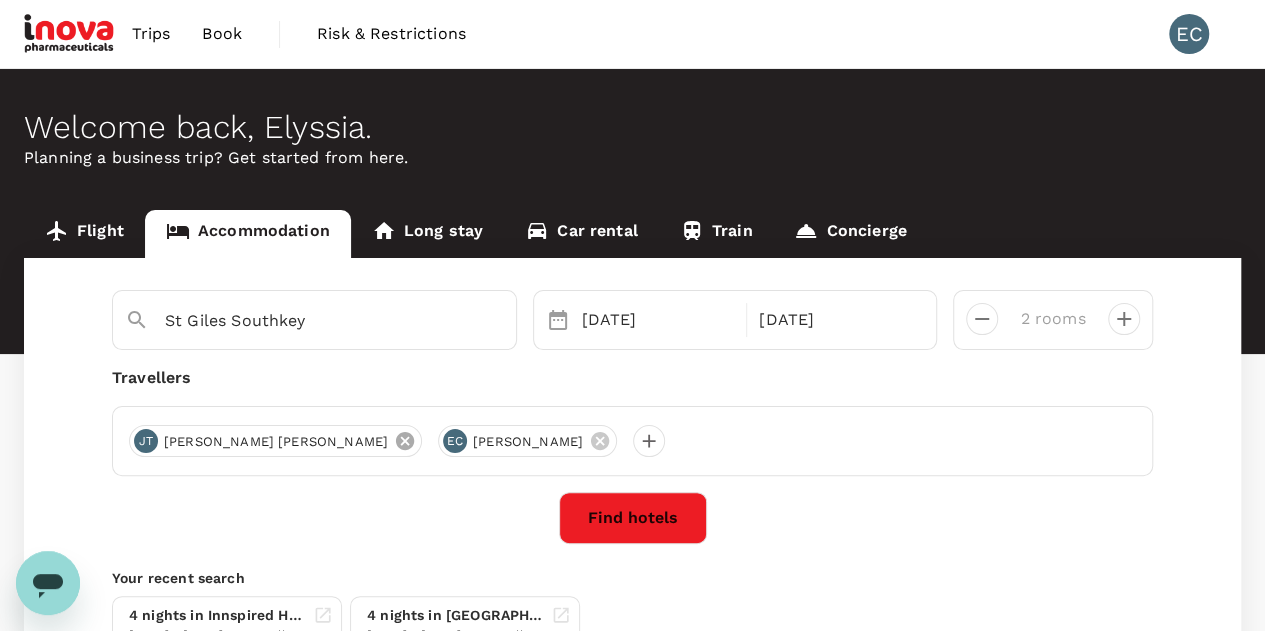 click 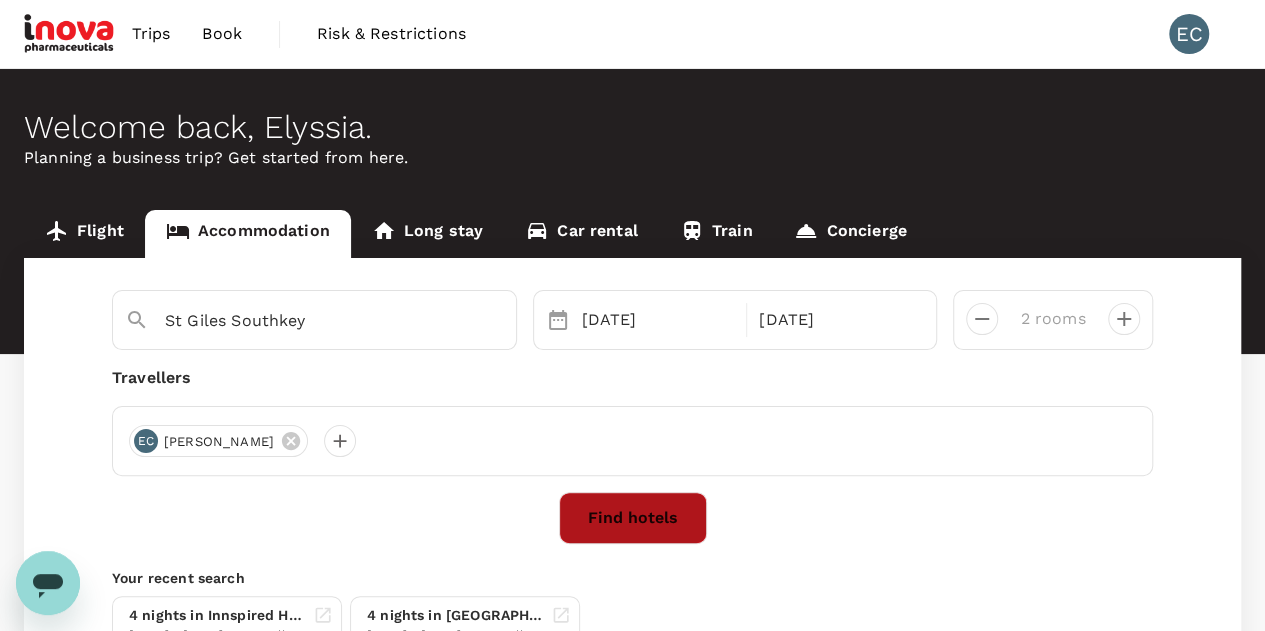 click on "Find hotels" at bounding box center (633, 518) 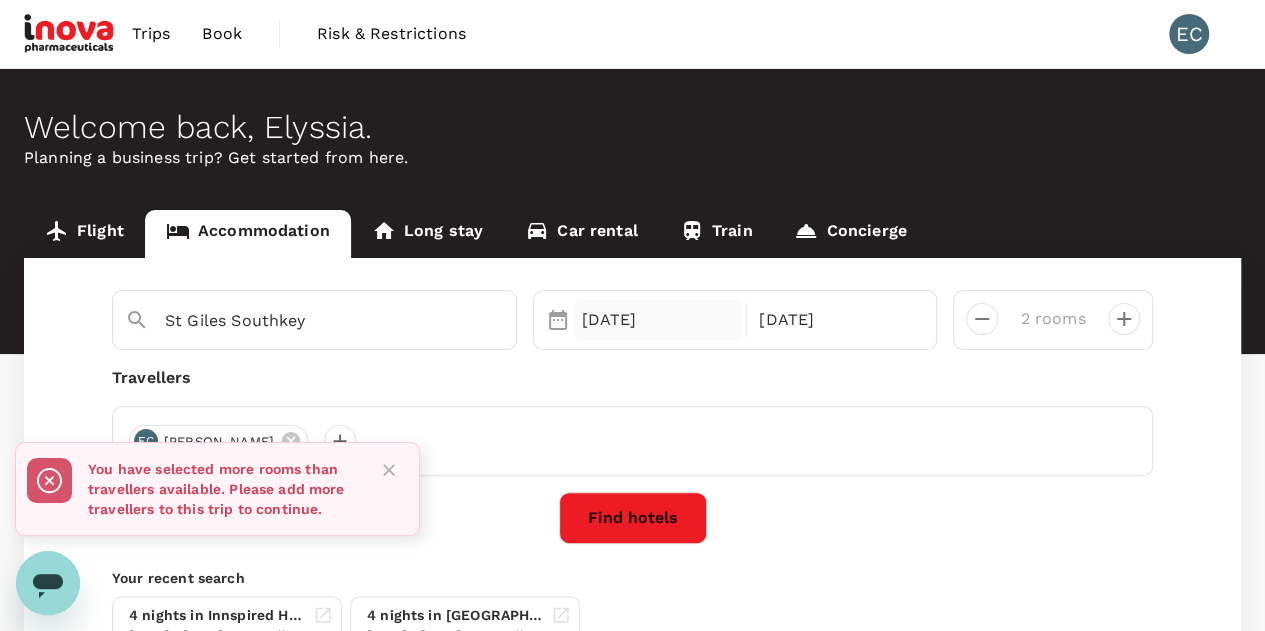 click on "01 Sep" at bounding box center [658, 320] 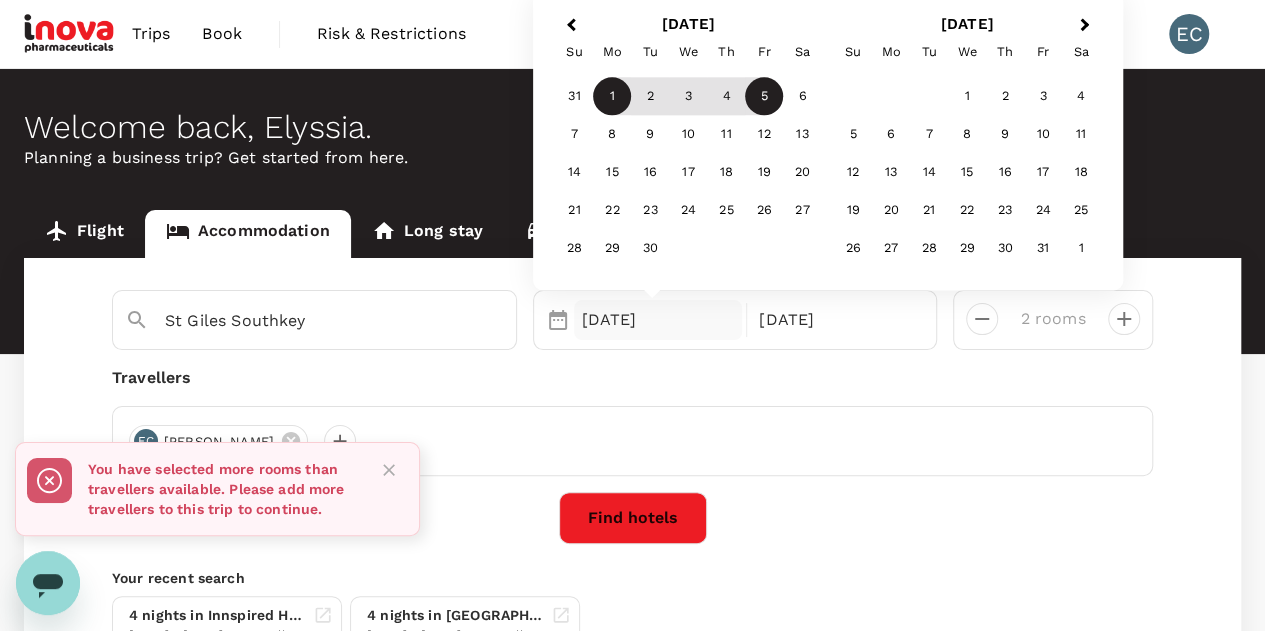 click on "2 rooms" at bounding box center [1045, 311] 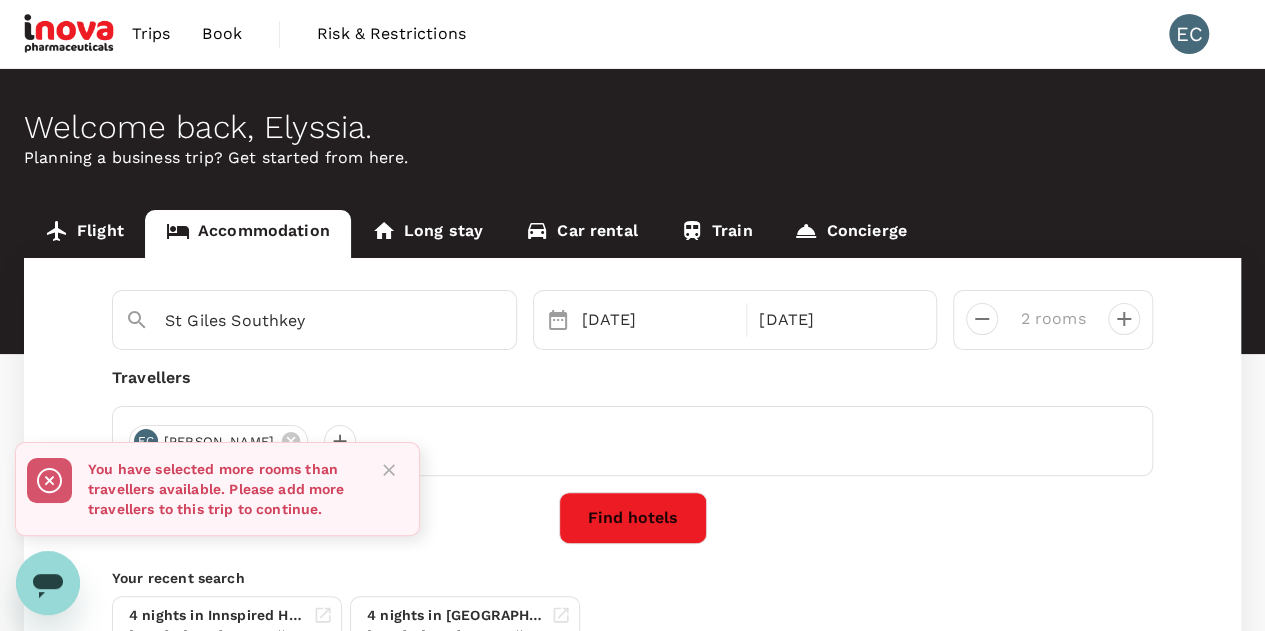 click 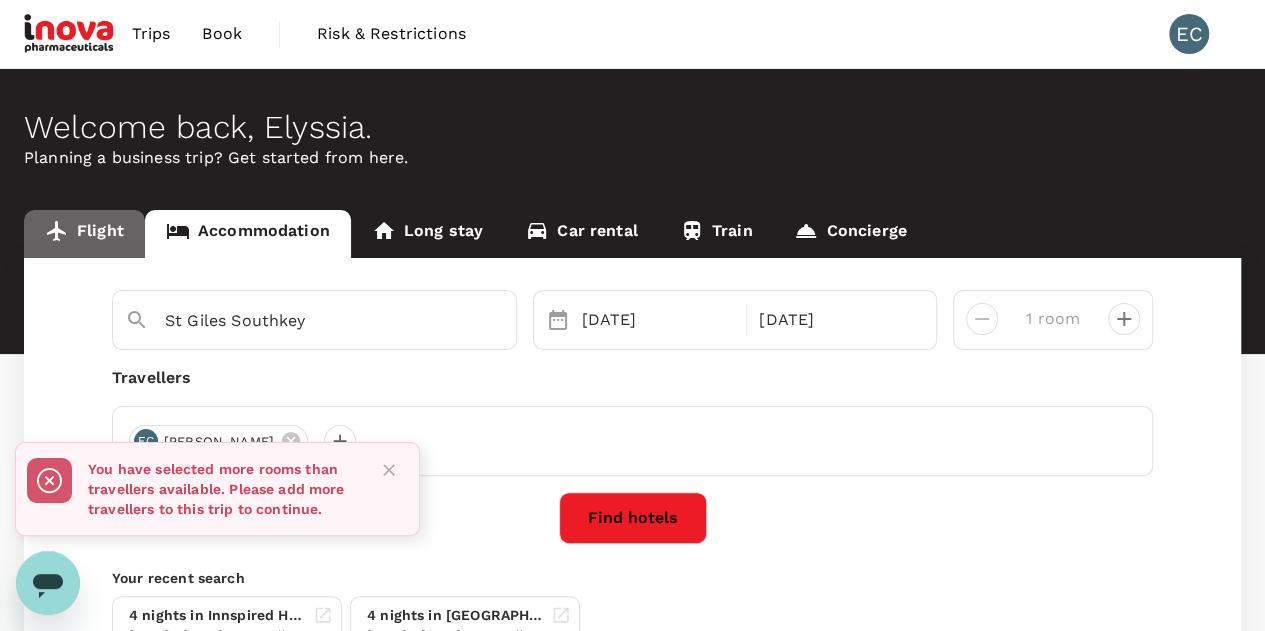 click on "Flight" at bounding box center [84, 234] 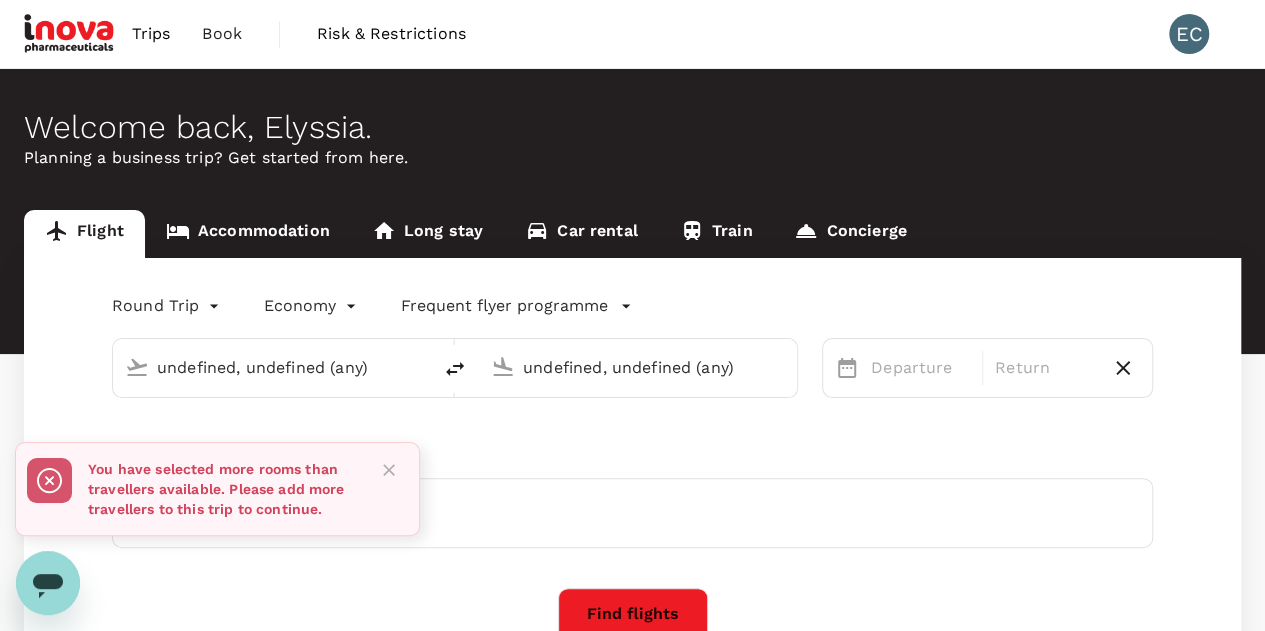 type on "Sultan Abdul Aziz Shah (SZB)" 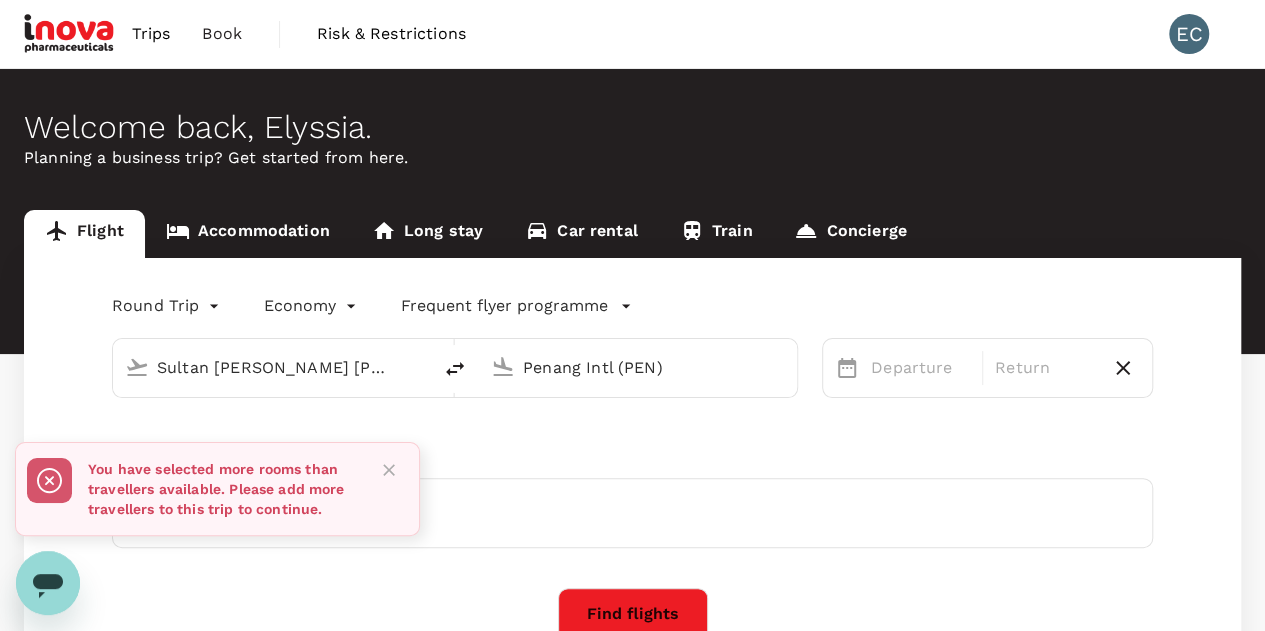 type 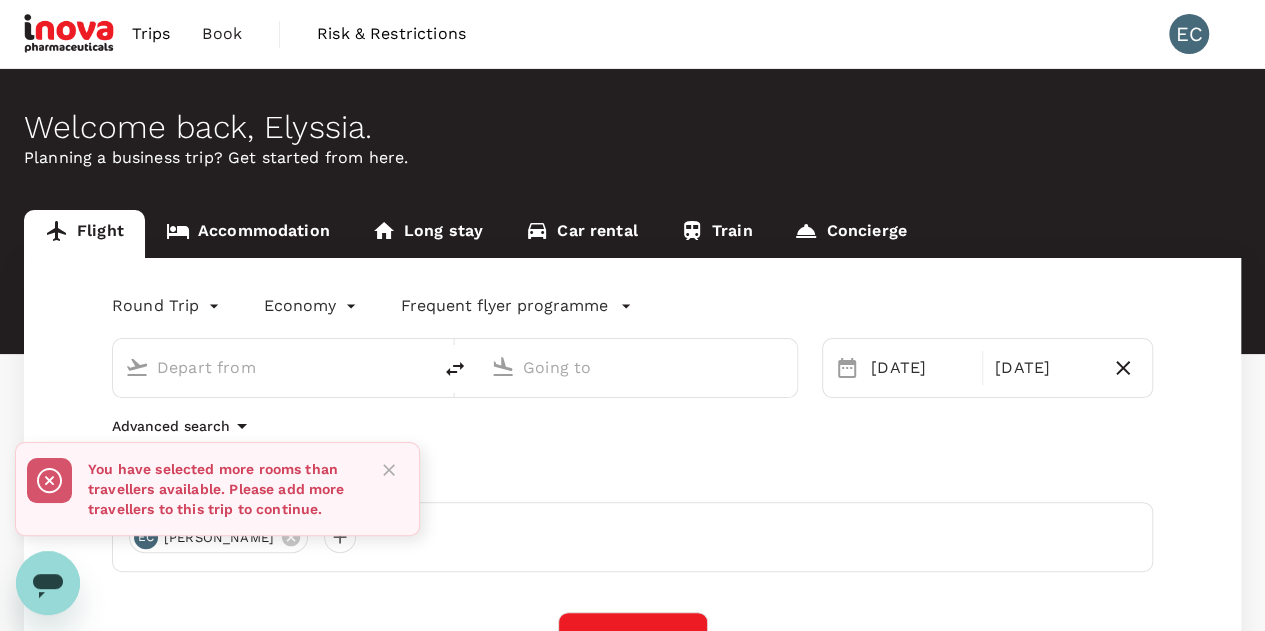 type on "Sultan Abdul Aziz Shah (SZB)" 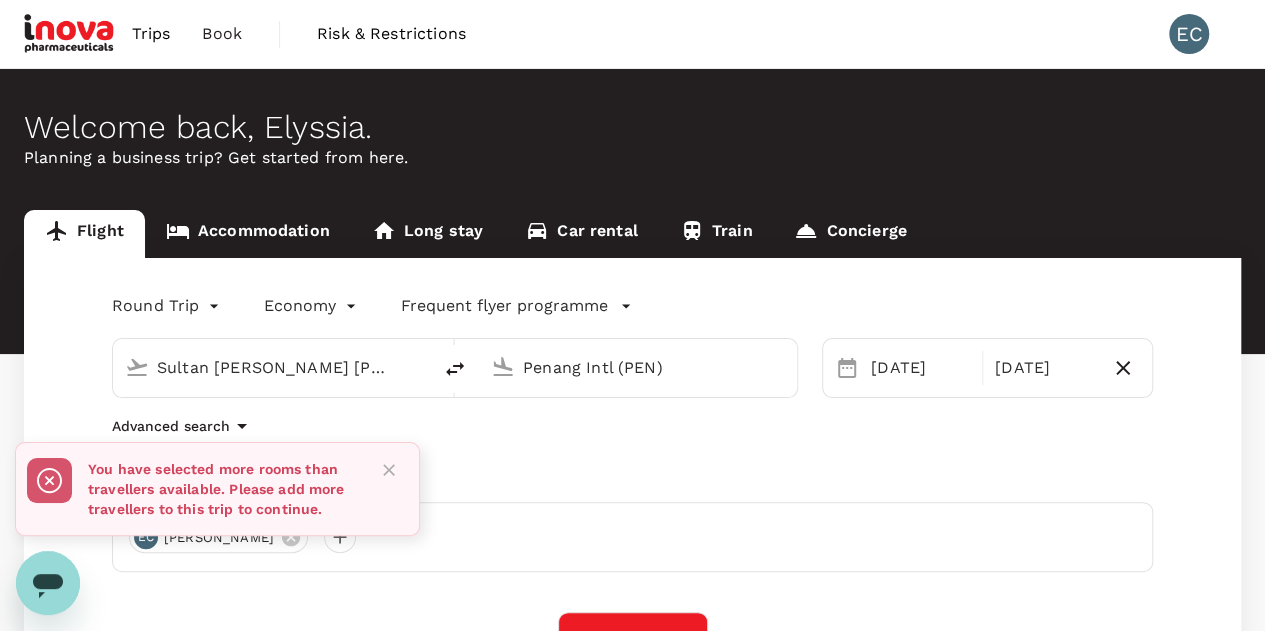 type 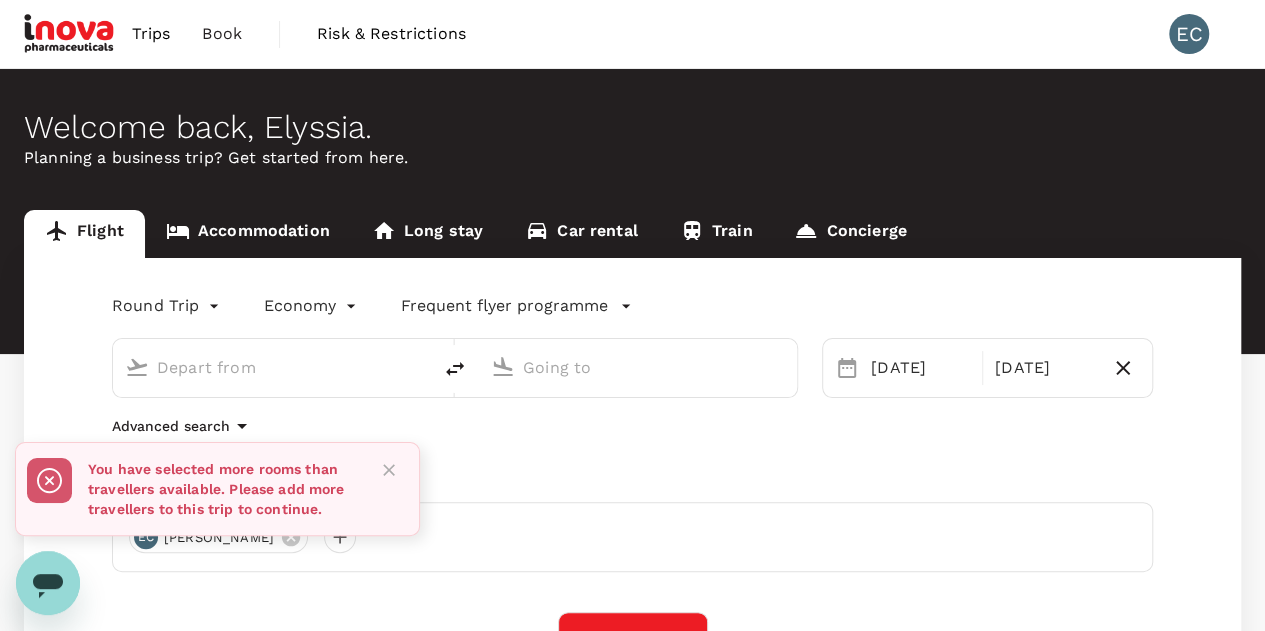 click at bounding box center [273, 367] 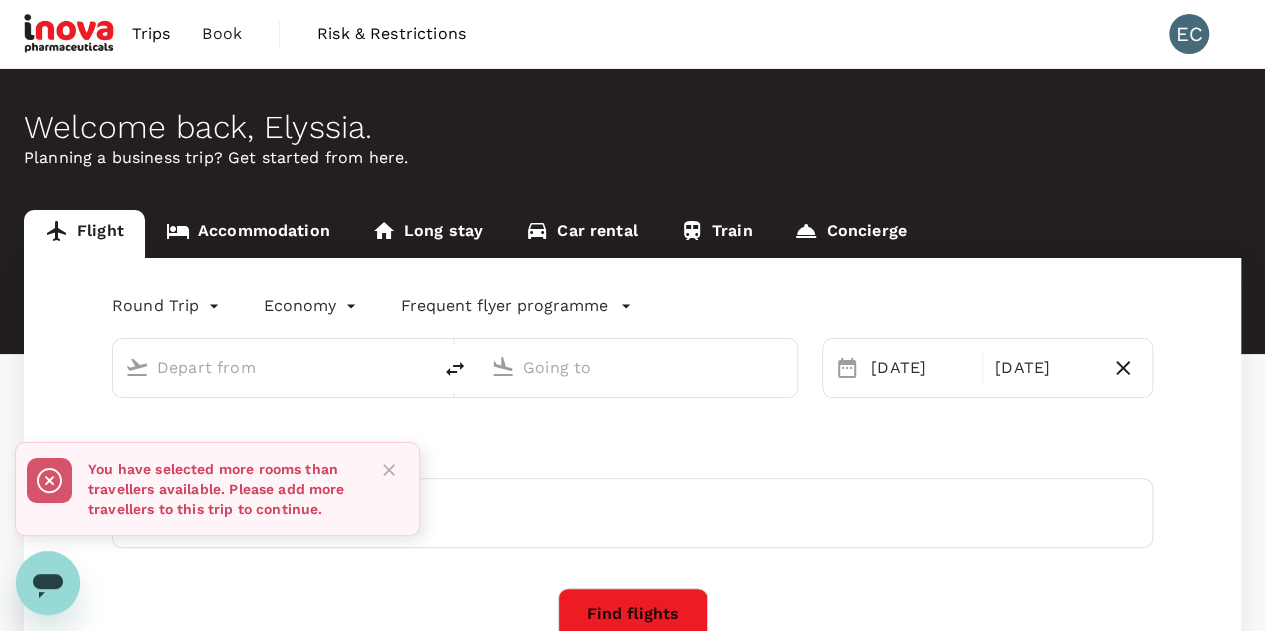 type on "Sultan Abdul Aziz Shah (SZB)" 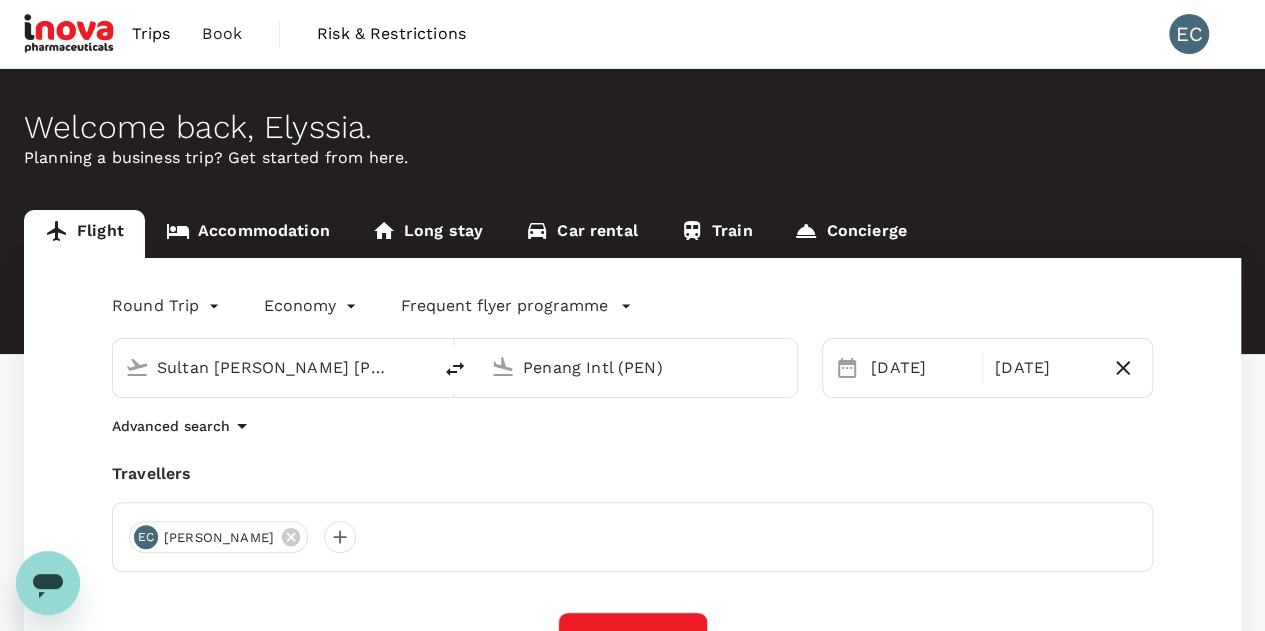 click on "Sultan Abdul Aziz Shah (SZB)" at bounding box center (273, 367) 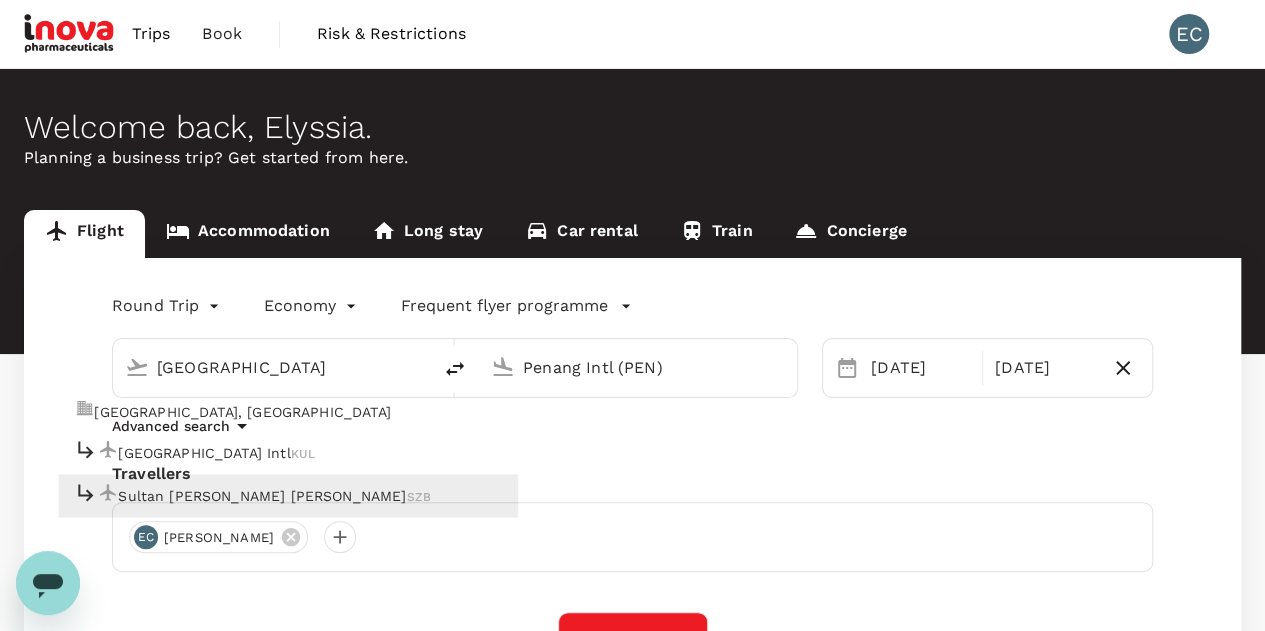 click on "Kuala Lumpur Intl" at bounding box center (204, 453) 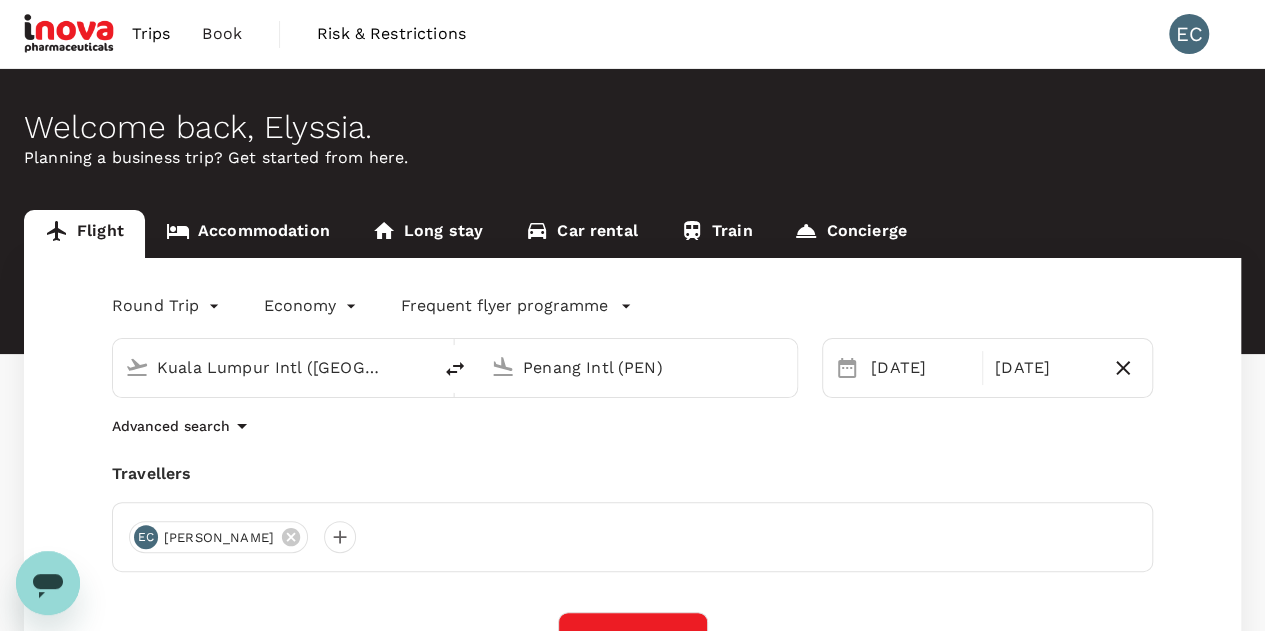 click 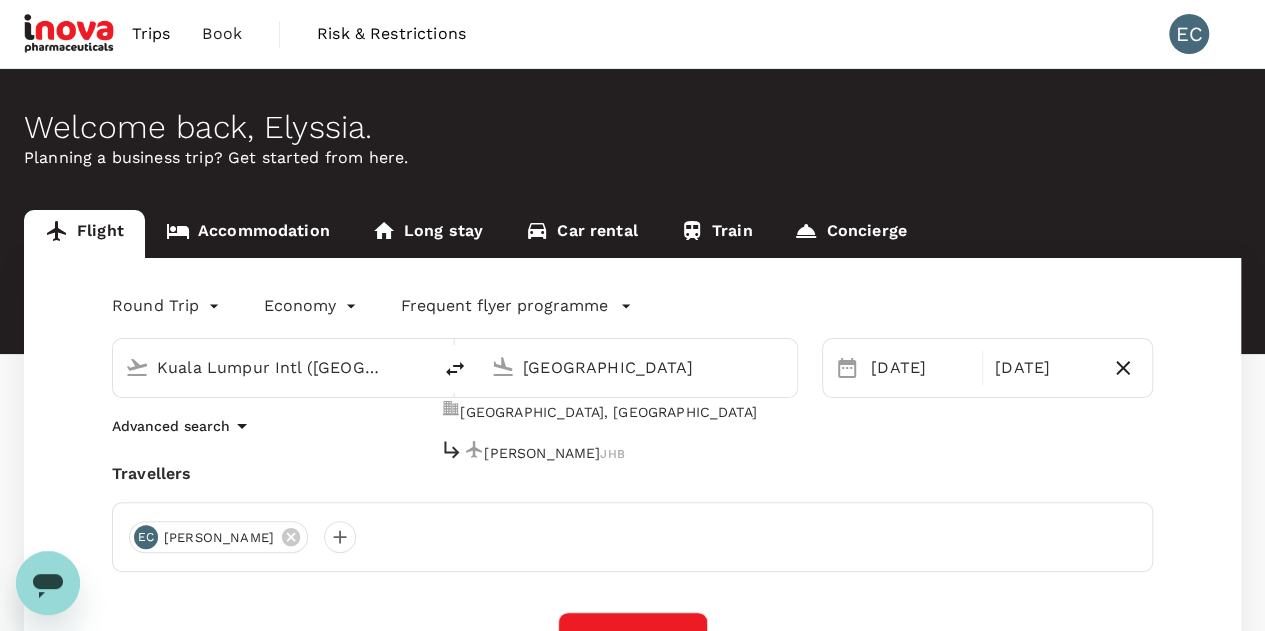 click on "Sultan Ismail Intl" at bounding box center (542, 453) 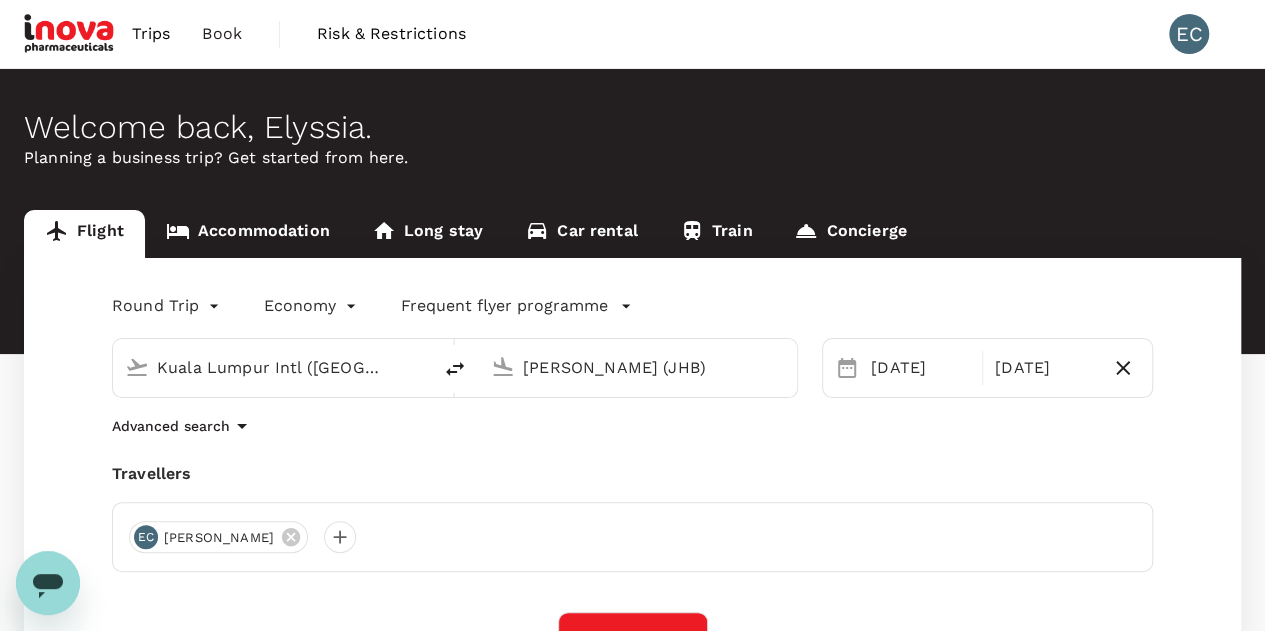 click on "Sultan Ismail Intl (JHB)" at bounding box center (638, 368) 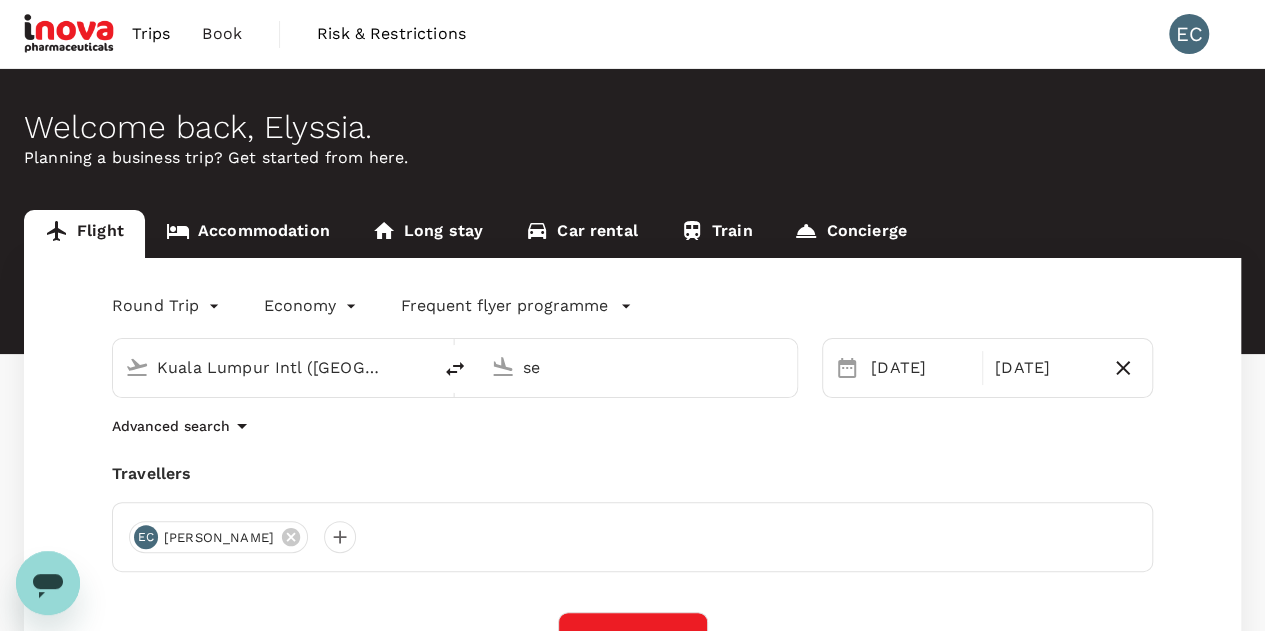 type on "s" 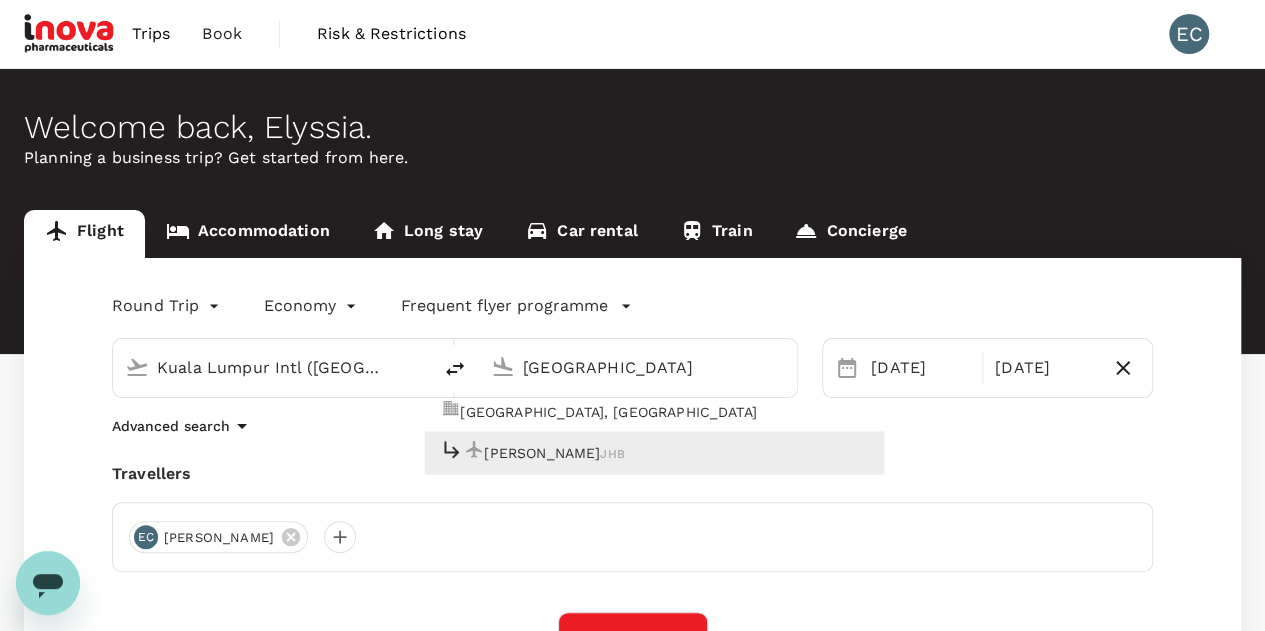 click on "Johor Bahru, Malaysia" at bounding box center (608, 412) 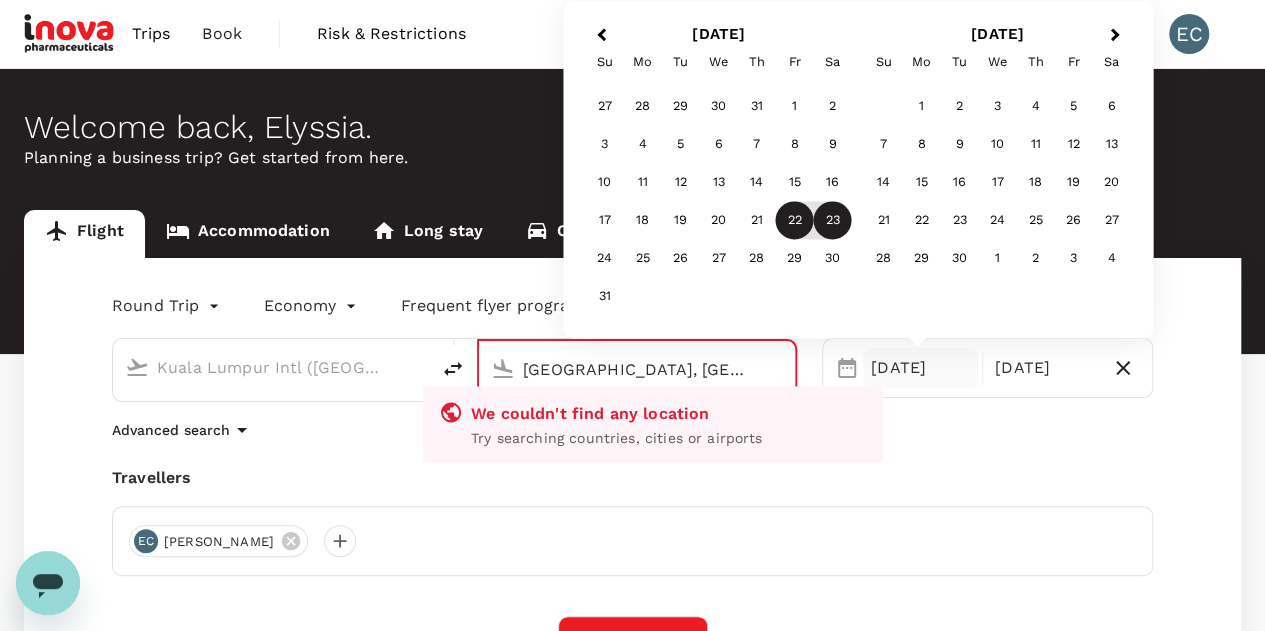 click on "Try searching countries, cities or airports" at bounding box center [669, 439] 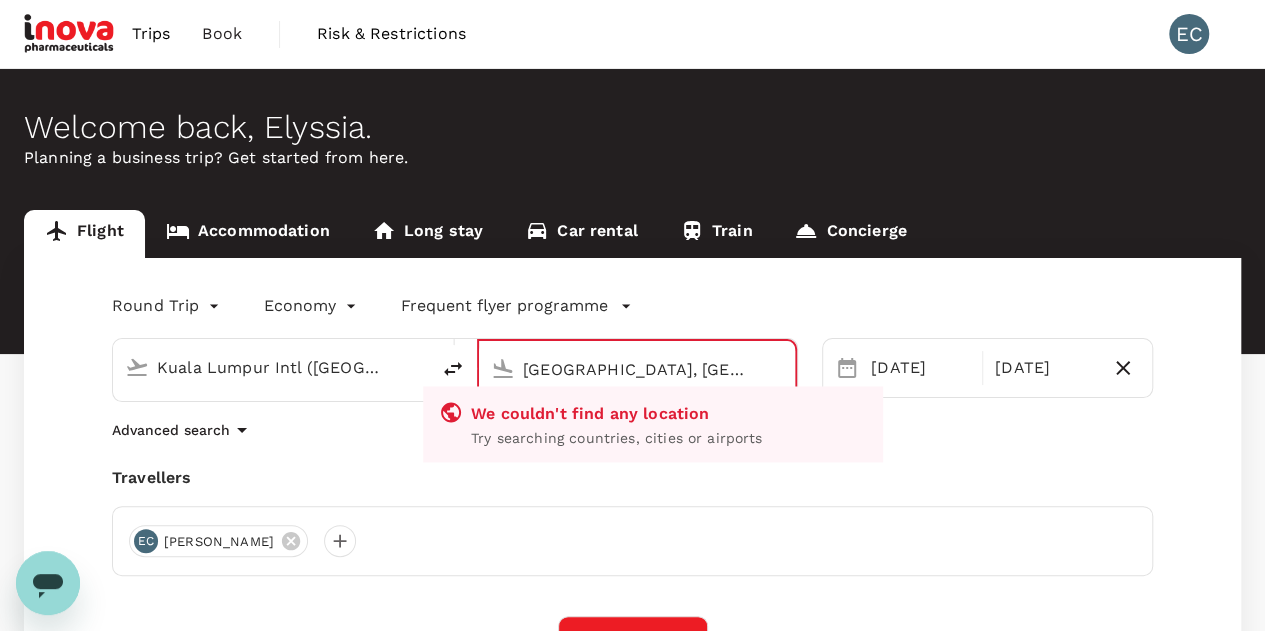 drag, startPoint x: 760, startPoint y: 358, endPoint x: 537, endPoint y: 357, distance: 223.00224 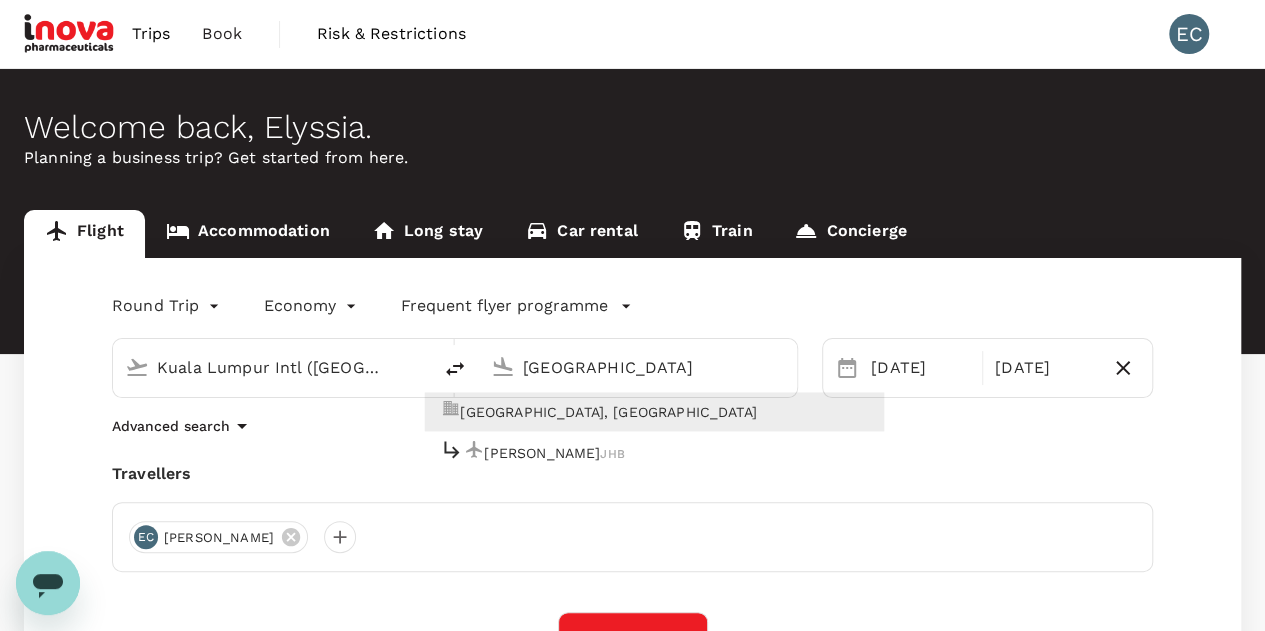 click on "Sultan Ismail Intl" at bounding box center (542, 453) 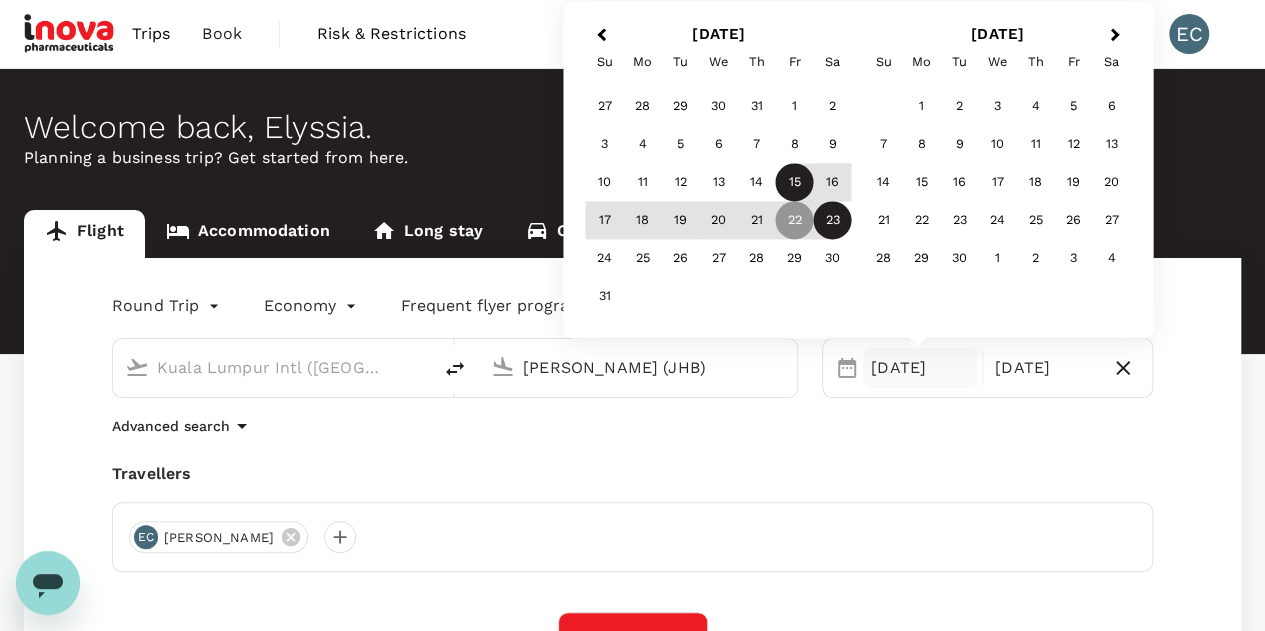 click on "15" at bounding box center [795, 183] 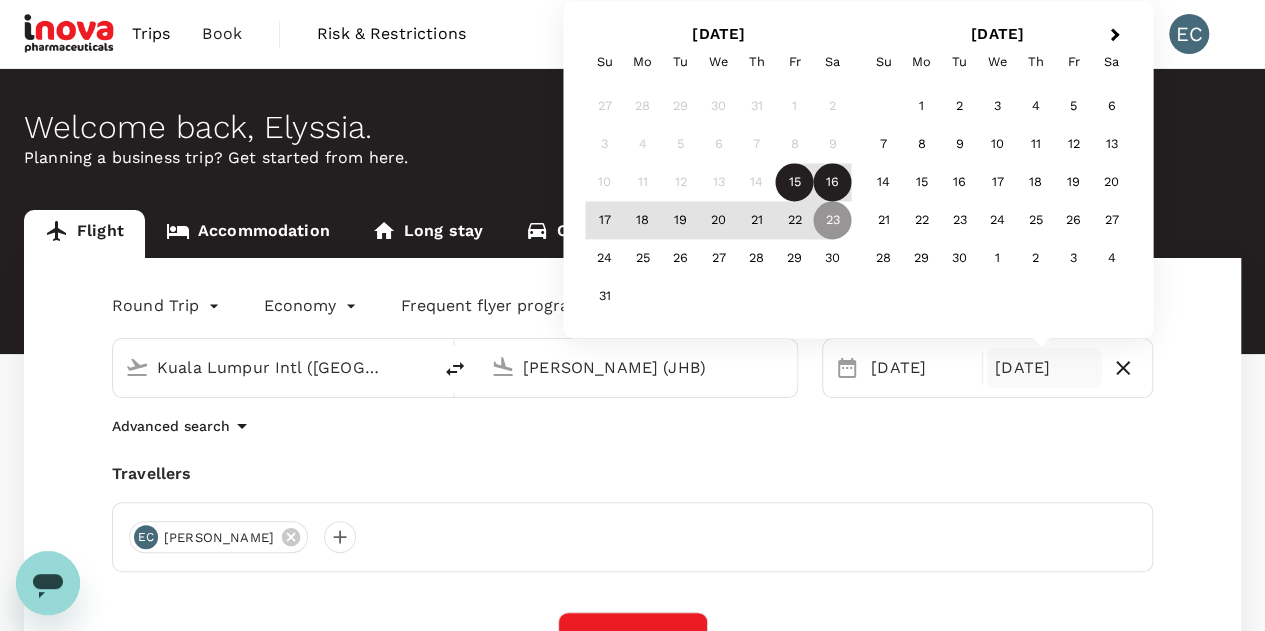 click on "16" at bounding box center [833, 183] 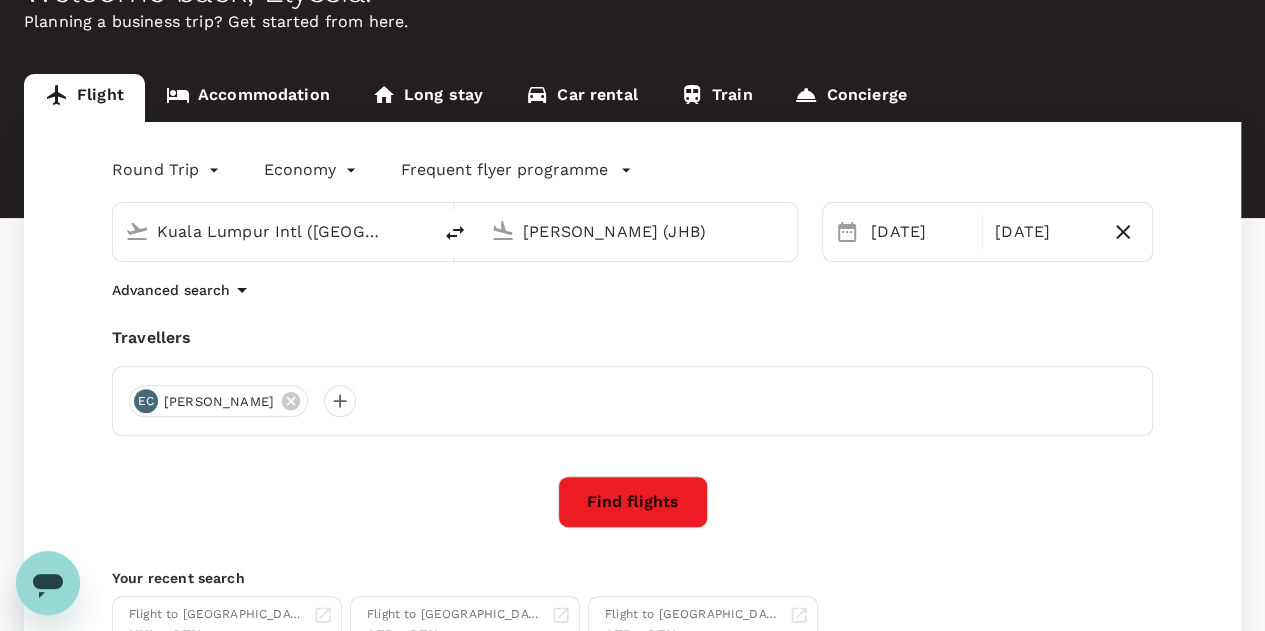 scroll, scrollTop: 300, scrollLeft: 0, axis: vertical 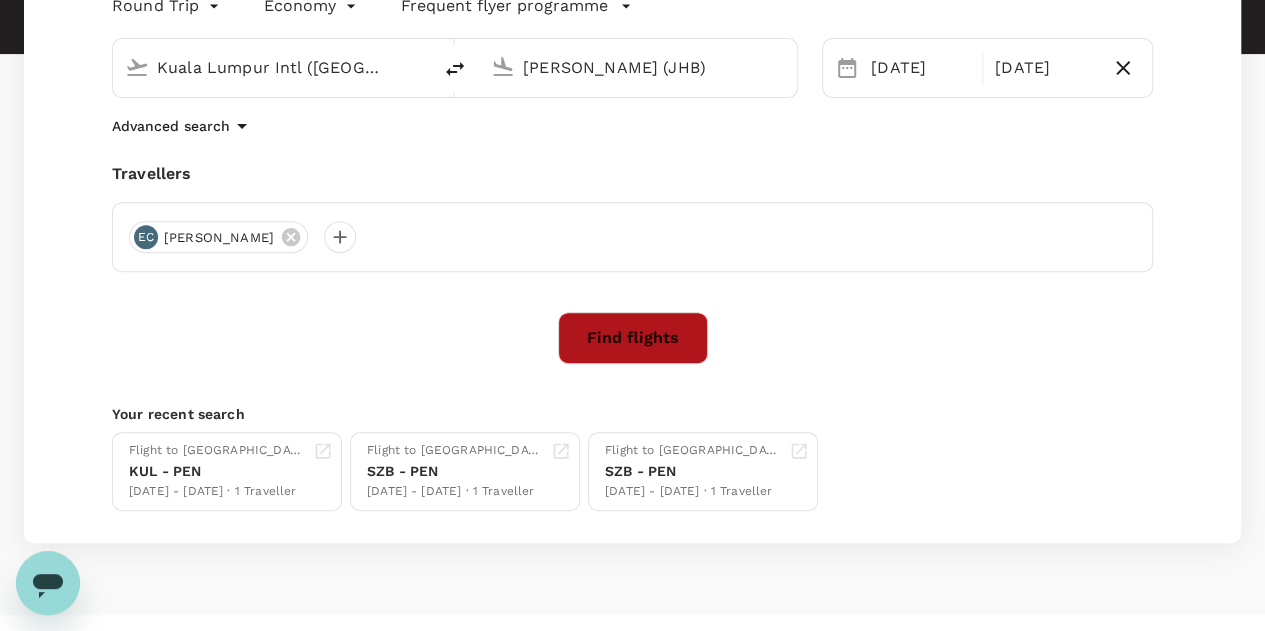 click on "Find flights" at bounding box center [633, 338] 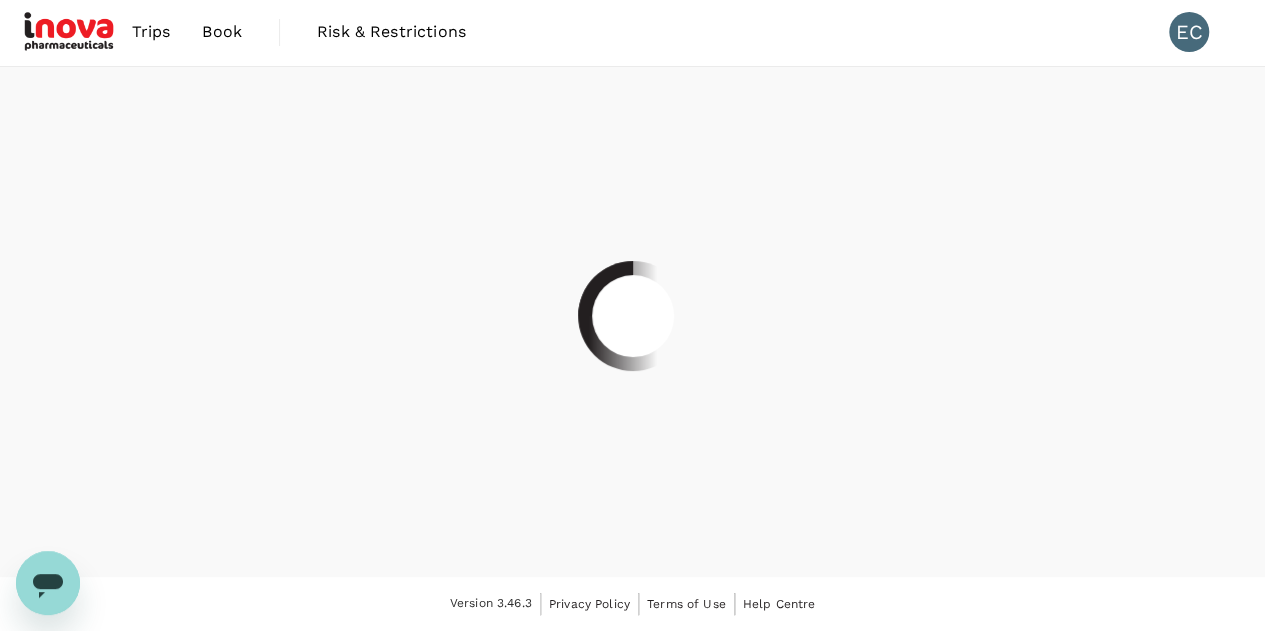 scroll, scrollTop: 0, scrollLeft: 0, axis: both 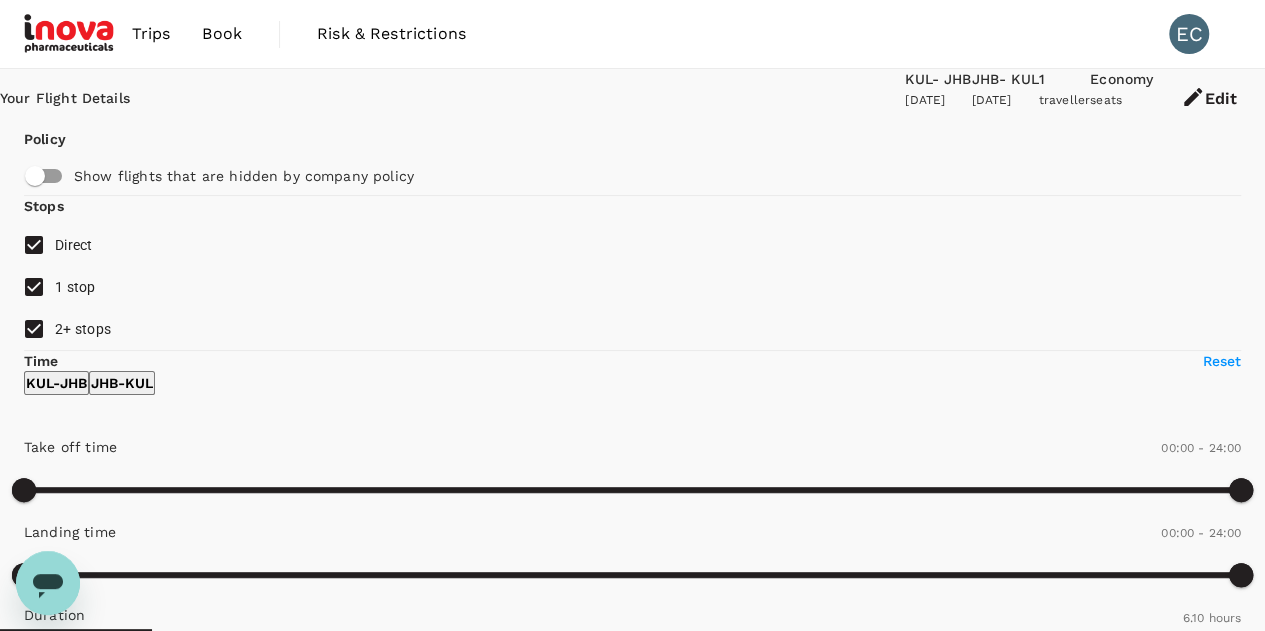 click on "1 stop" at bounding box center (34, 287) 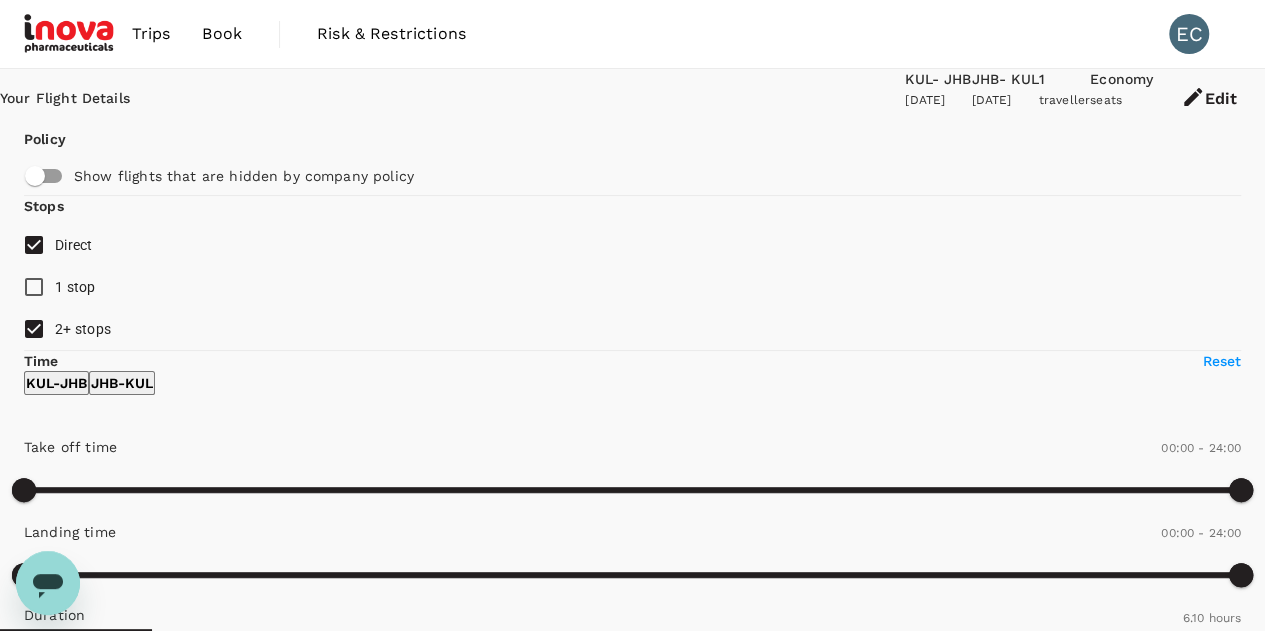 click on "2+ stops" at bounding box center [34, 329] 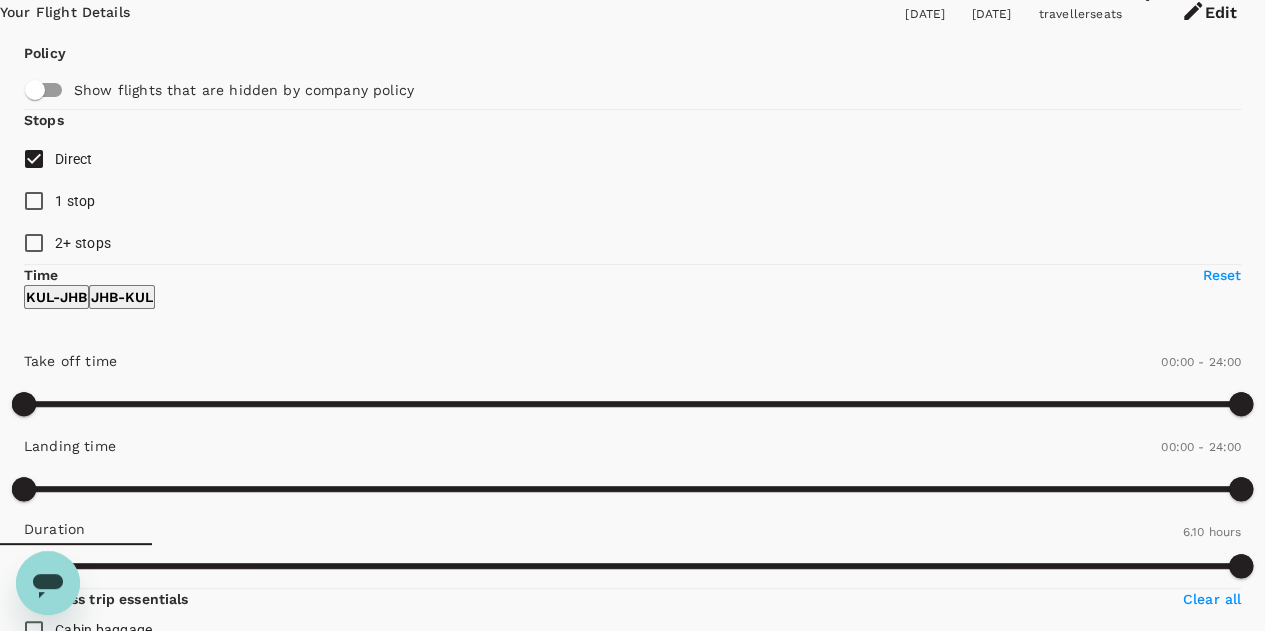 scroll, scrollTop: 200, scrollLeft: 0, axis: vertical 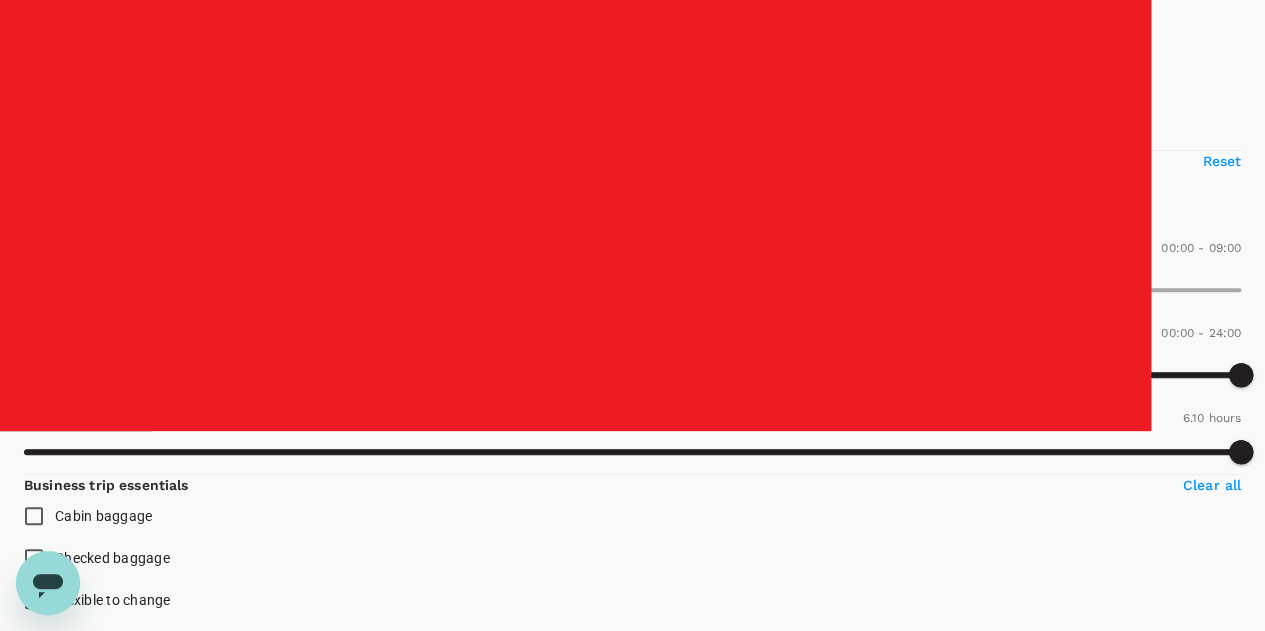 type on "600" 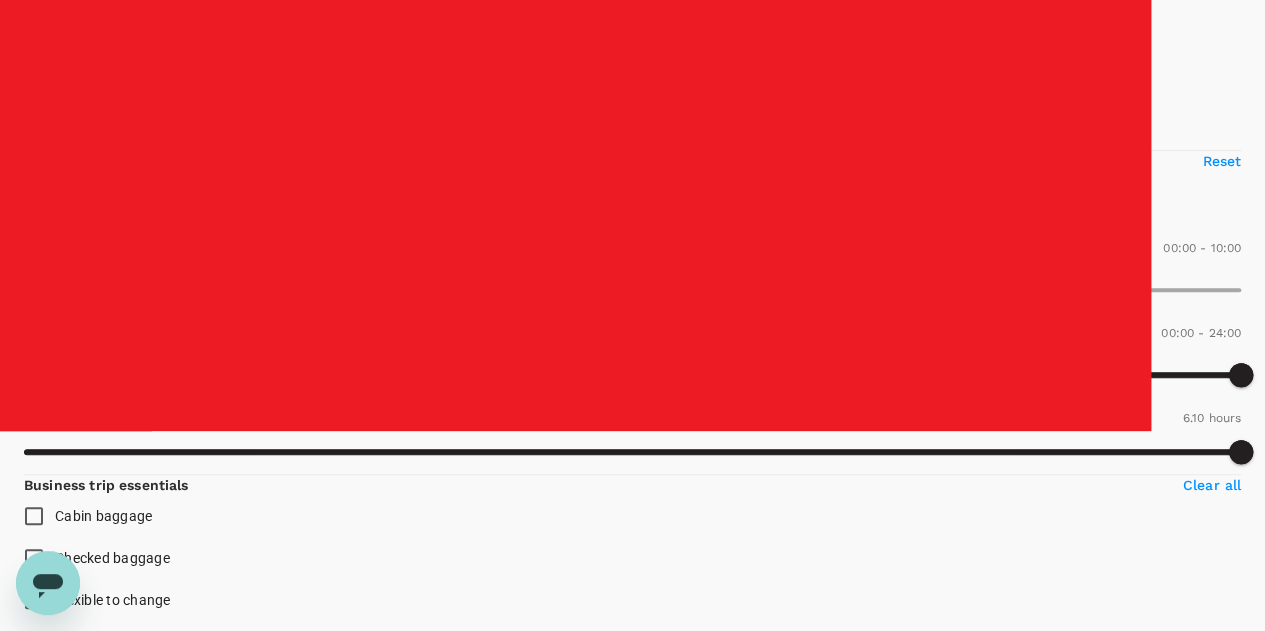 drag, startPoint x: 312, startPoint y: 389, endPoint x: 152, endPoint y: 382, distance: 160.15305 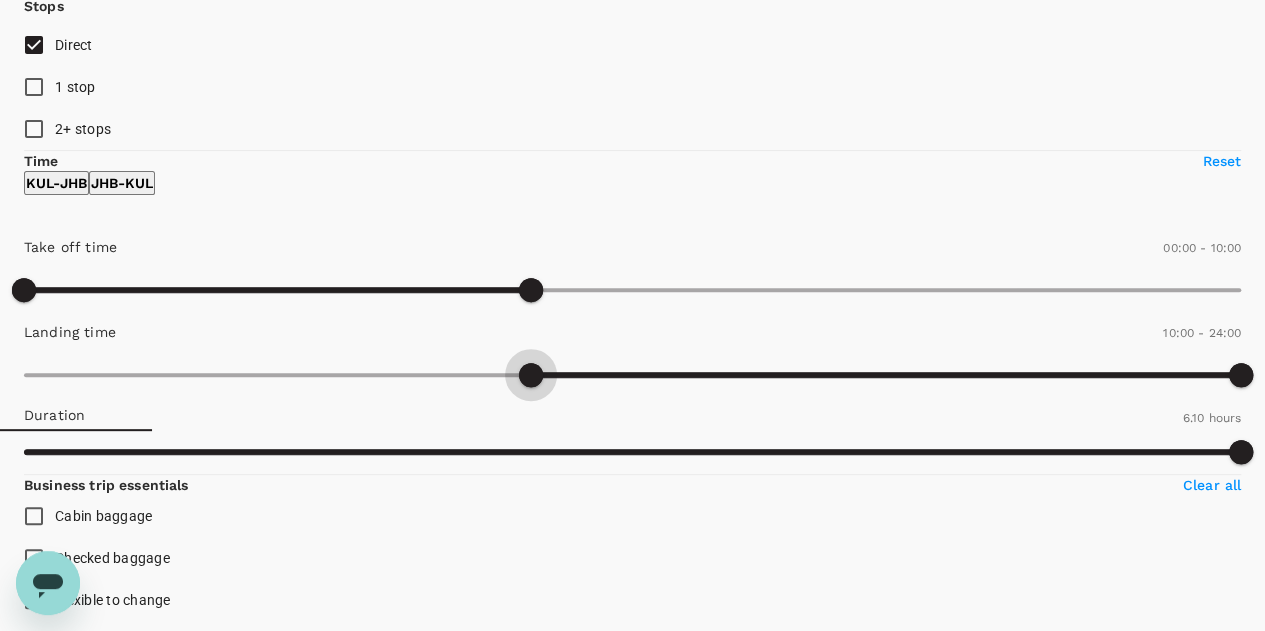 type on "630" 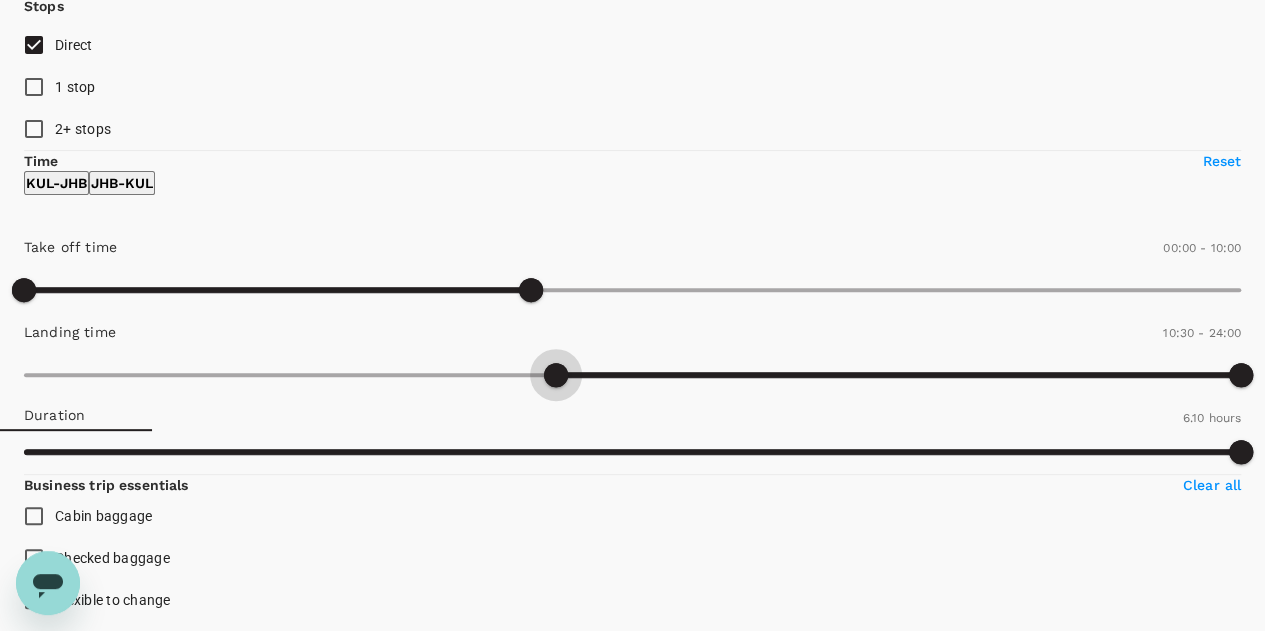 drag, startPoint x: 13, startPoint y: 470, endPoint x: 154, endPoint y: 481, distance: 141.42842 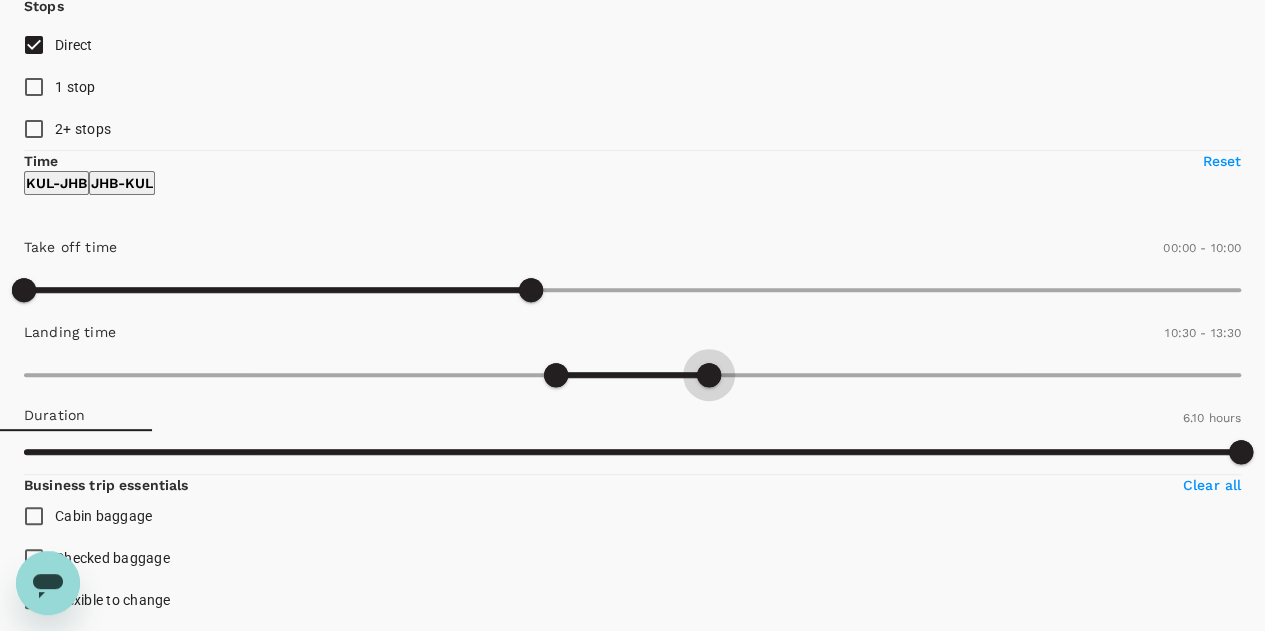 type on "780" 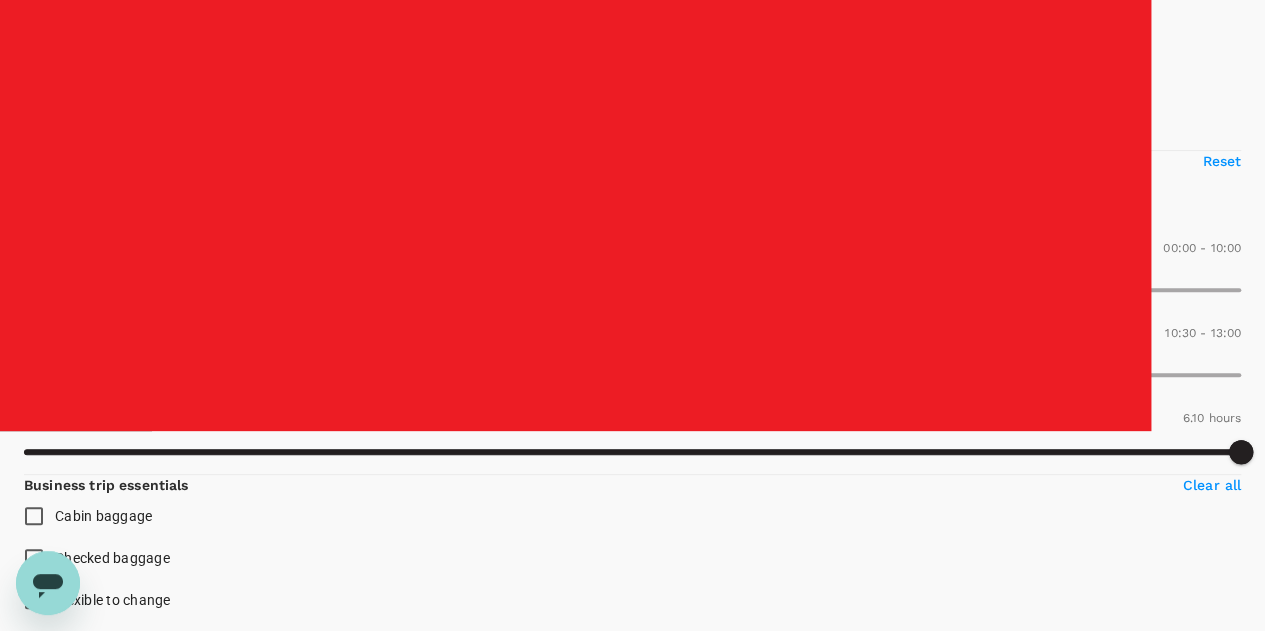type on "MYR" 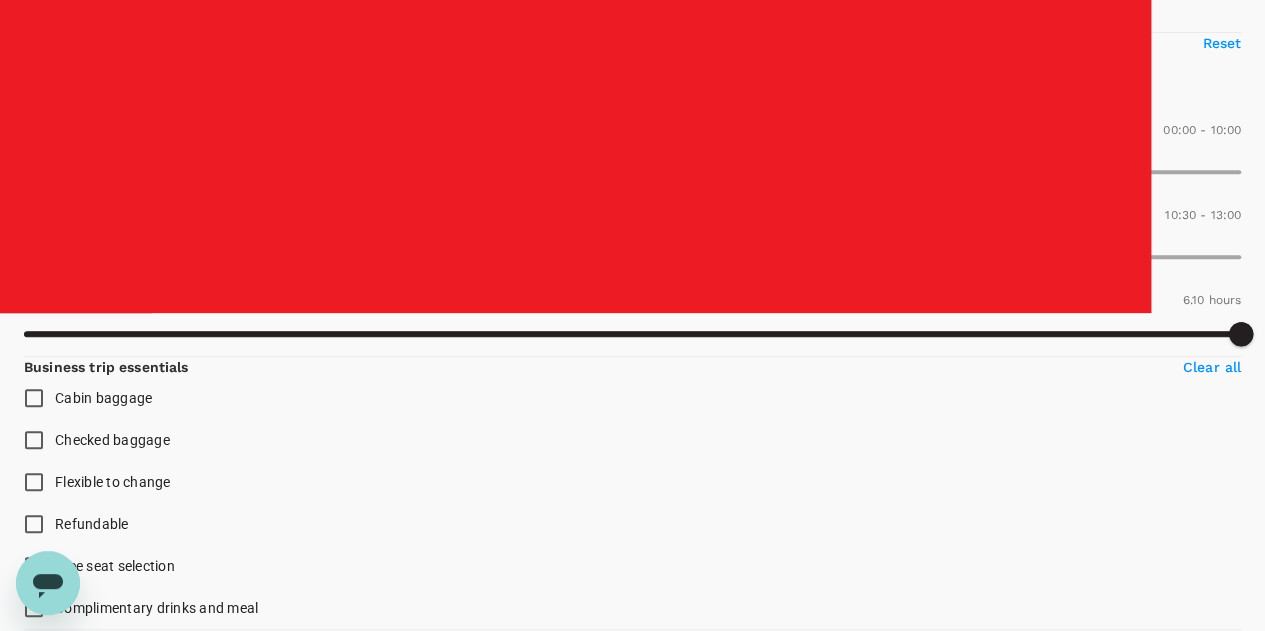scroll, scrollTop: 400, scrollLeft: 0, axis: vertical 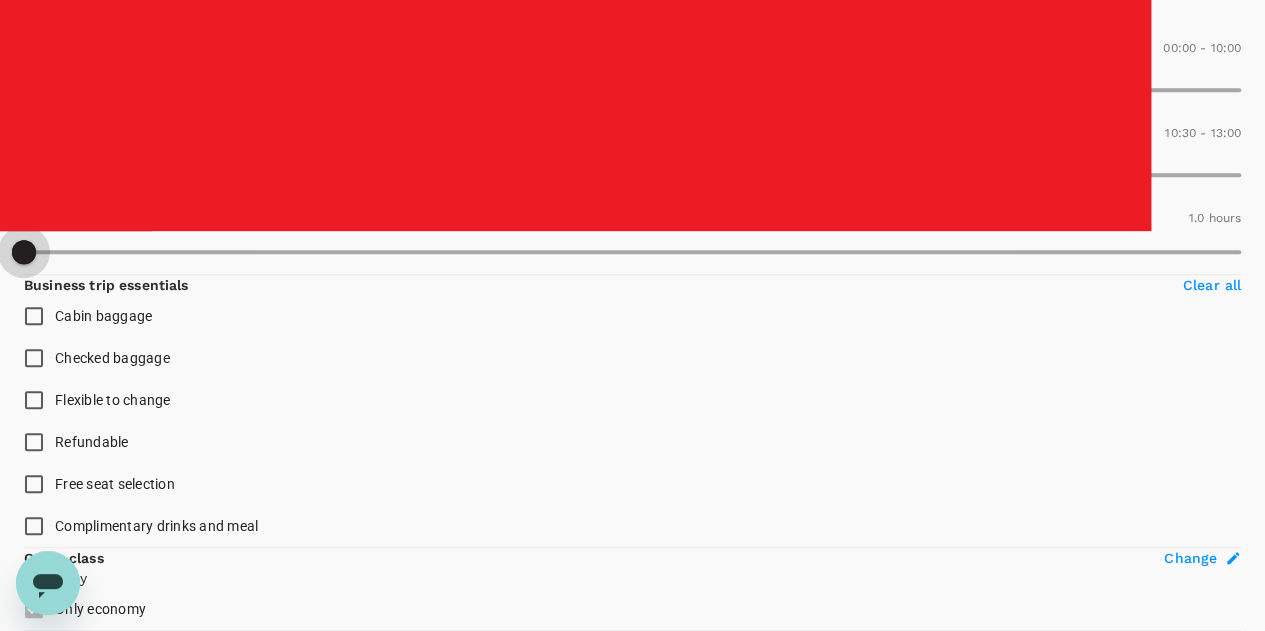 type on "60" 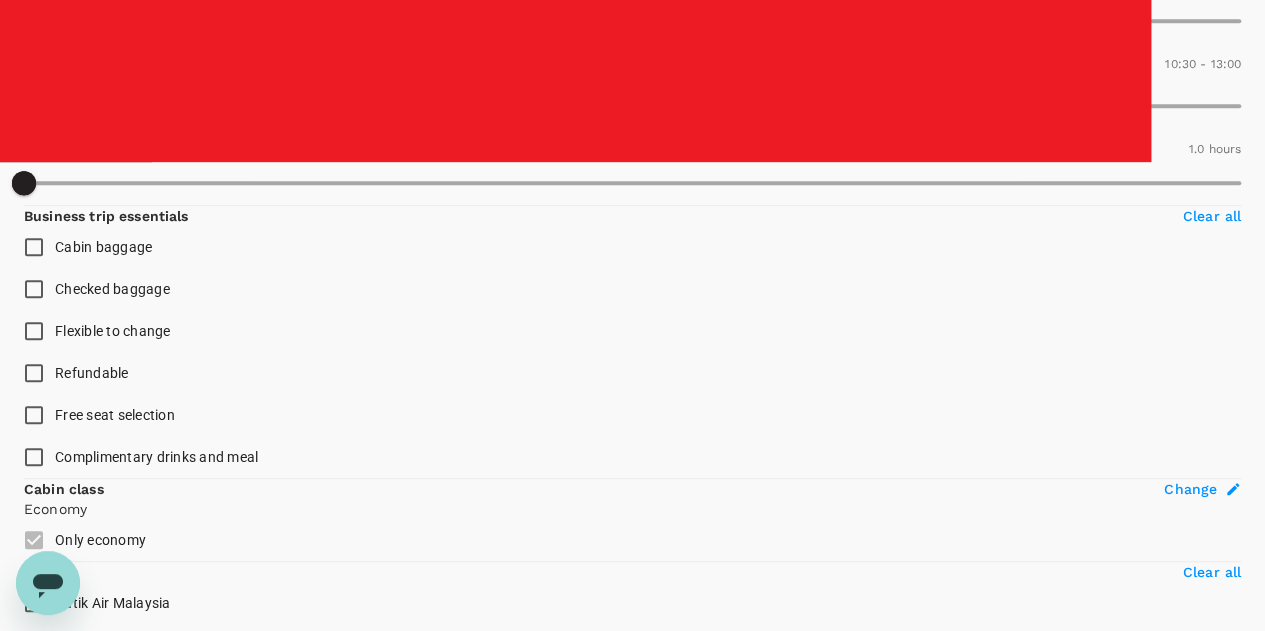 scroll, scrollTop: 500, scrollLeft: 0, axis: vertical 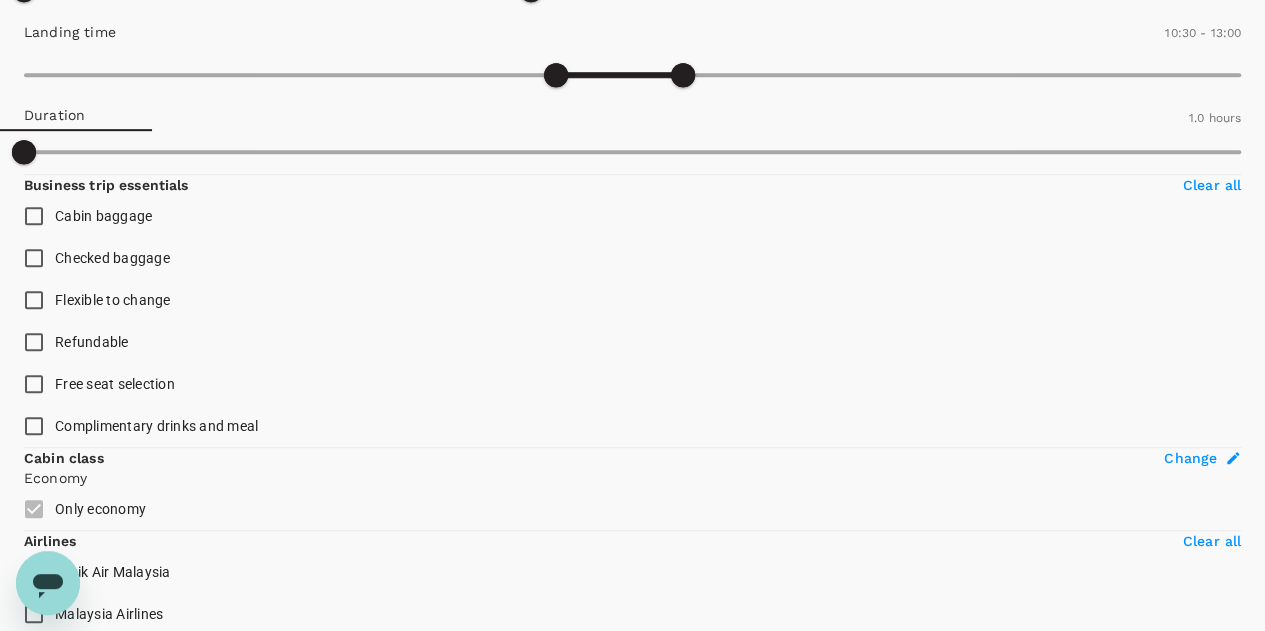 click on "Checked baggage" at bounding box center (112, 258) 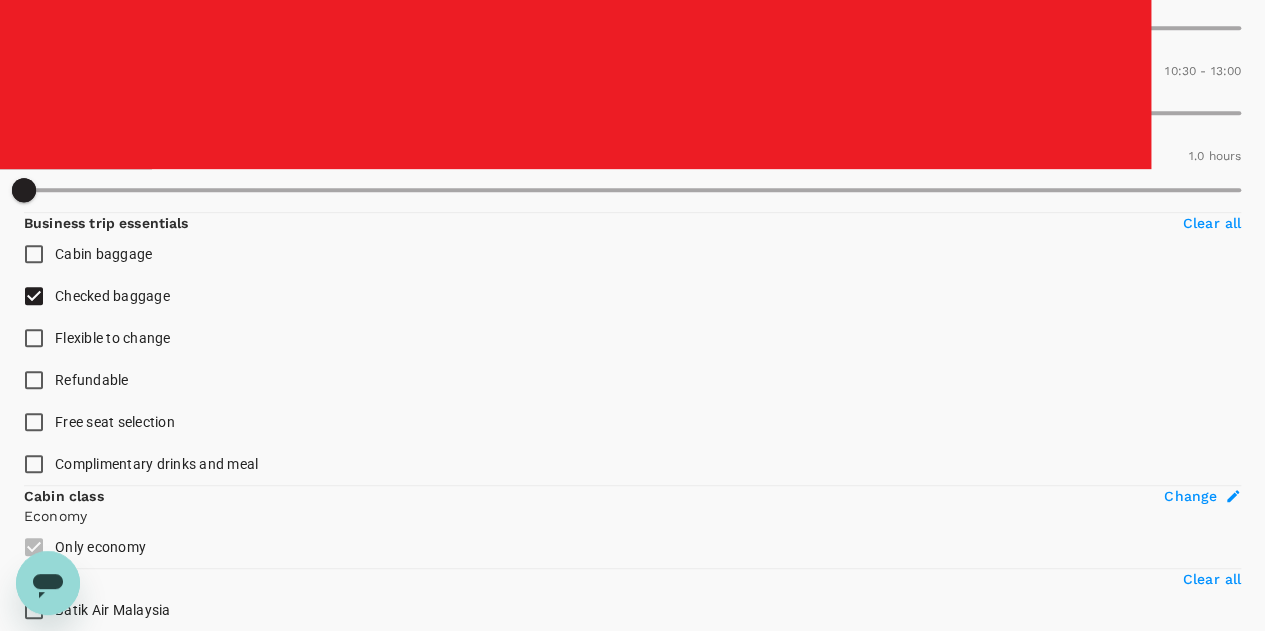 scroll, scrollTop: 400, scrollLeft: 0, axis: vertical 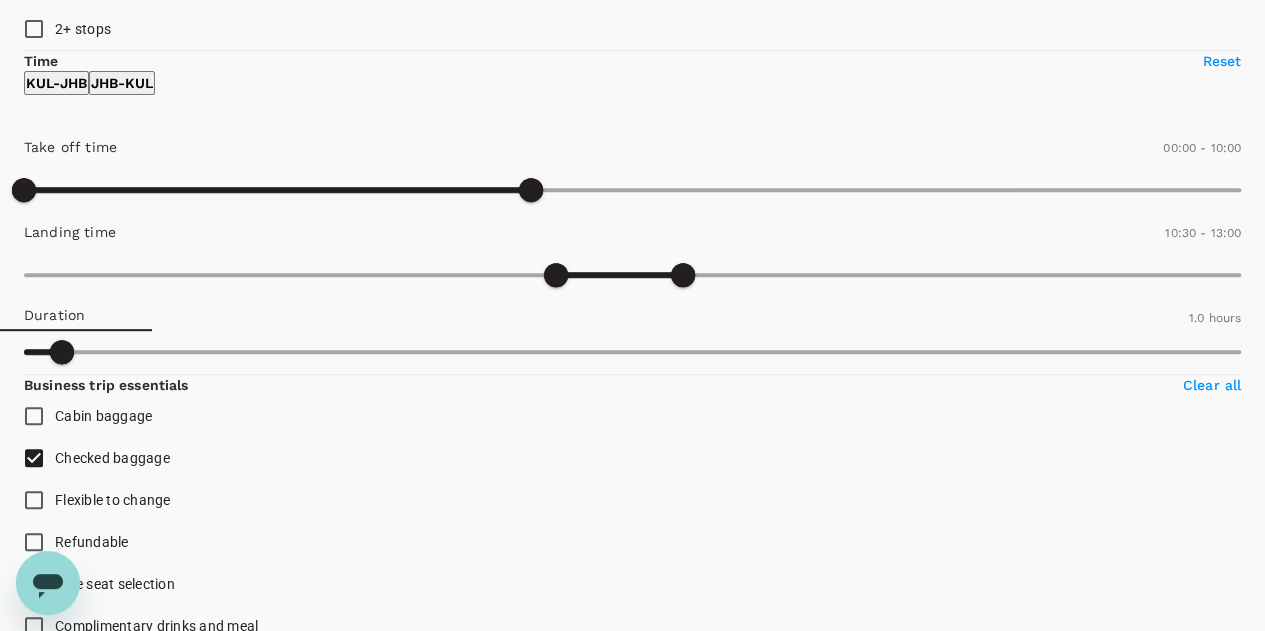 click on "JHB - KUL" at bounding box center (122, 83) 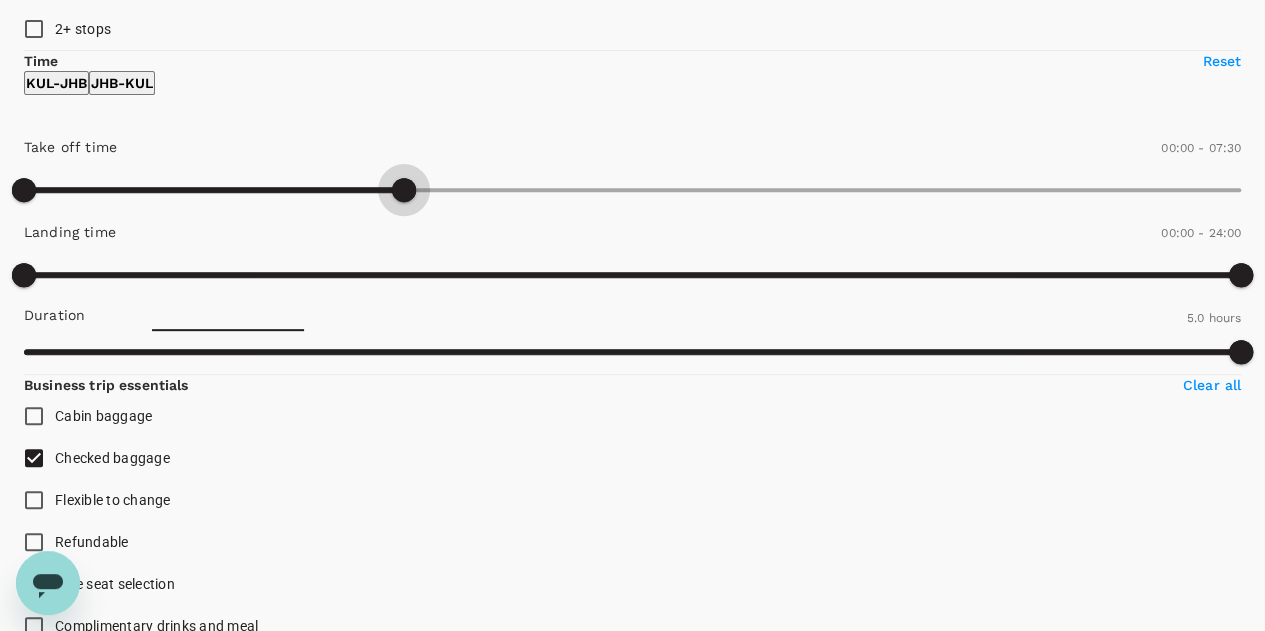type on "480" 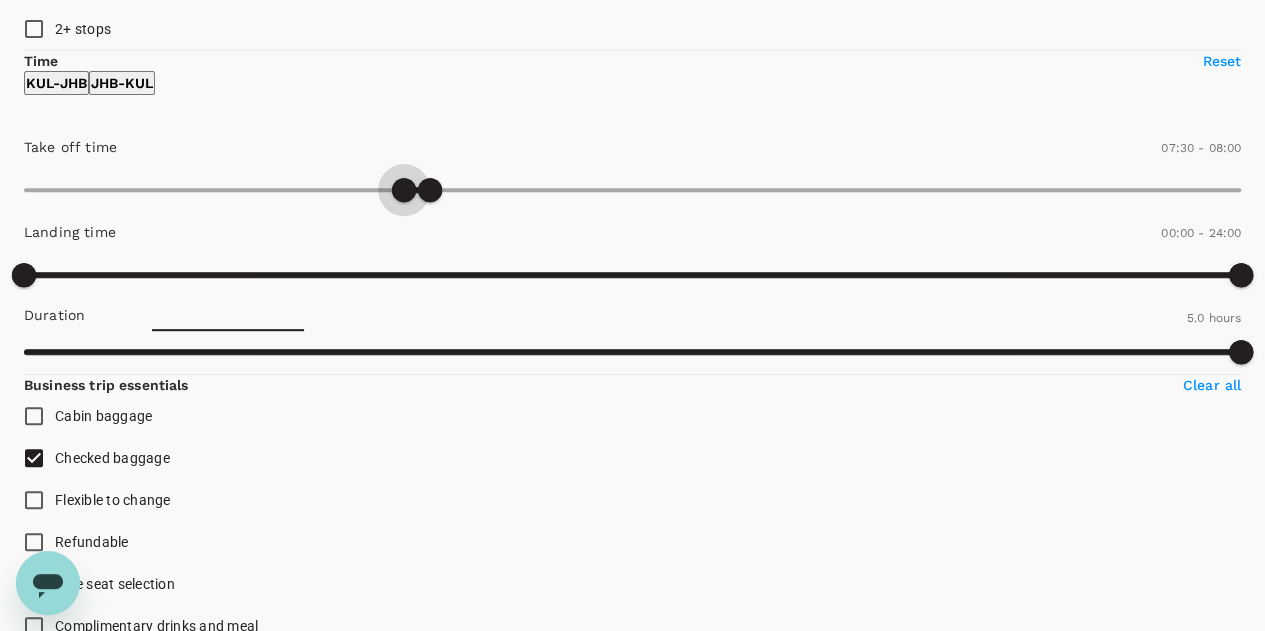 type on "480" 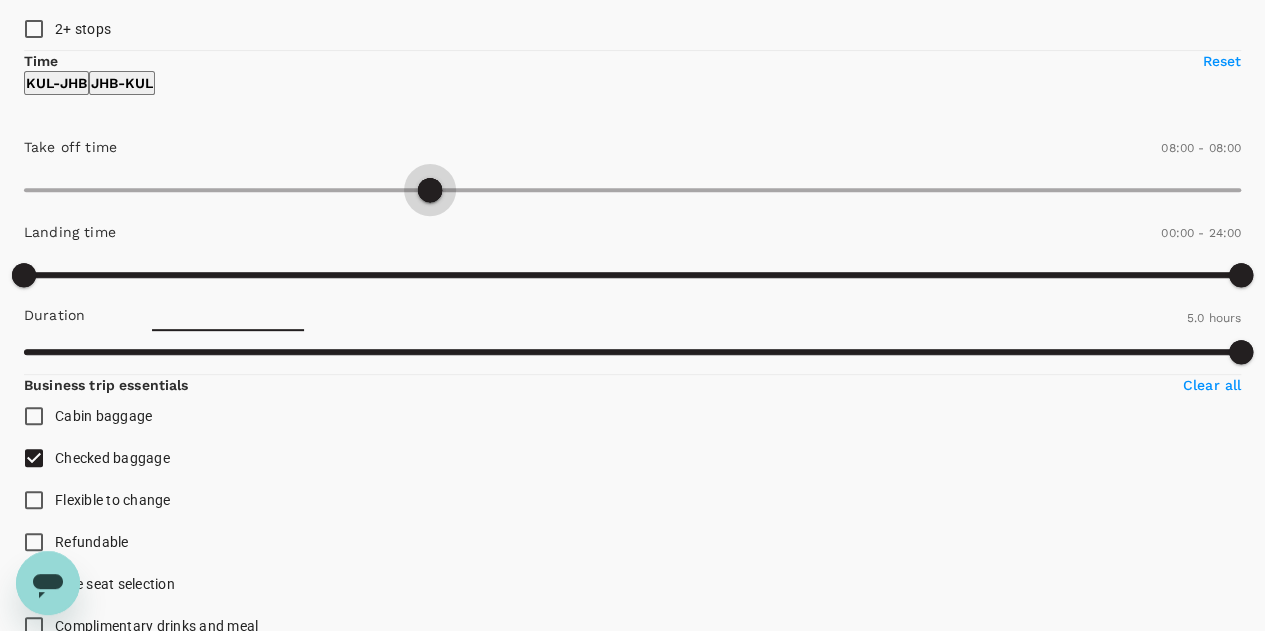 drag, startPoint x: 26, startPoint y: 297, endPoint x: 128, endPoint y: 295, distance: 102.01961 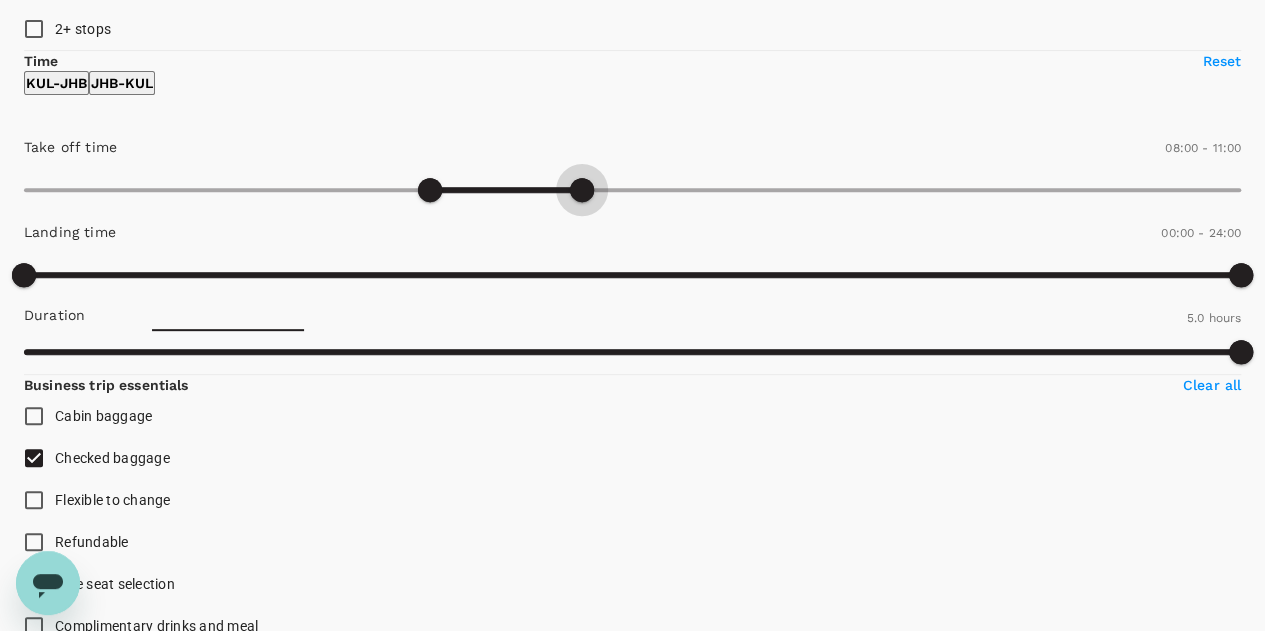 type on "600" 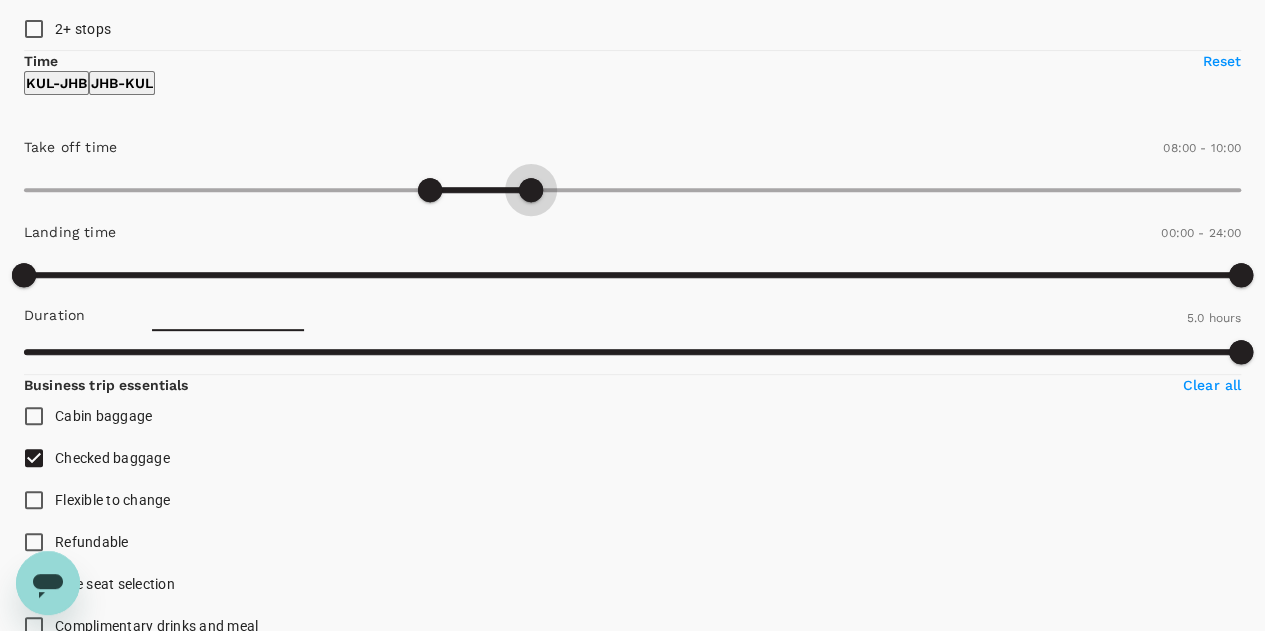 drag, startPoint x: 139, startPoint y: 295, endPoint x: 150, endPoint y: 291, distance: 11.7046995 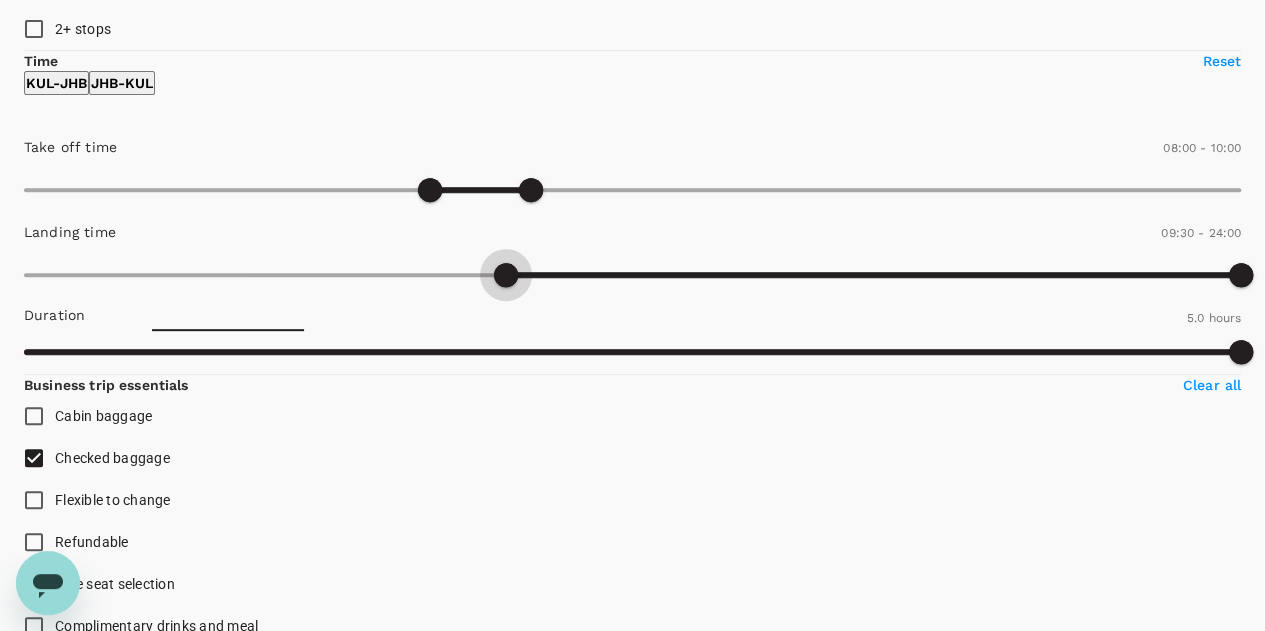 type on "630" 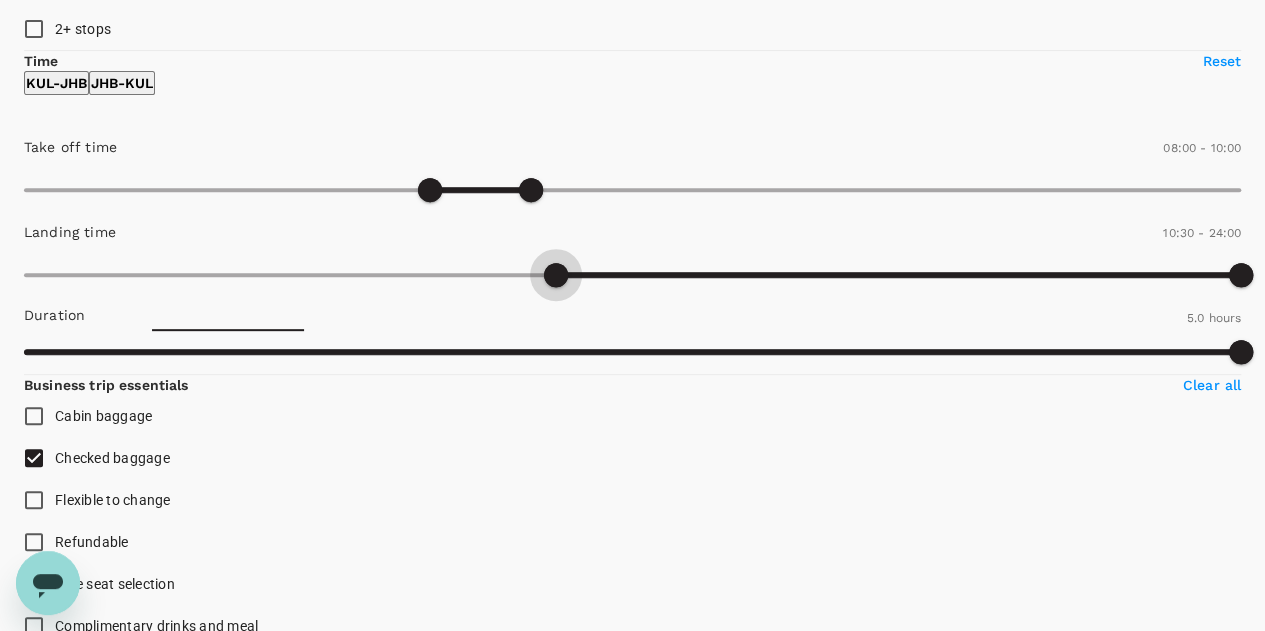 drag, startPoint x: 10, startPoint y: 375, endPoint x: 159, endPoint y: 371, distance: 149.05368 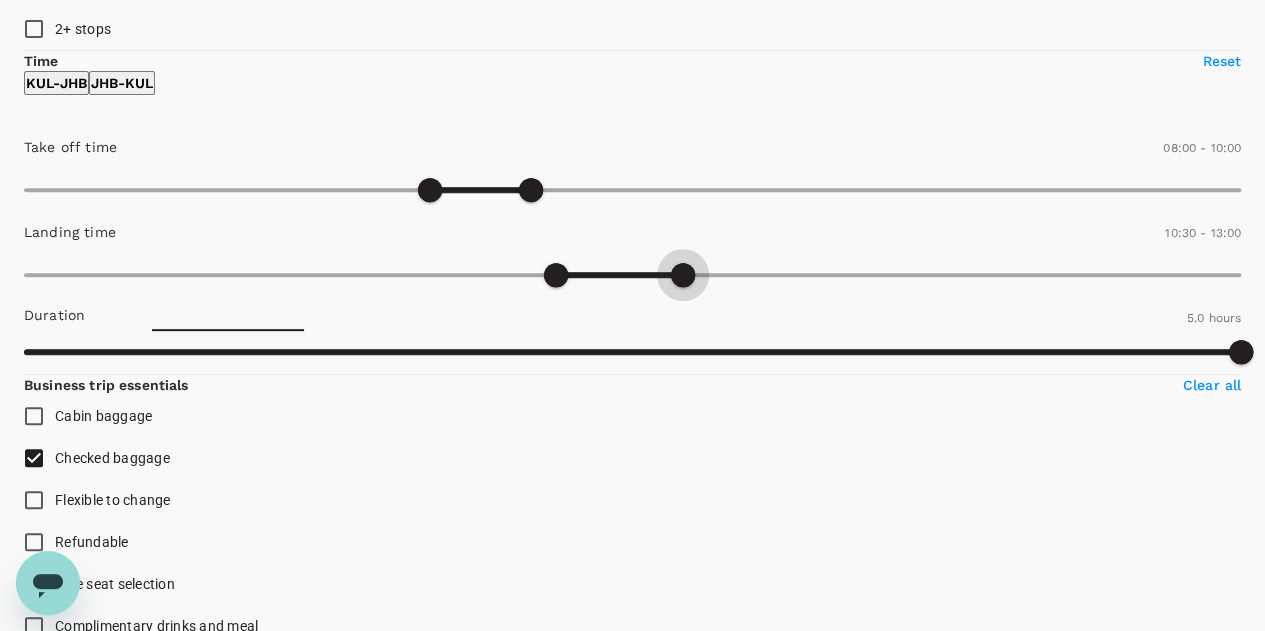 type on "750" 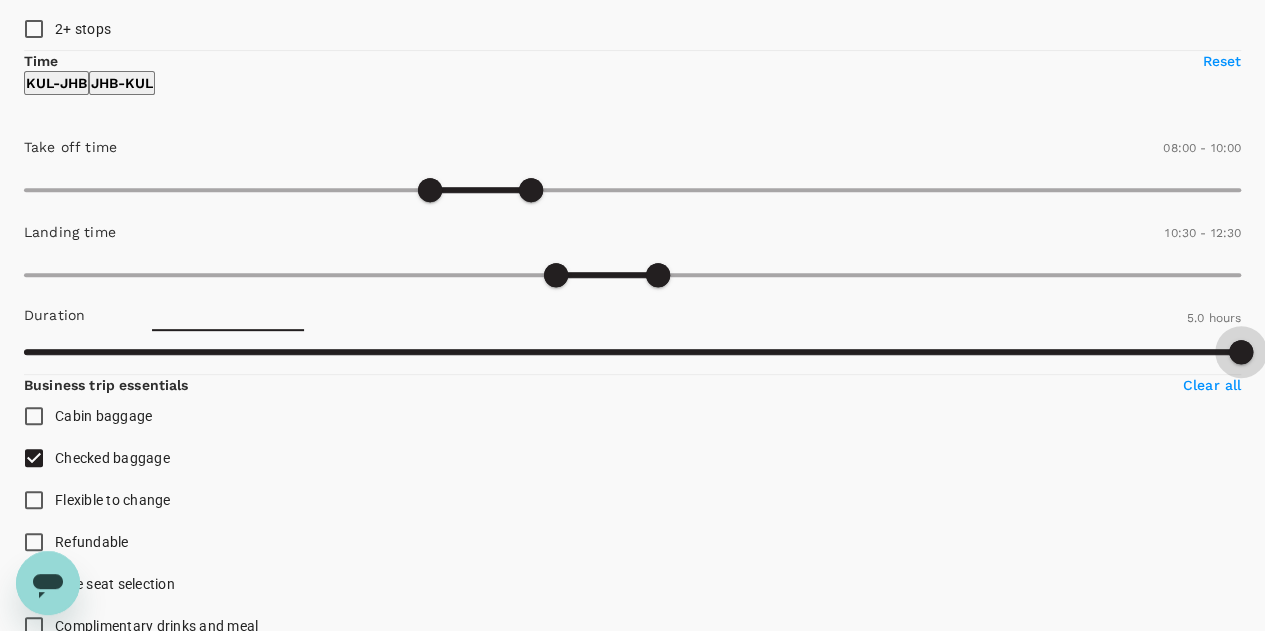 type on "50" 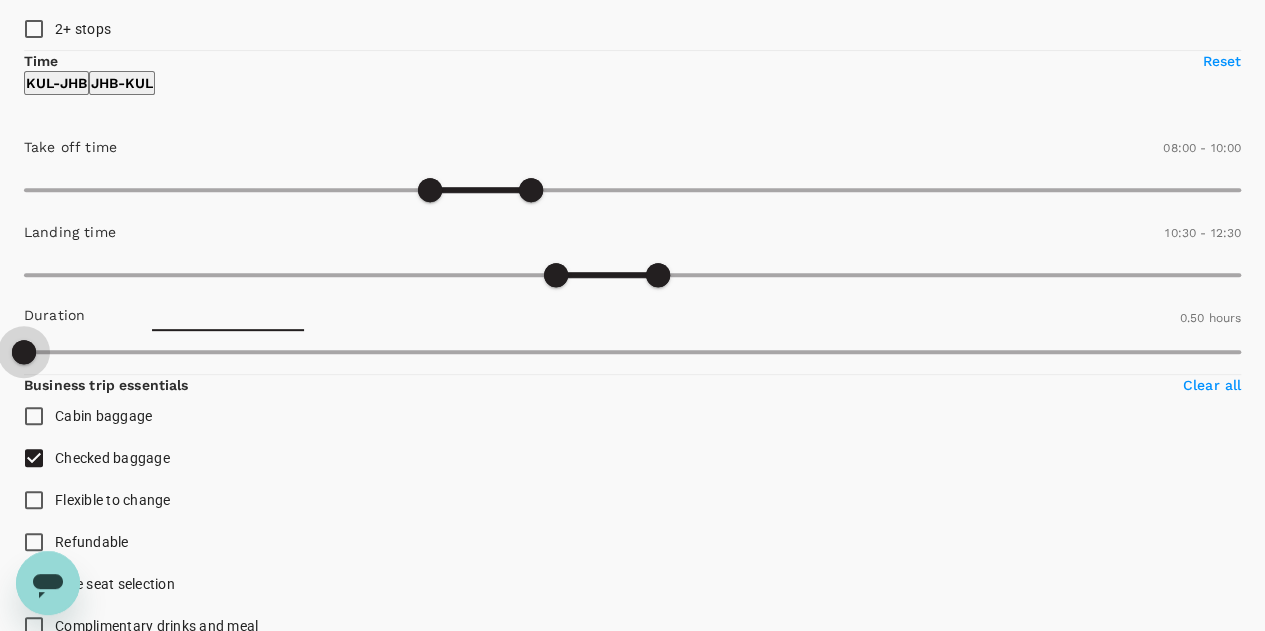 drag, startPoint x: 332, startPoint y: 455, endPoint x: 29, endPoint y: 439, distance: 303.42215 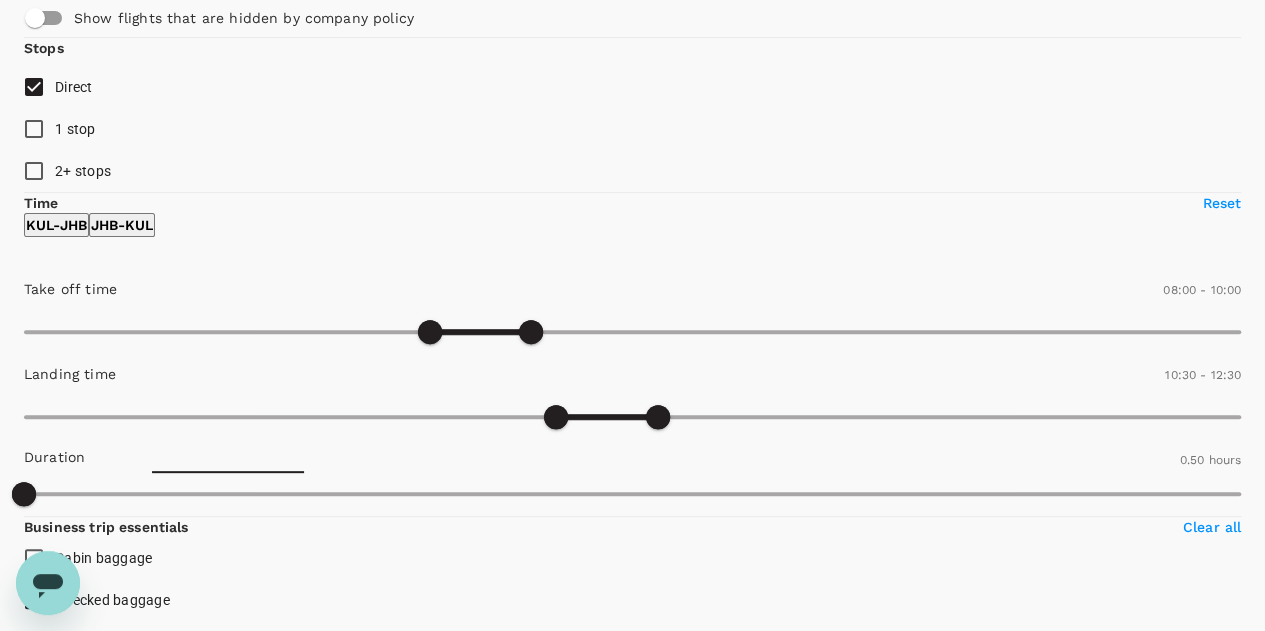 scroll, scrollTop: 200, scrollLeft: 0, axis: vertical 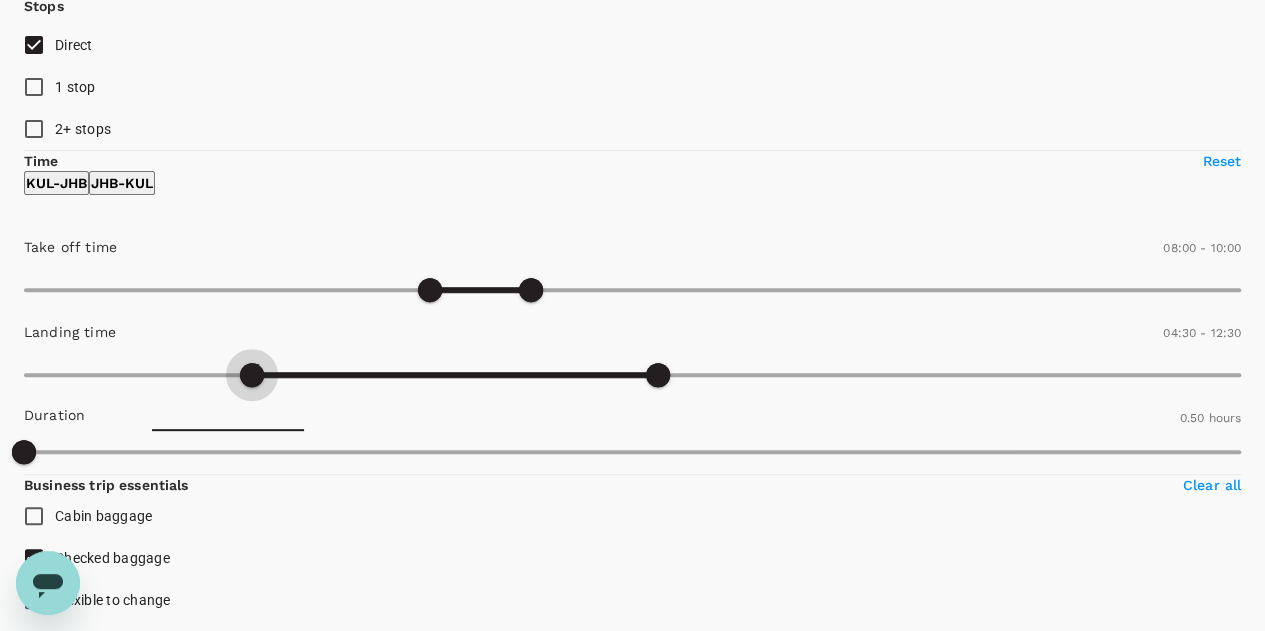 type on "210" 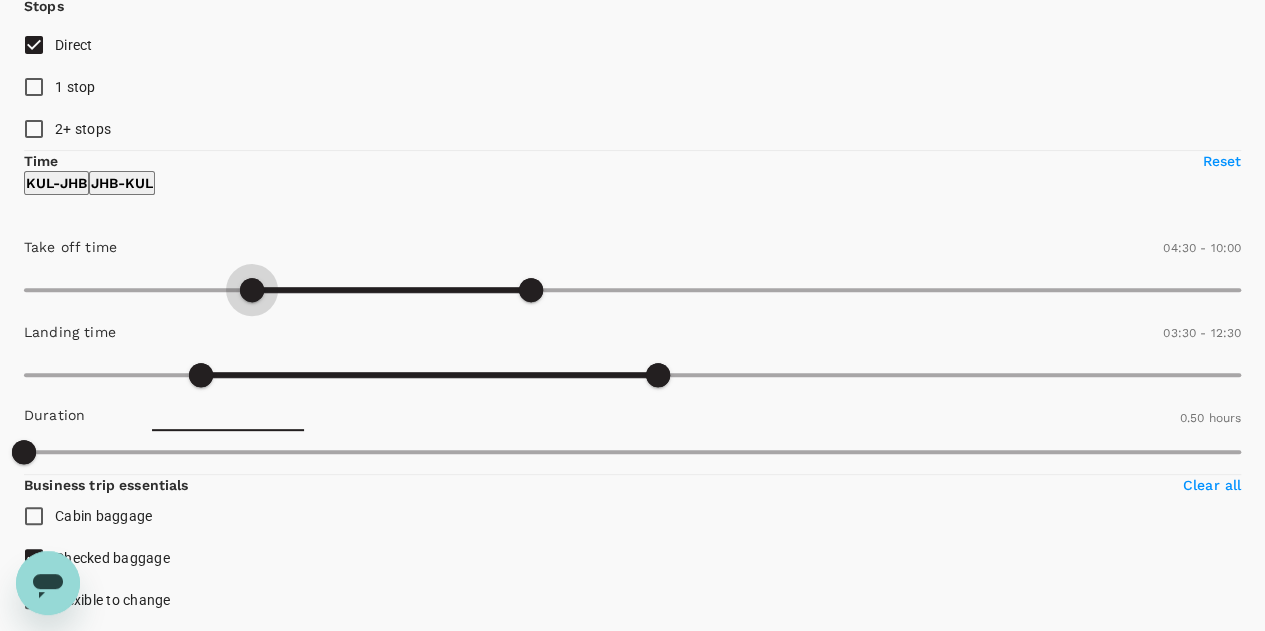 type on "180" 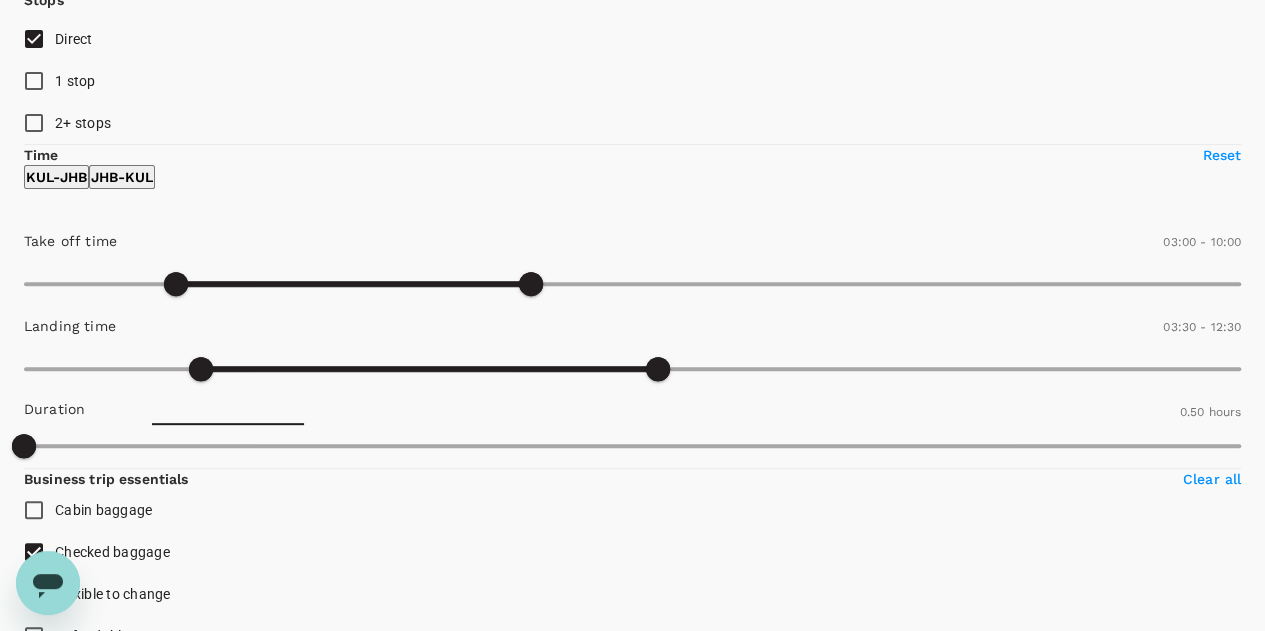 scroll, scrollTop: 100, scrollLeft: 0, axis: vertical 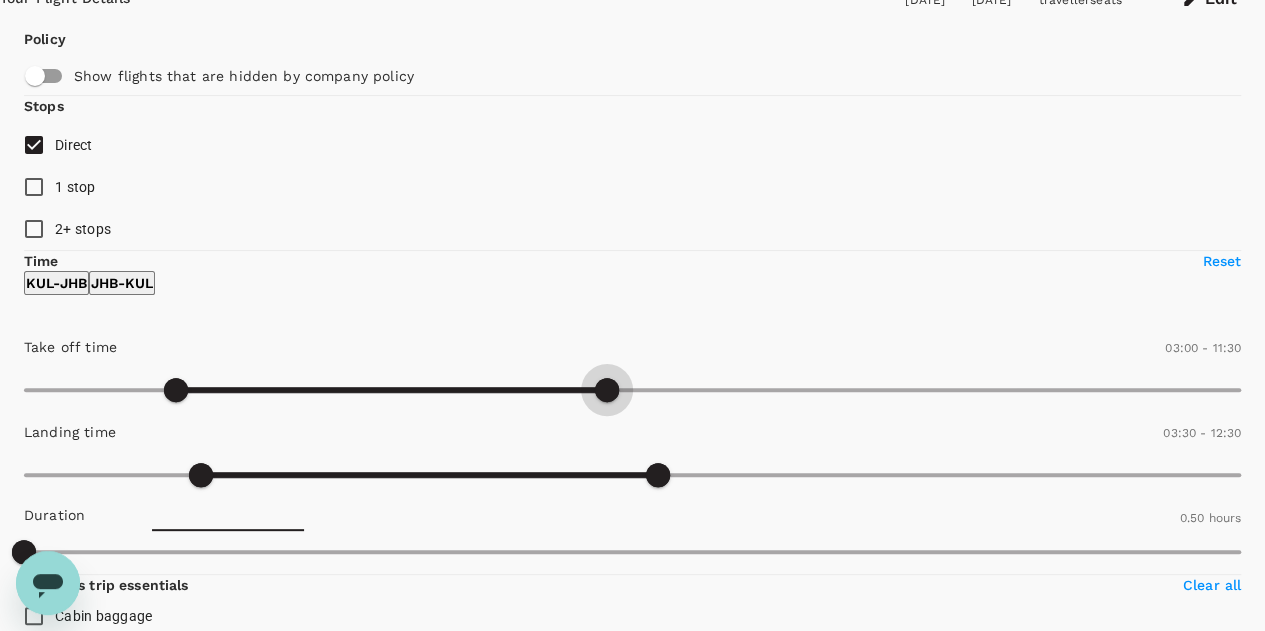 type on "990" 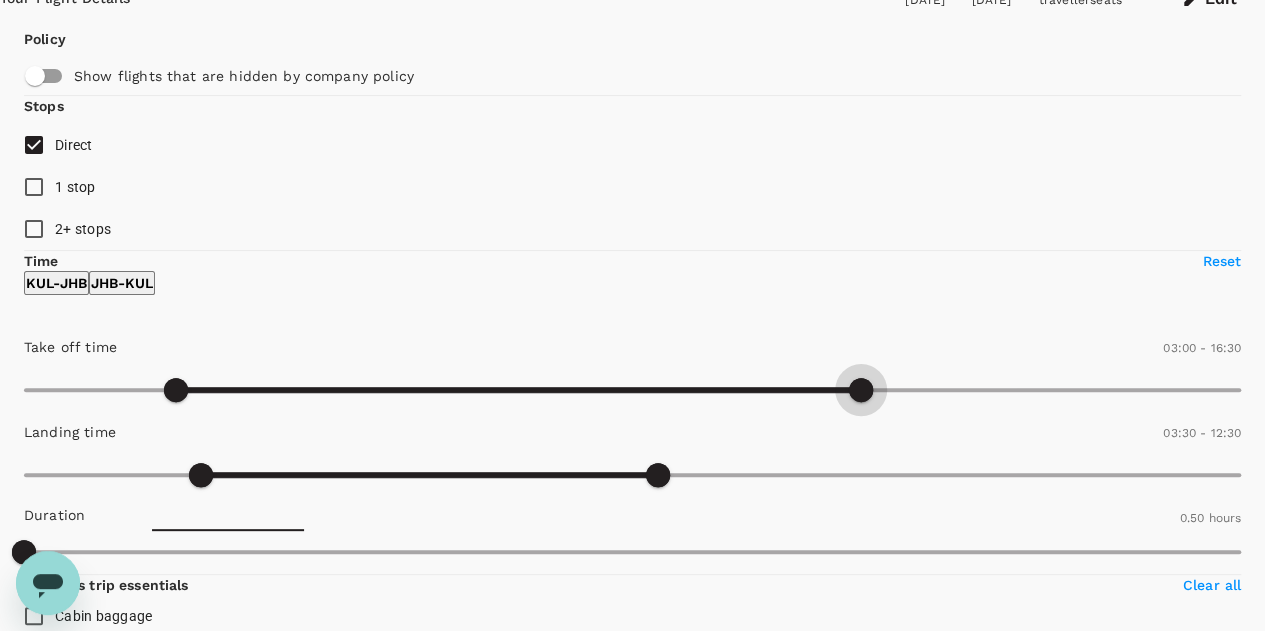 drag, startPoint x: 156, startPoint y: 496, endPoint x: 199, endPoint y: 605, distance: 117.17508 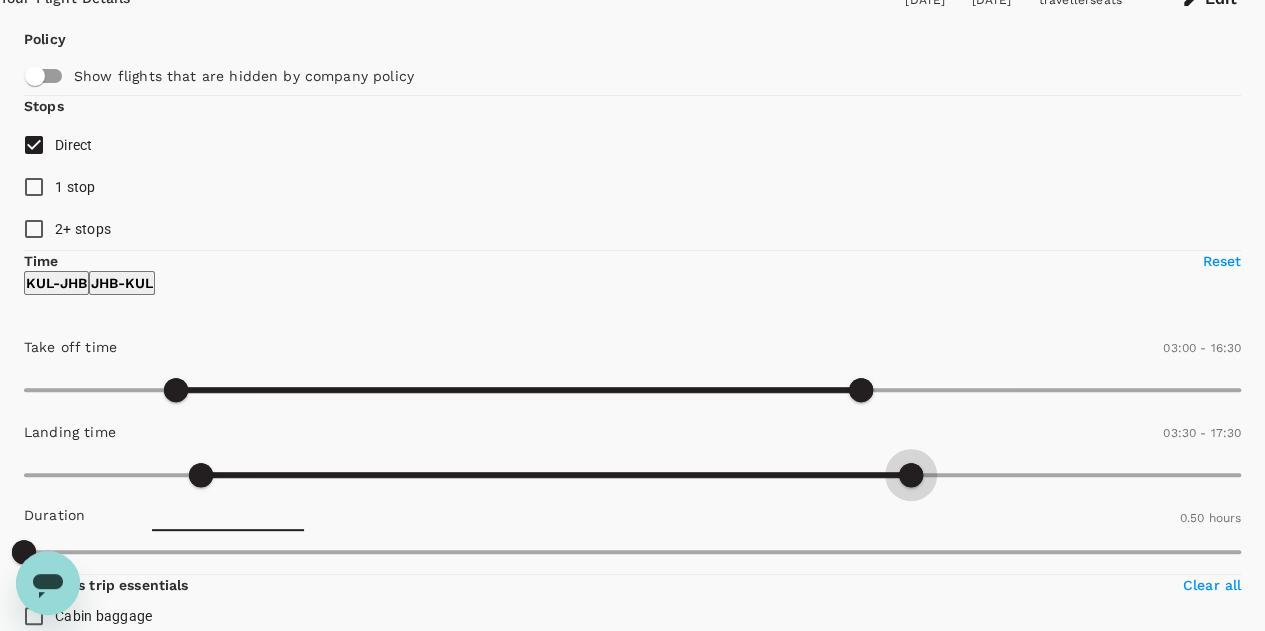 type on "1080" 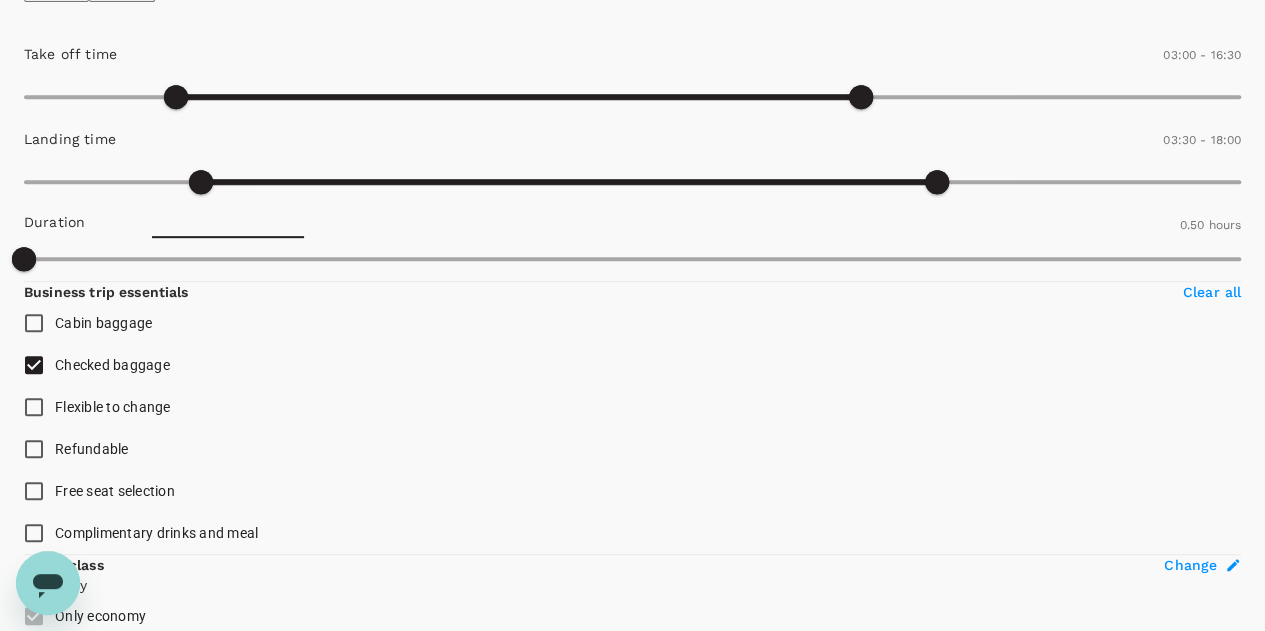 scroll, scrollTop: 400, scrollLeft: 0, axis: vertical 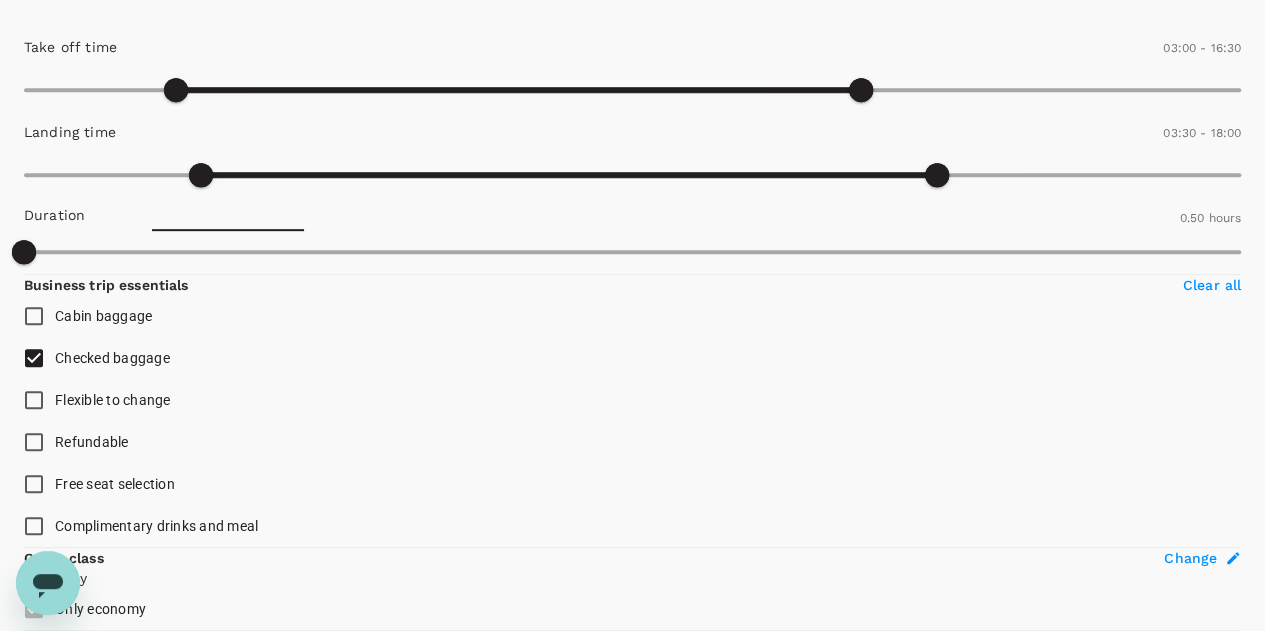 type on "0" 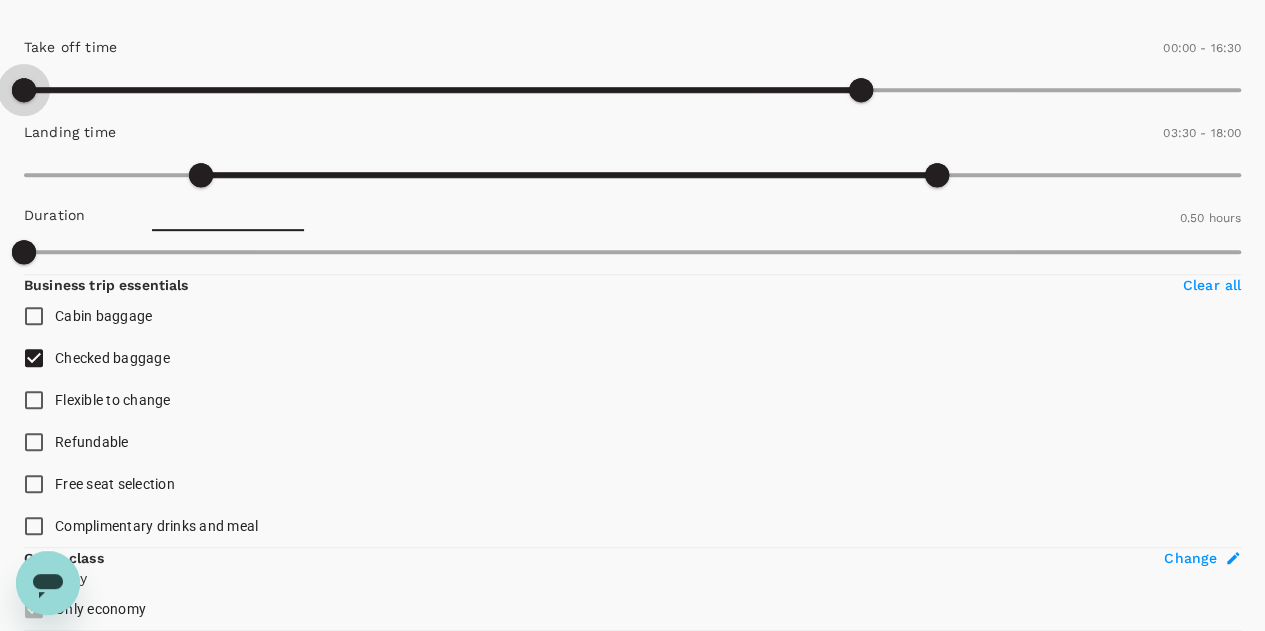 drag, startPoint x: 64, startPoint y: 185, endPoint x: 0, endPoint y: 174, distance: 64.93843 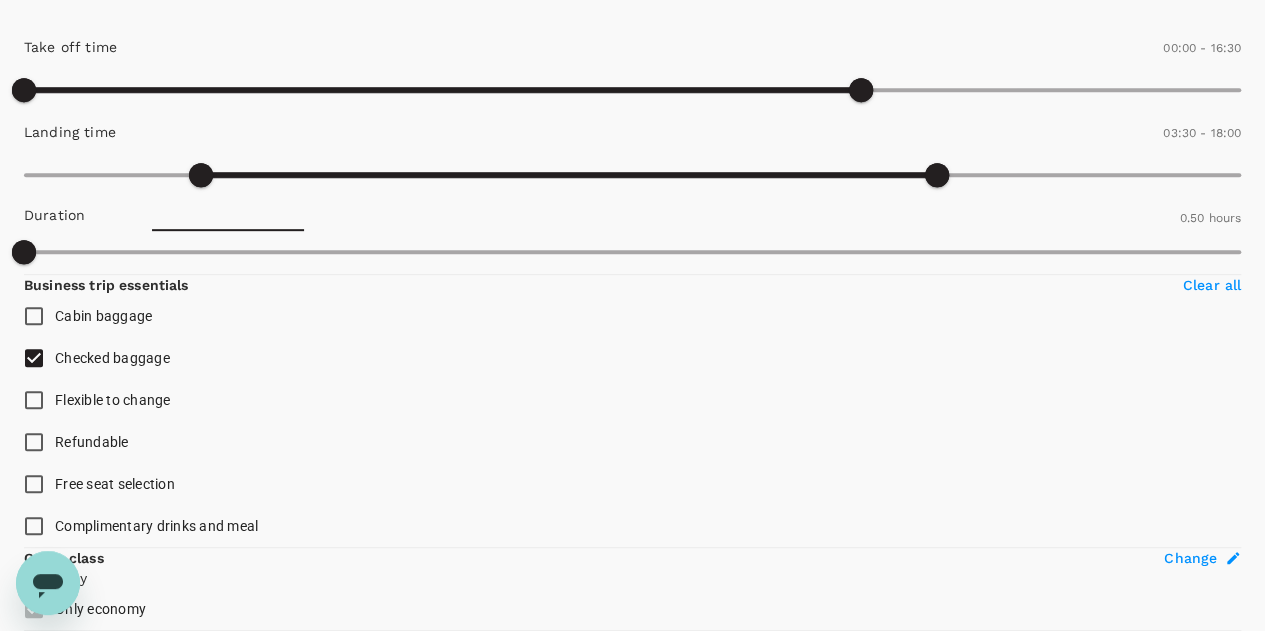 type on "1440" 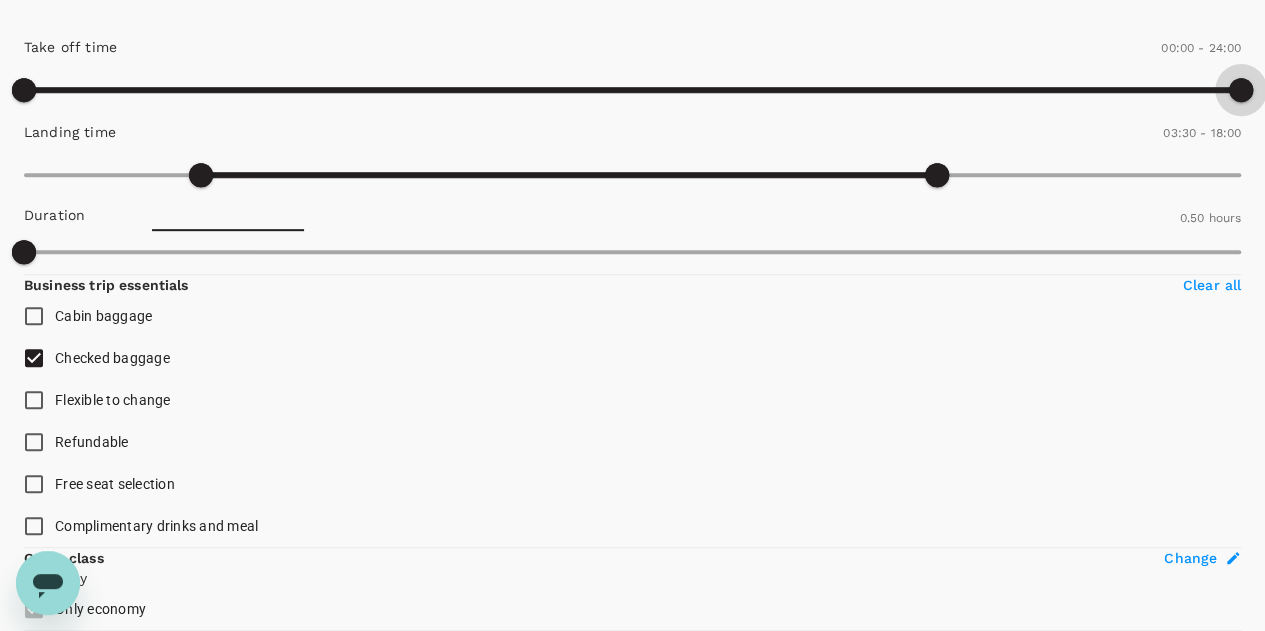 drag, startPoint x: 296, startPoint y: 175, endPoint x: 410, endPoint y: 170, distance: 114.1096 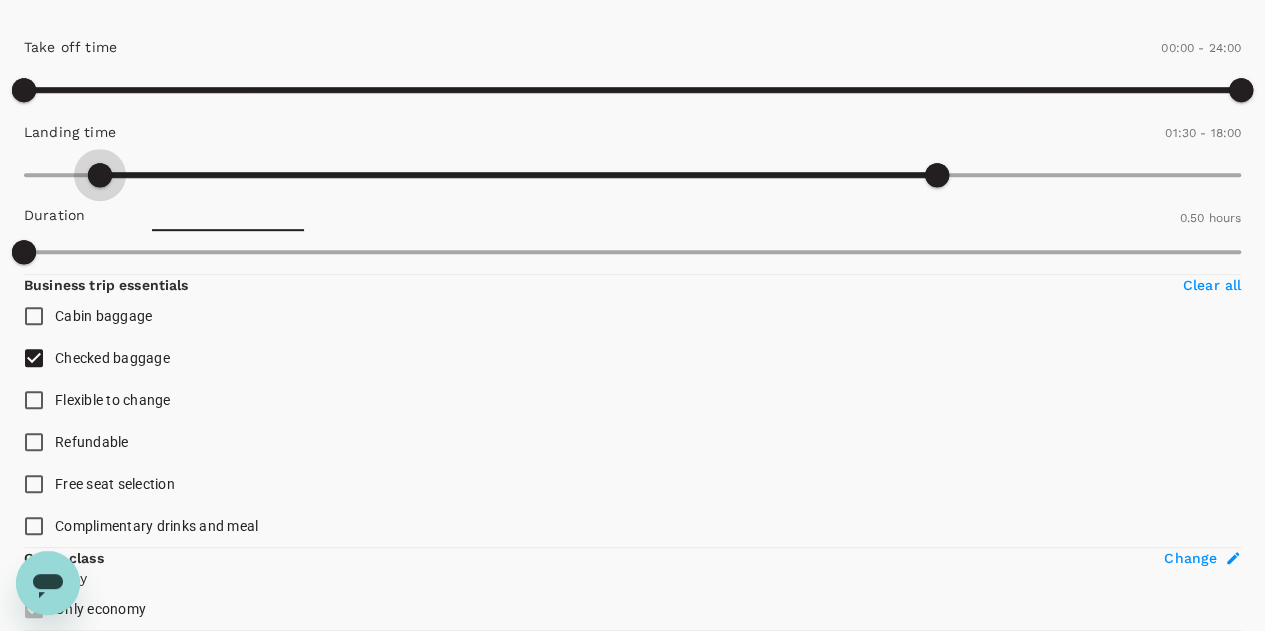type on "0" 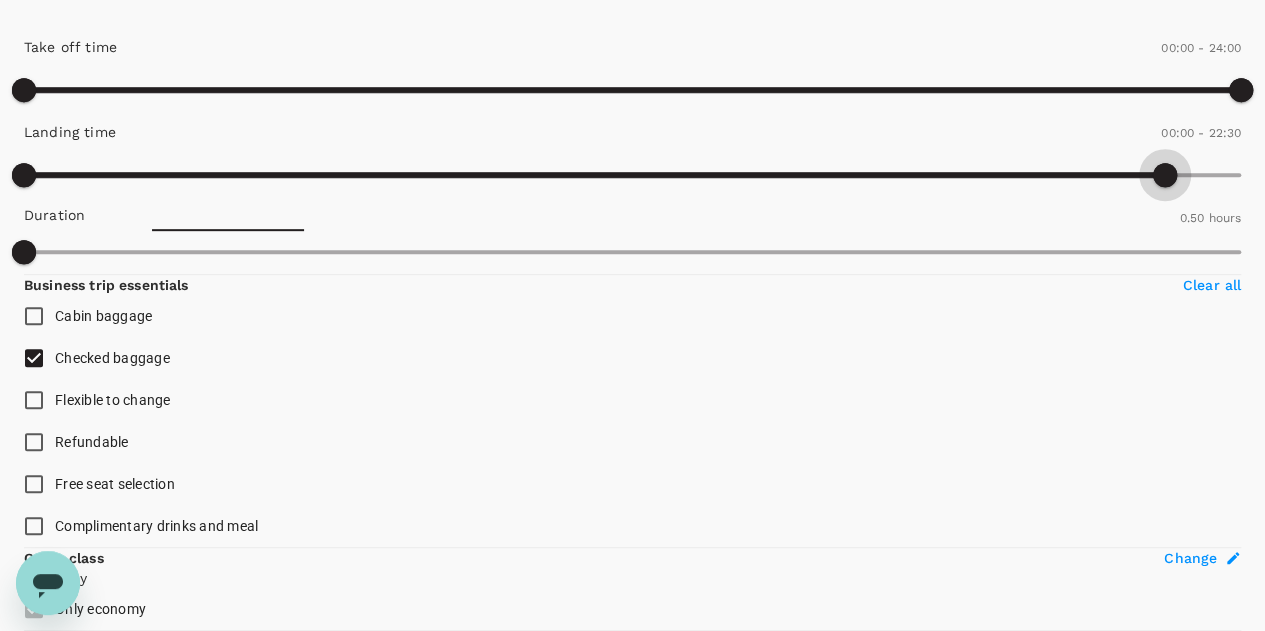 type on "1440" 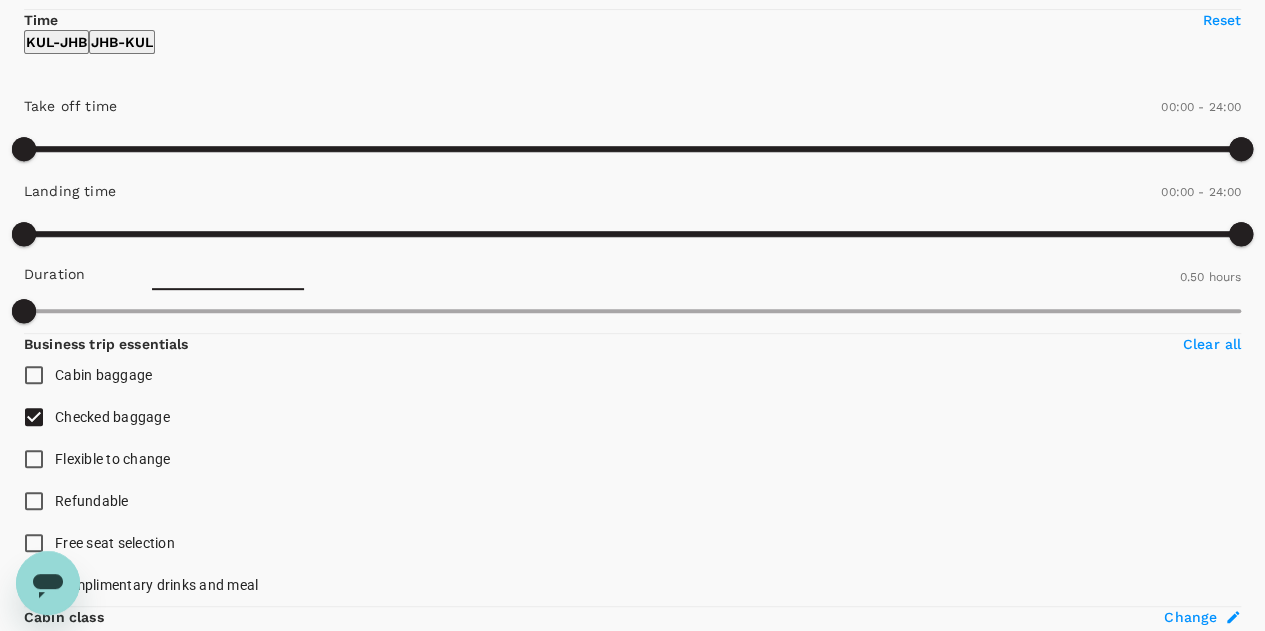 scroll, scrollTop: 300, scrollLeft: 0, axis: vertical 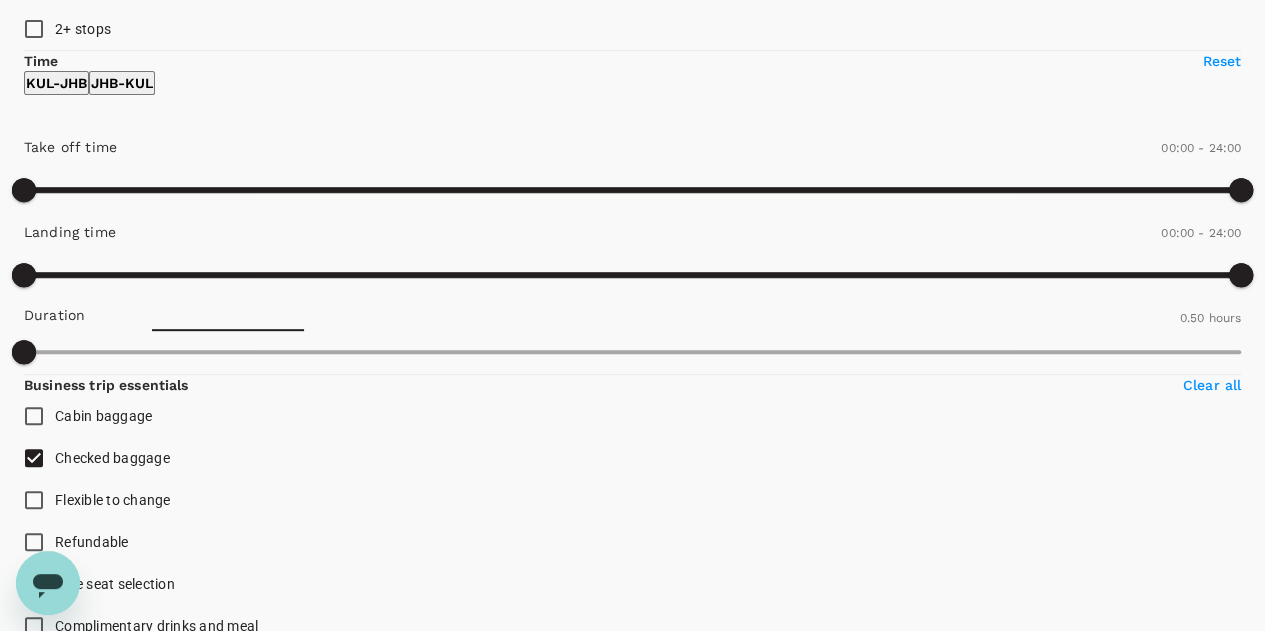 click on "KUL - JHB" at bounding box center (56, 83) 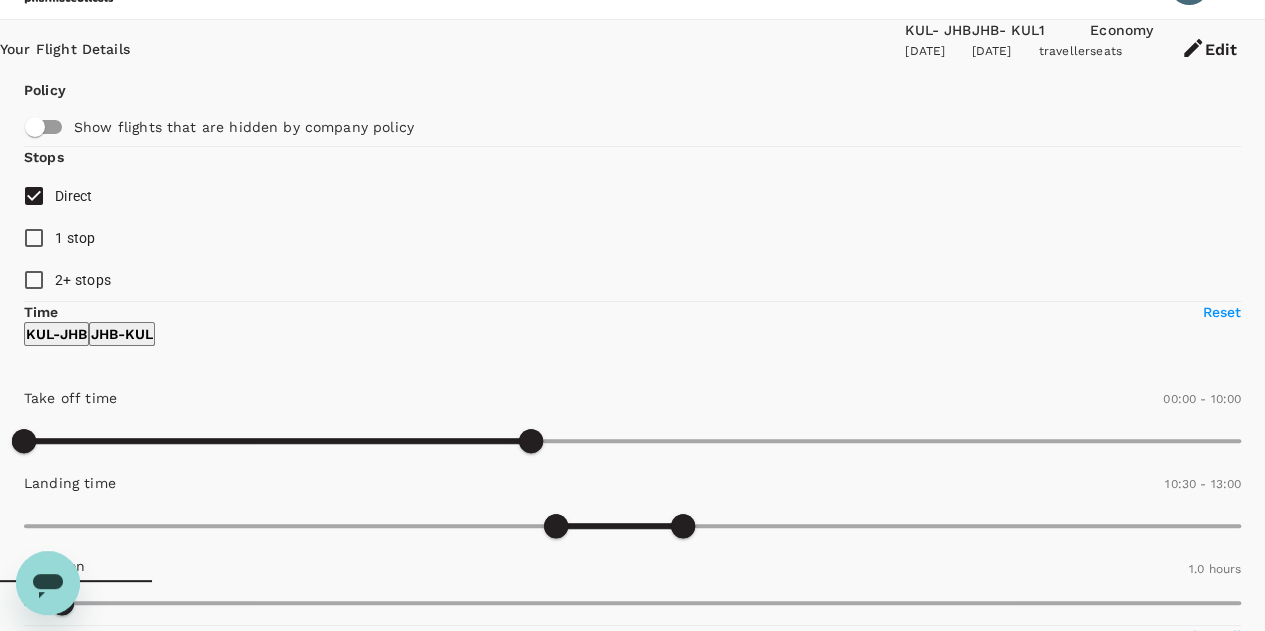 scroll, scrollTop: 0, scrollLeft: 0, axis: both 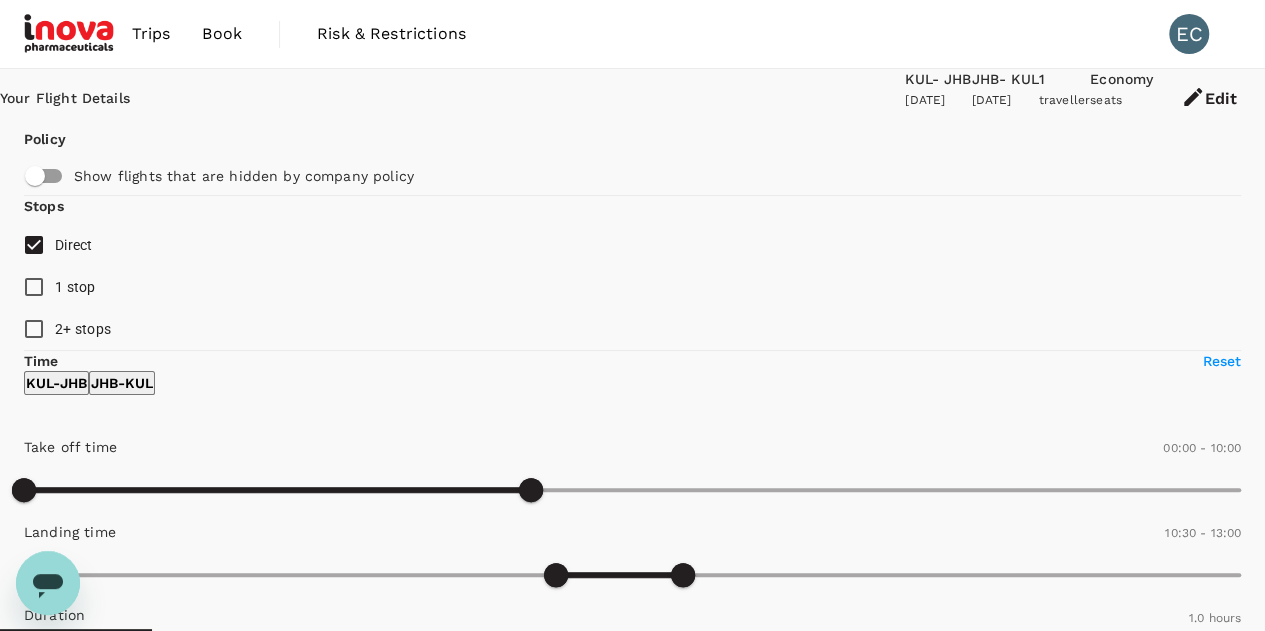 click on "Back to search" at bounding box center [76, 1365] 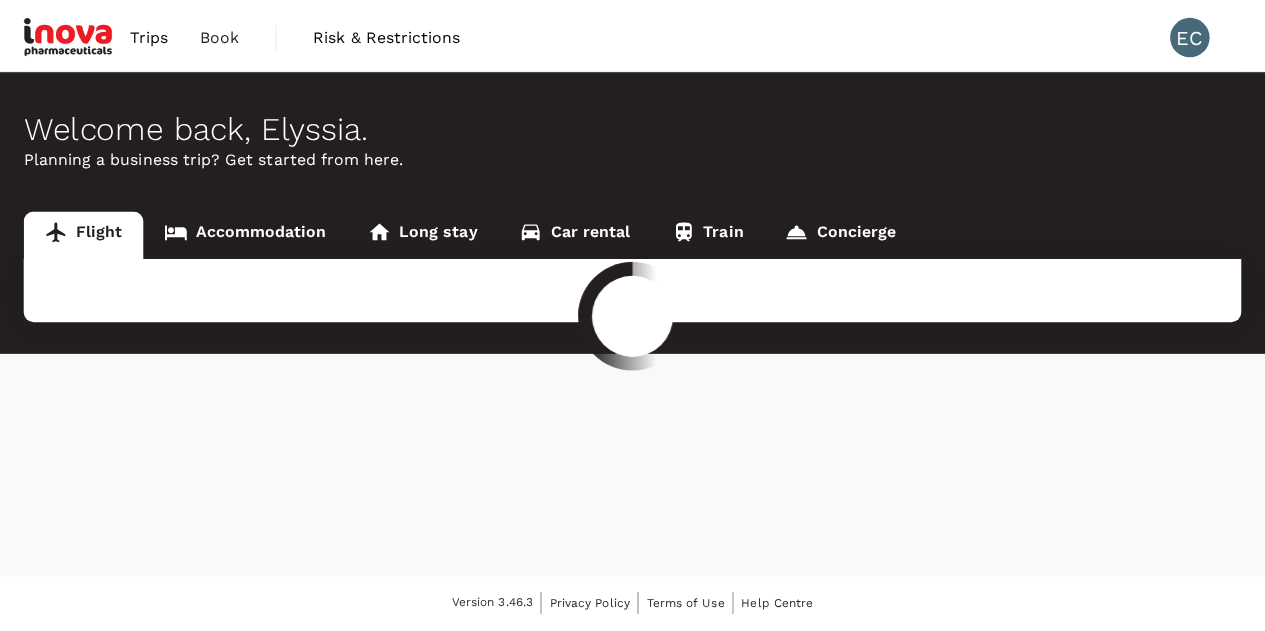 scroll, scrollTop: 0, scrollLeft: 0, axis: both 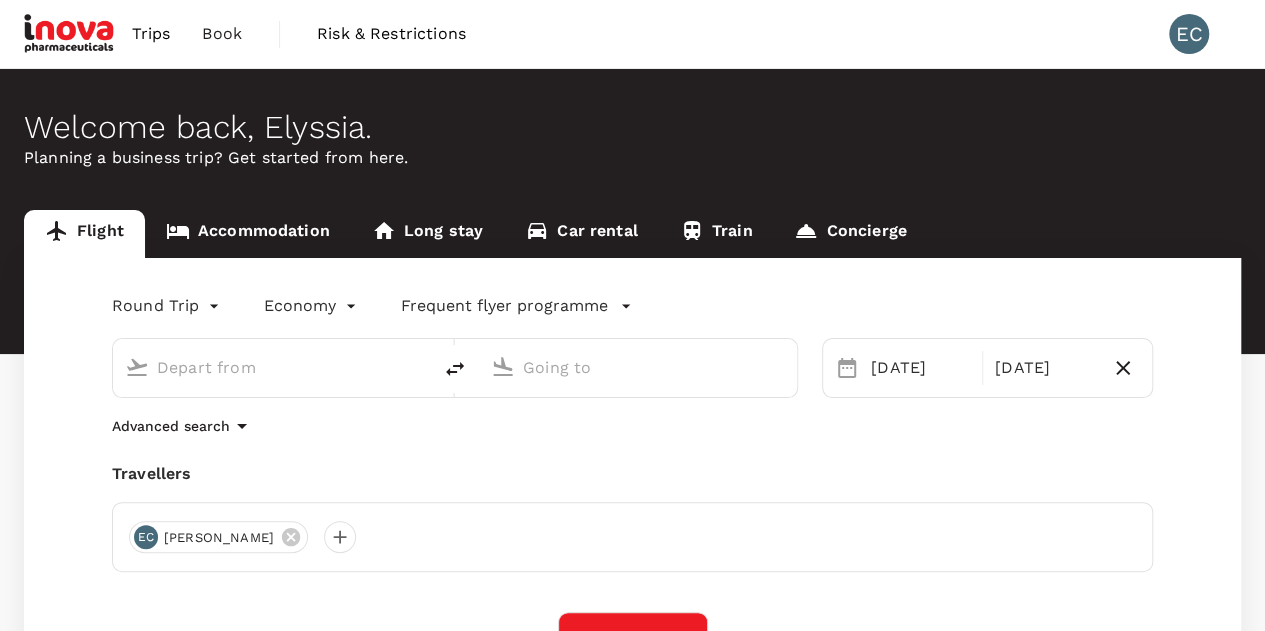 type on "Kuala Lumpur Intl (KUL)" 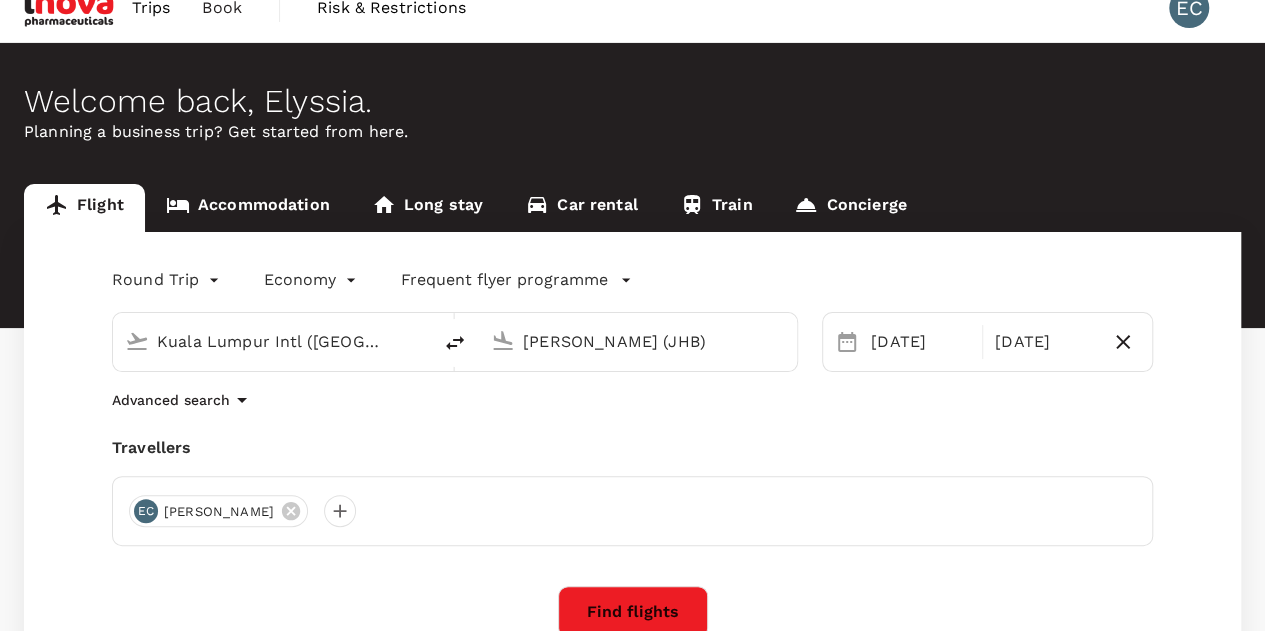 scroll, scrollTop: 100, scrollLeft: 0, axis: vertical 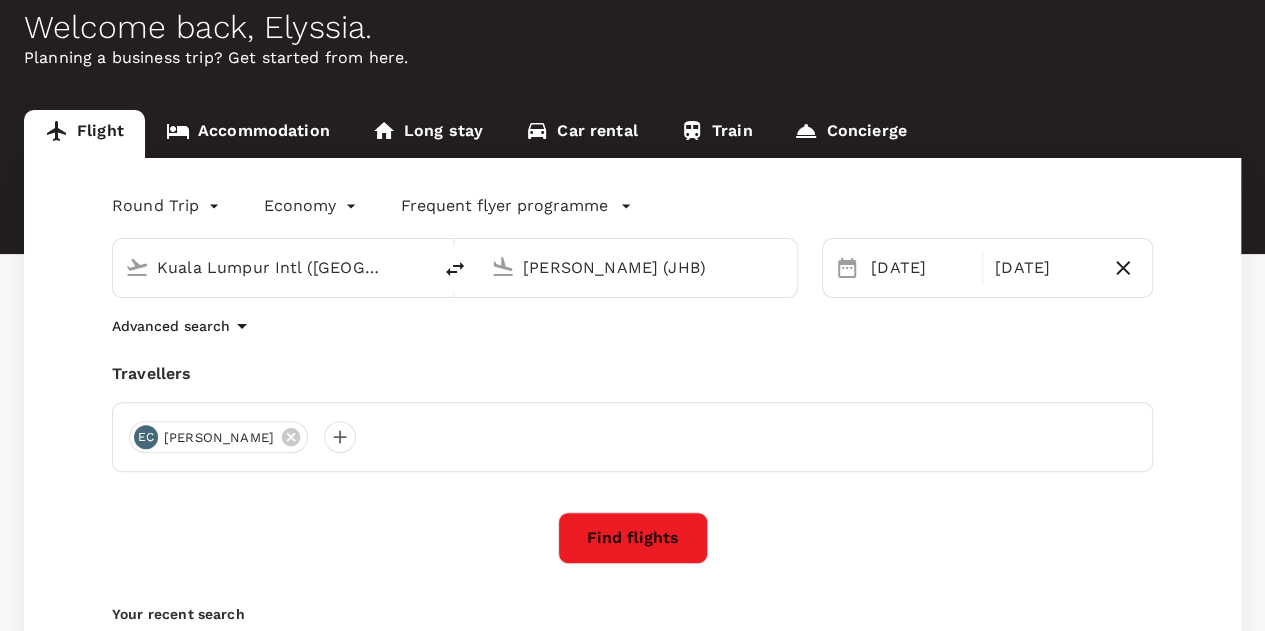 click on "Find flights" at bounding box center (633, 538) 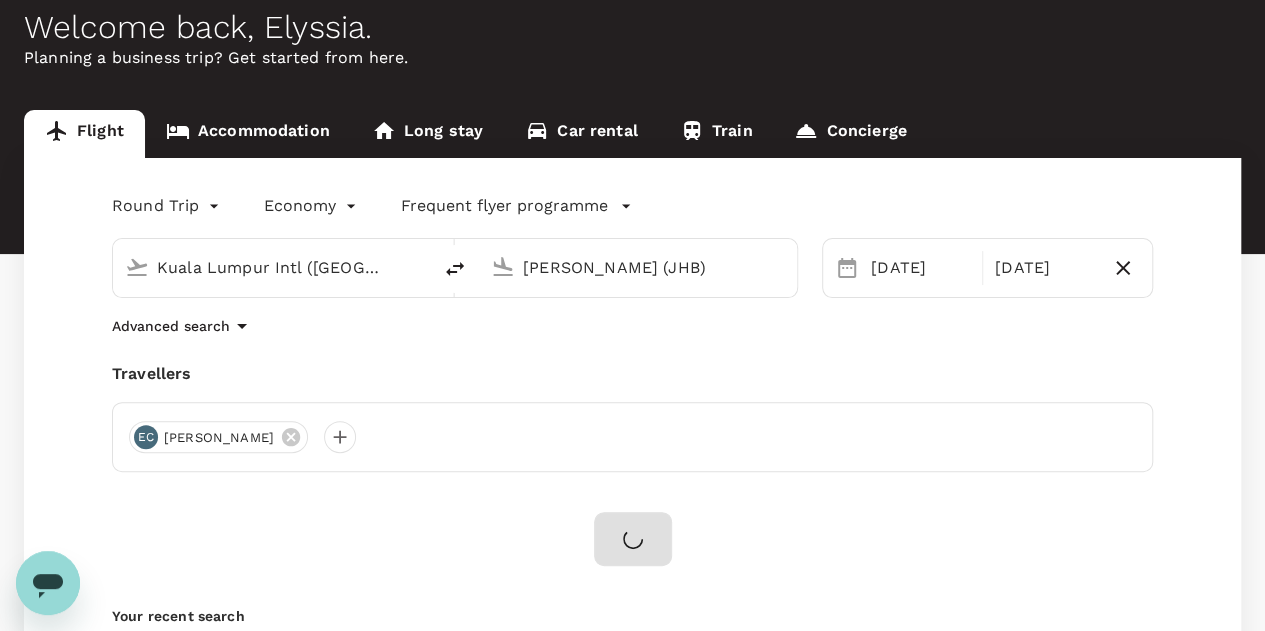 scroll, scrollTop: 0, scrollLeft: 0, axis: both 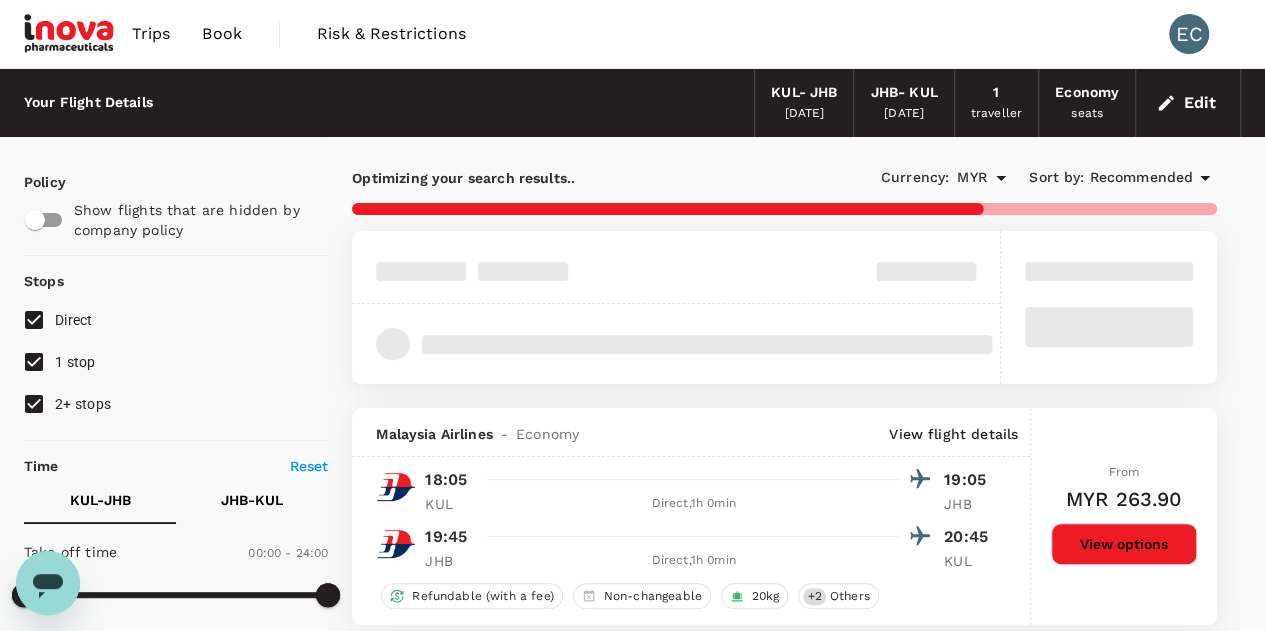 type on "MYR" 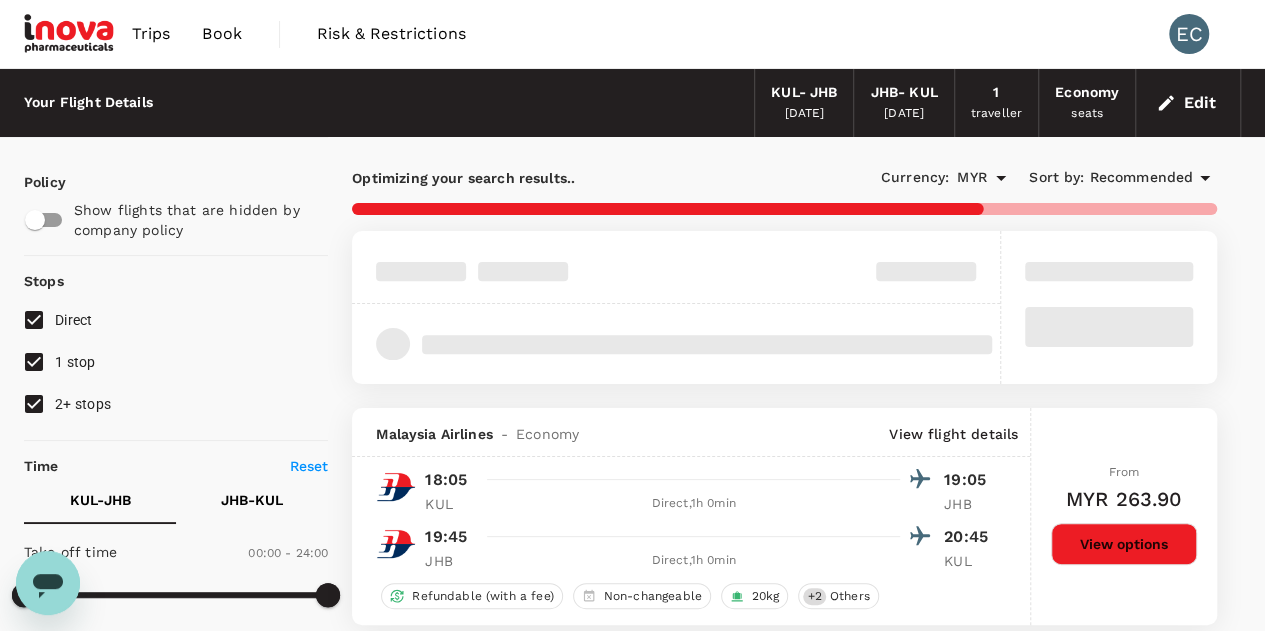 type on "1440" 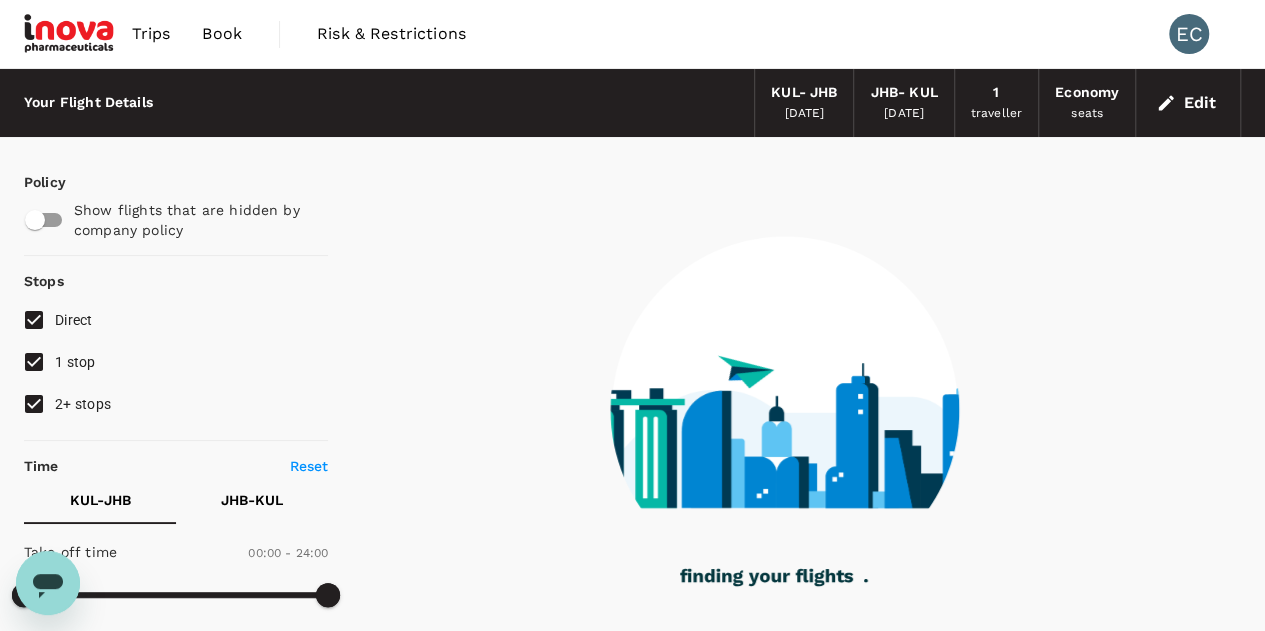 checkbox on "false" 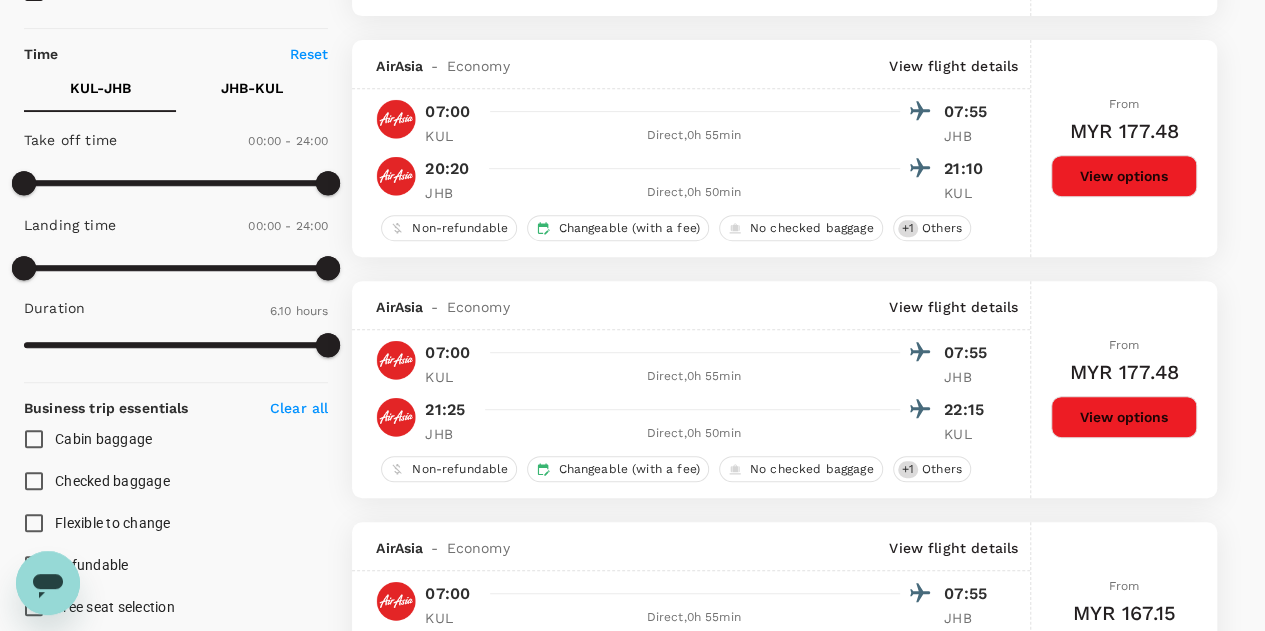 scroll, scrollTop: 410, scrollLeft: 0, axis: vertical 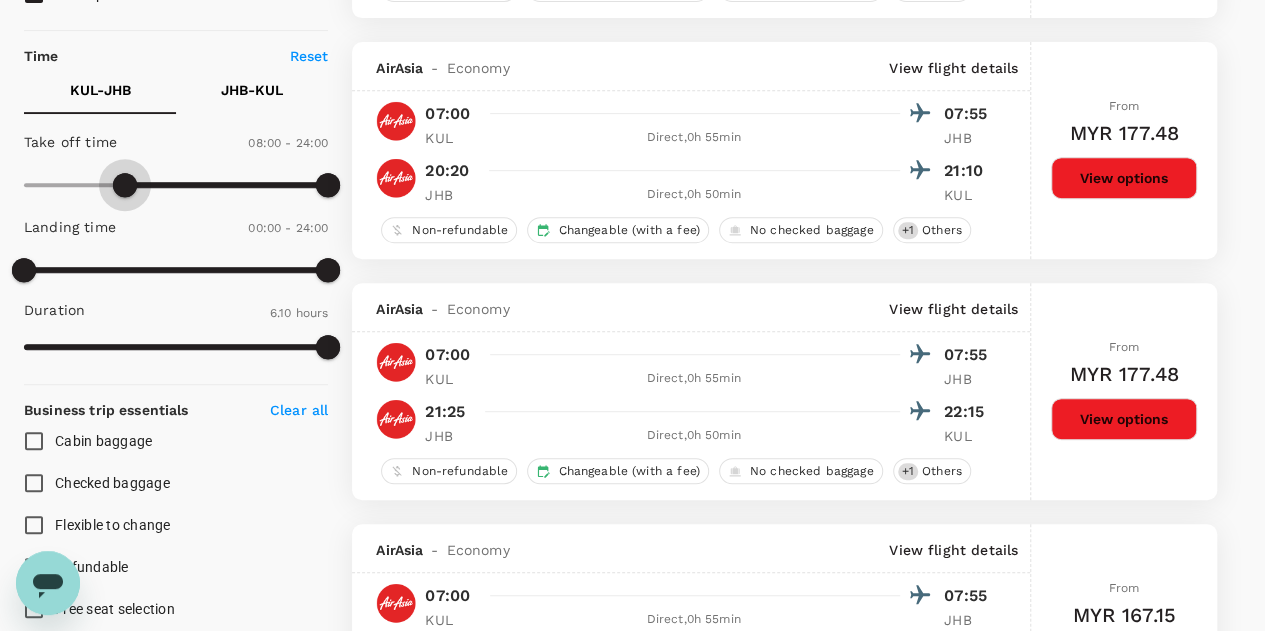 drag, startPoint x: 28, startPoint y: 186, endPoint x: 124, endPoint y: 185, distance: 96.00521 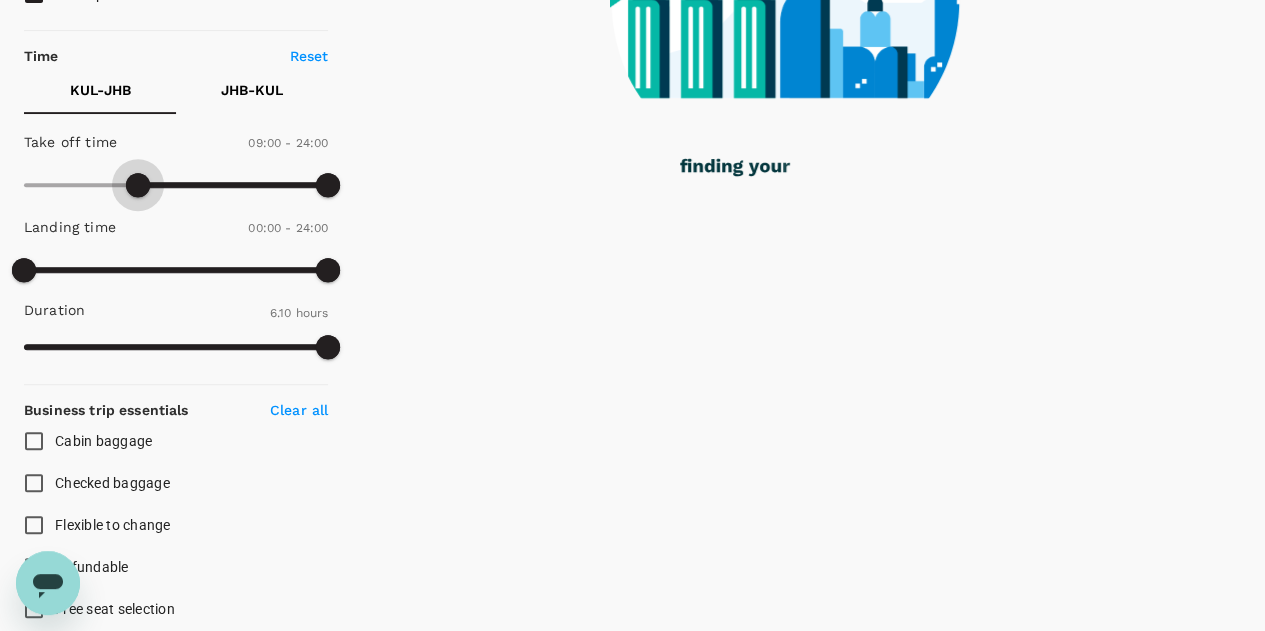 type on "510" 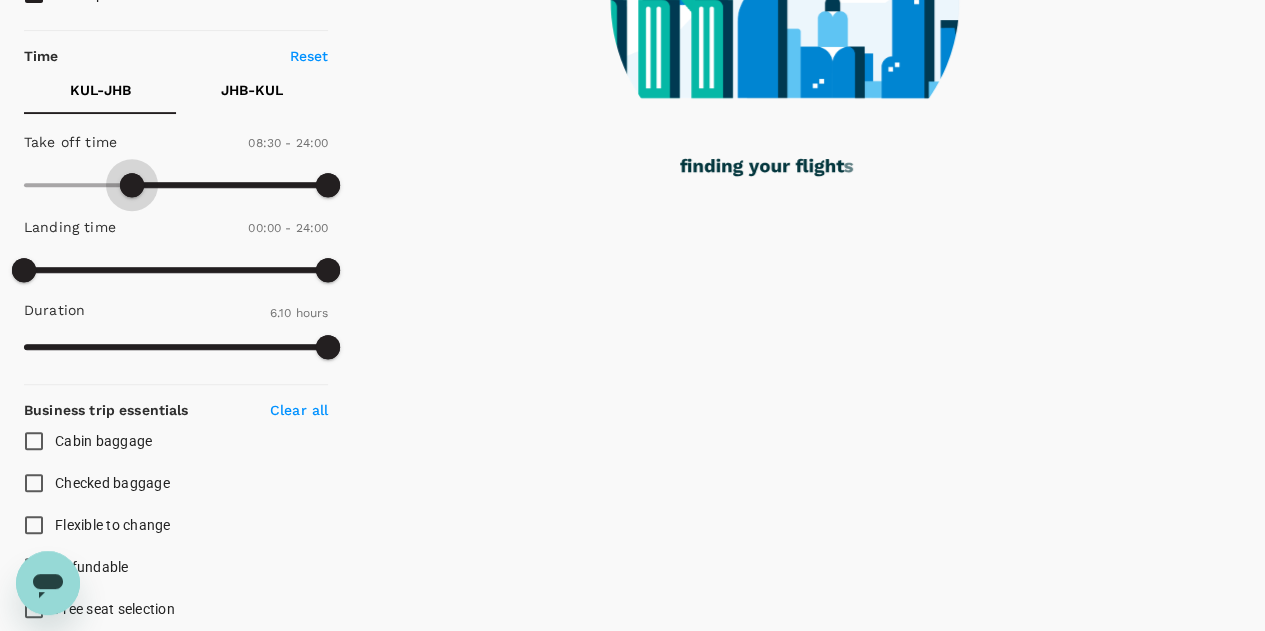 click at bounding box center (132, 185) 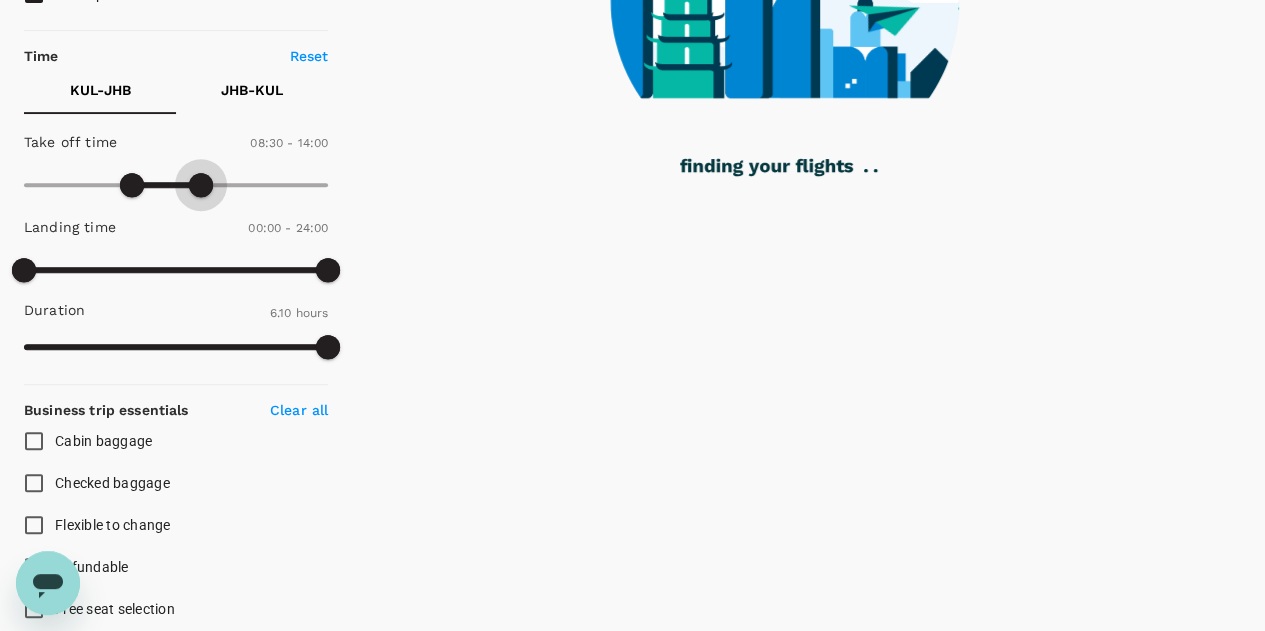 type on "810" 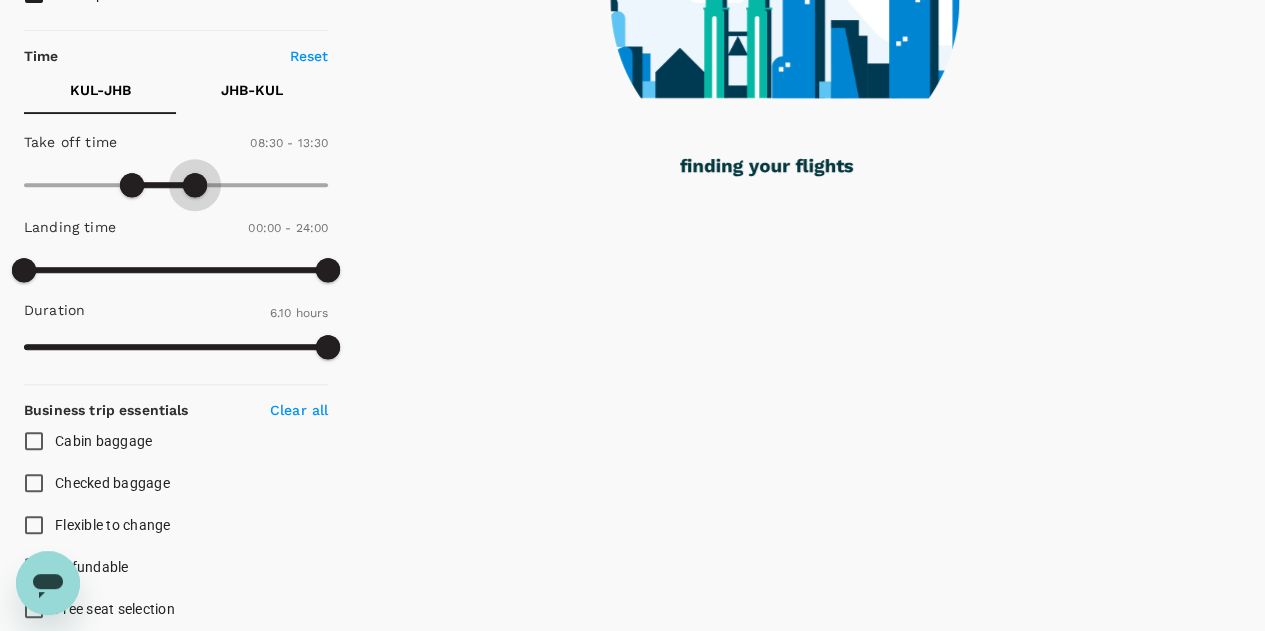 drag, startPoint x: 334, startPoint y: 185, endPoint x: 193, endPoint y: 184, distance: 141.00354 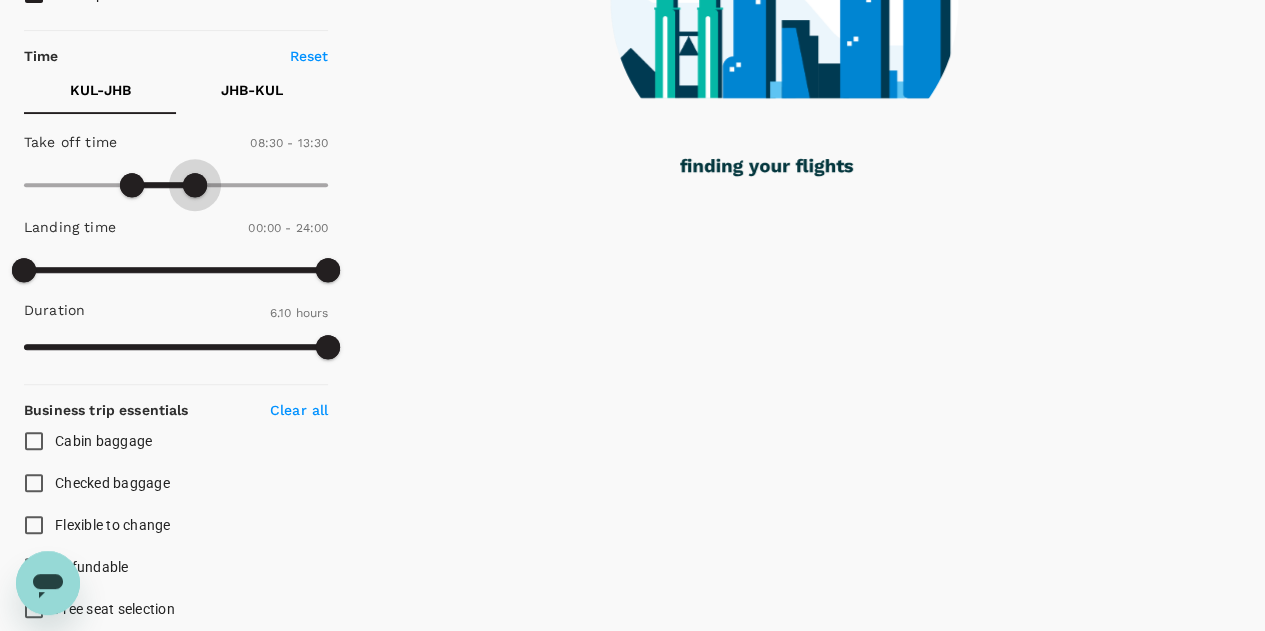 click at bounding box center (195, 185) 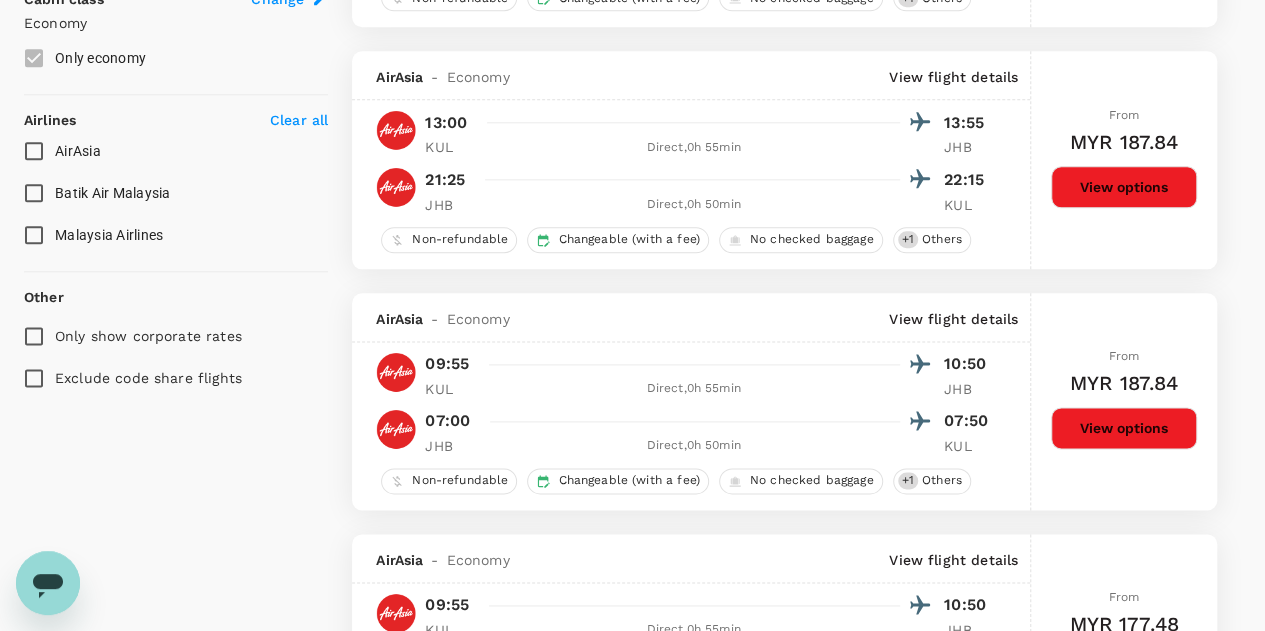 scroll, scrollTop: 1125, scrollLeft: 0, axis: vertical 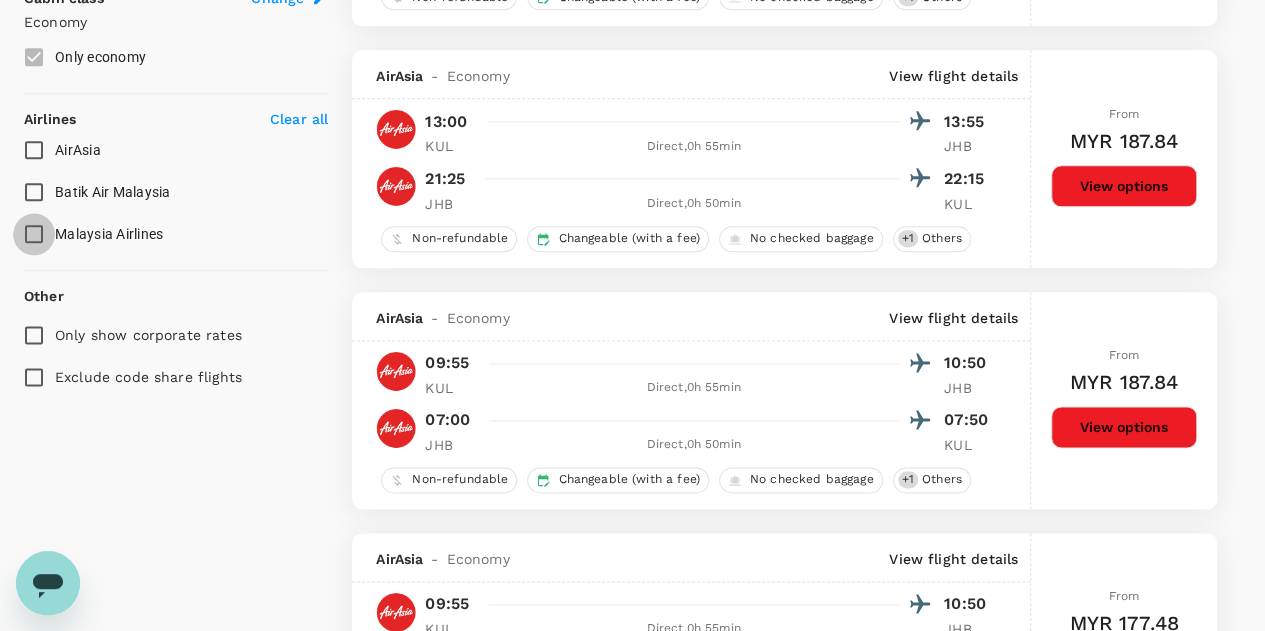 click on "Malaysia Airlines" at bounding box center [34, 234] 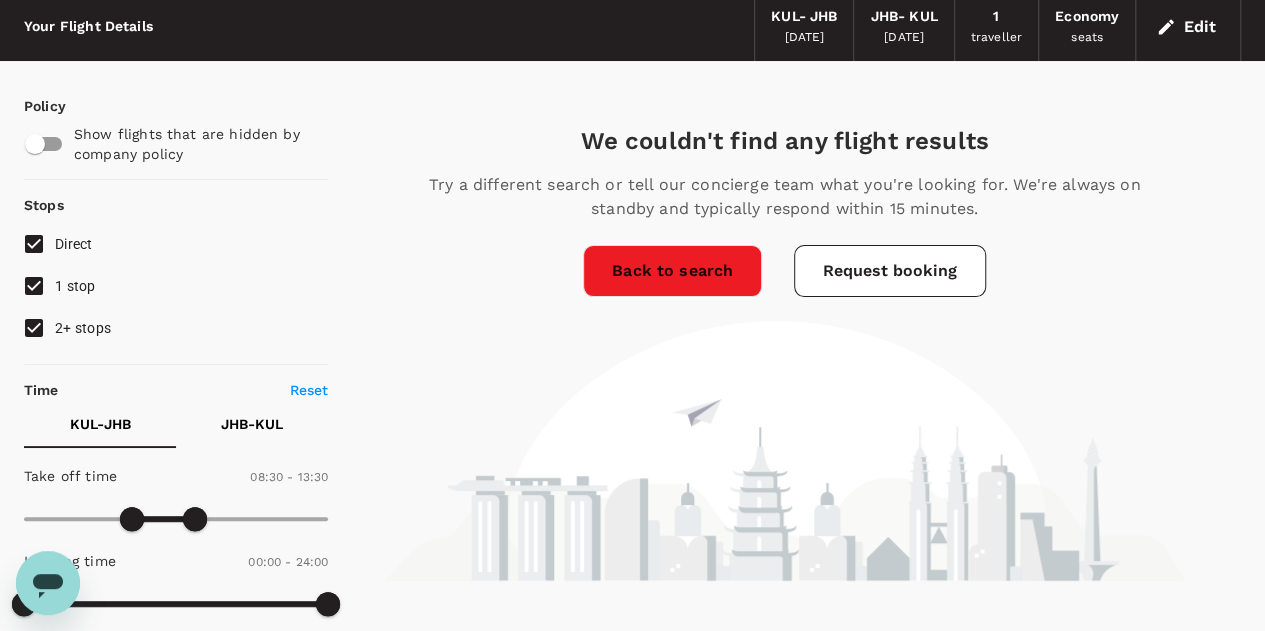 scroll, scrollTop: 200, scrollLeft: 0, axis: vertical 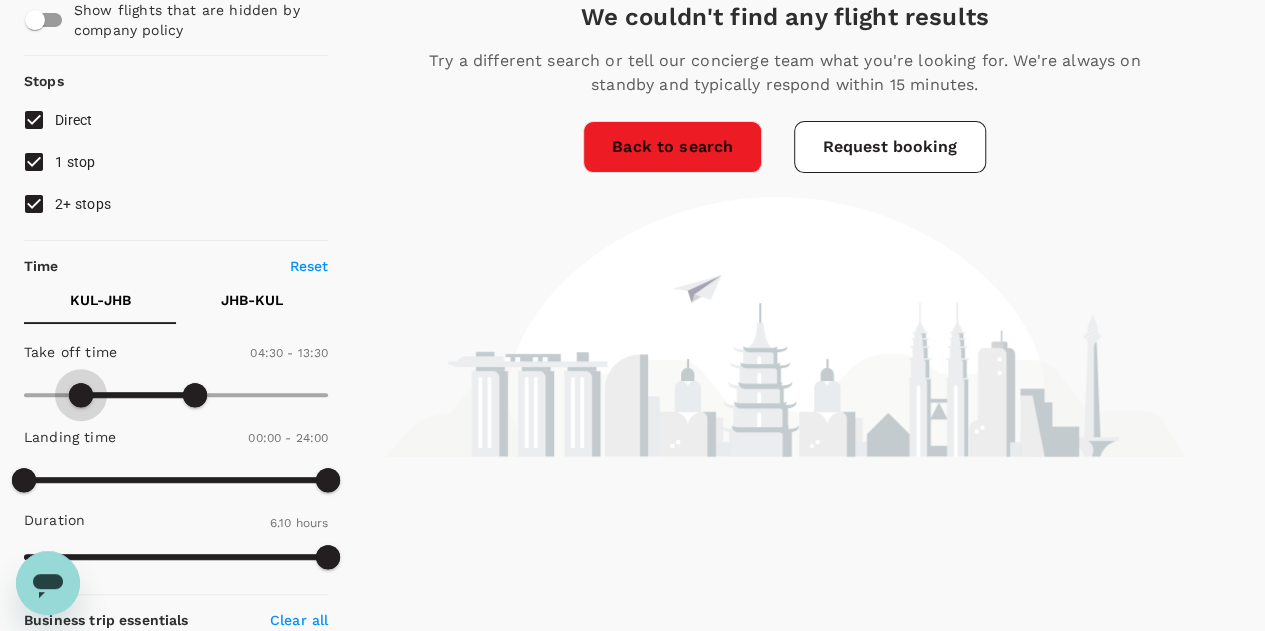 type on "360" 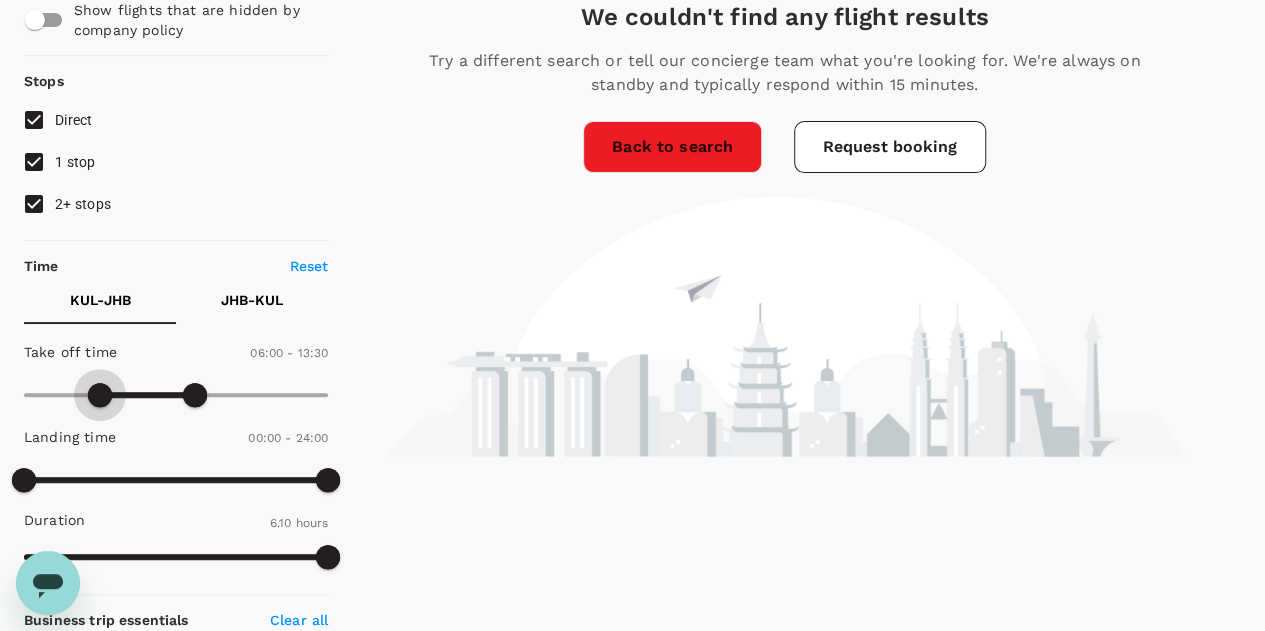 drag, startPoint x: 112, startPoint y: 393, endPoint x: 97, endPoint y: 378, distance: 21.213203 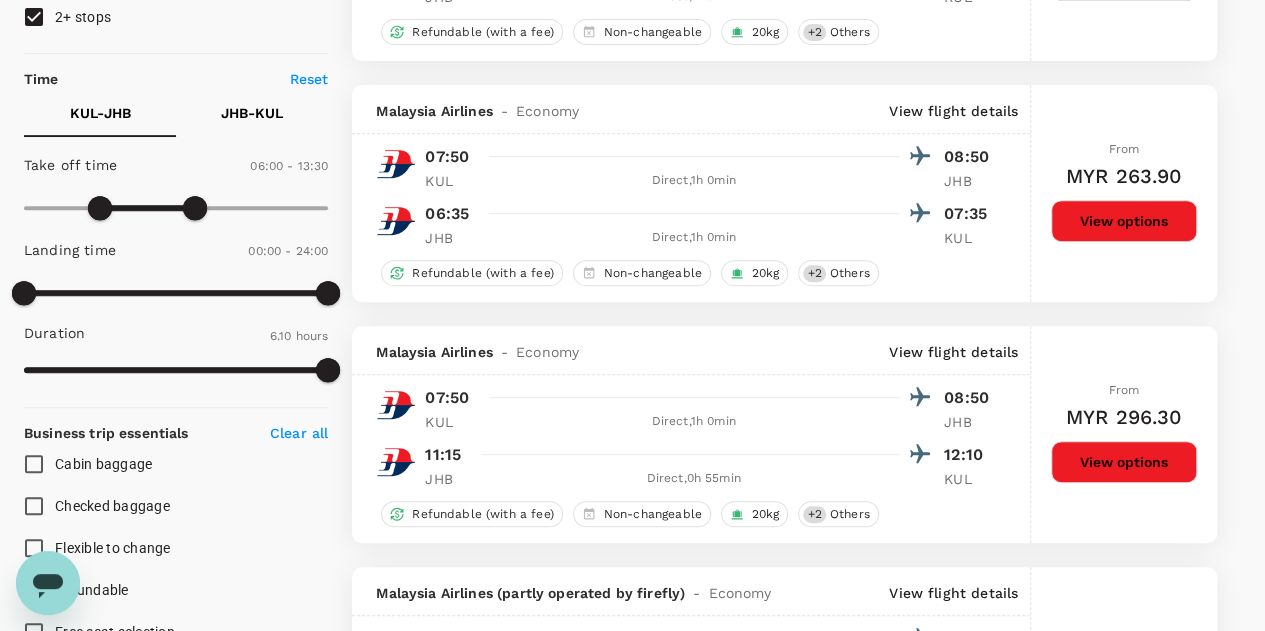 scroll, scrollTop: 273, scrollLeft: 0, axis: vertical 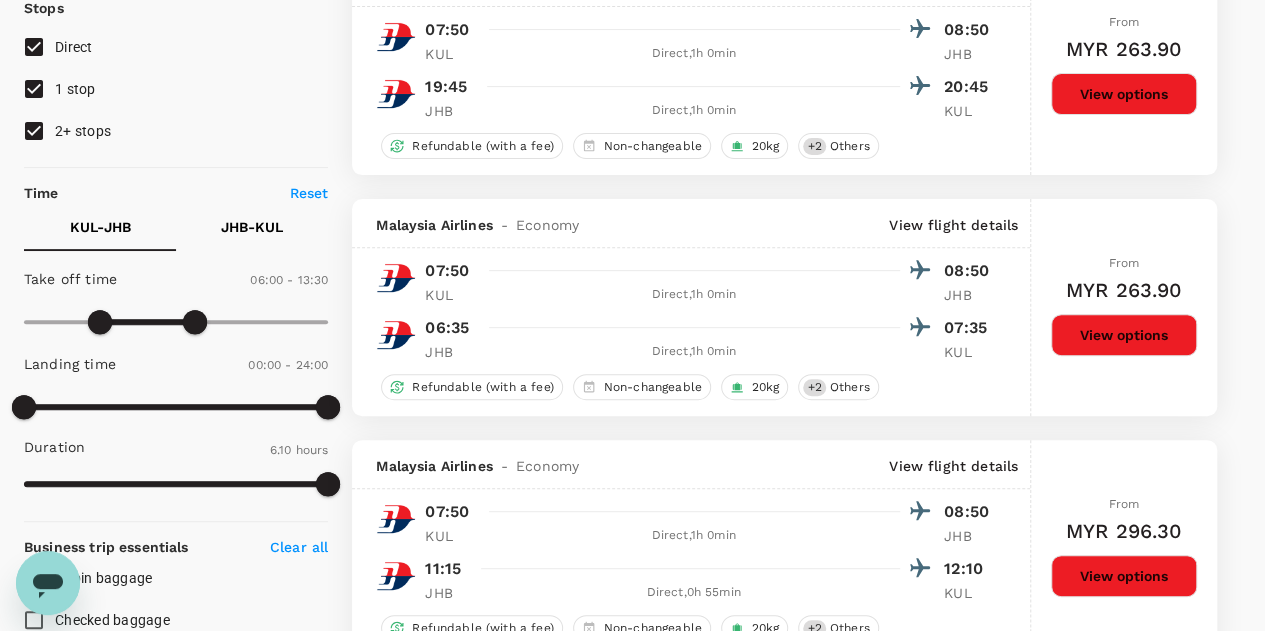 click on "JHB - KUL" at bounding box center [252, 227] 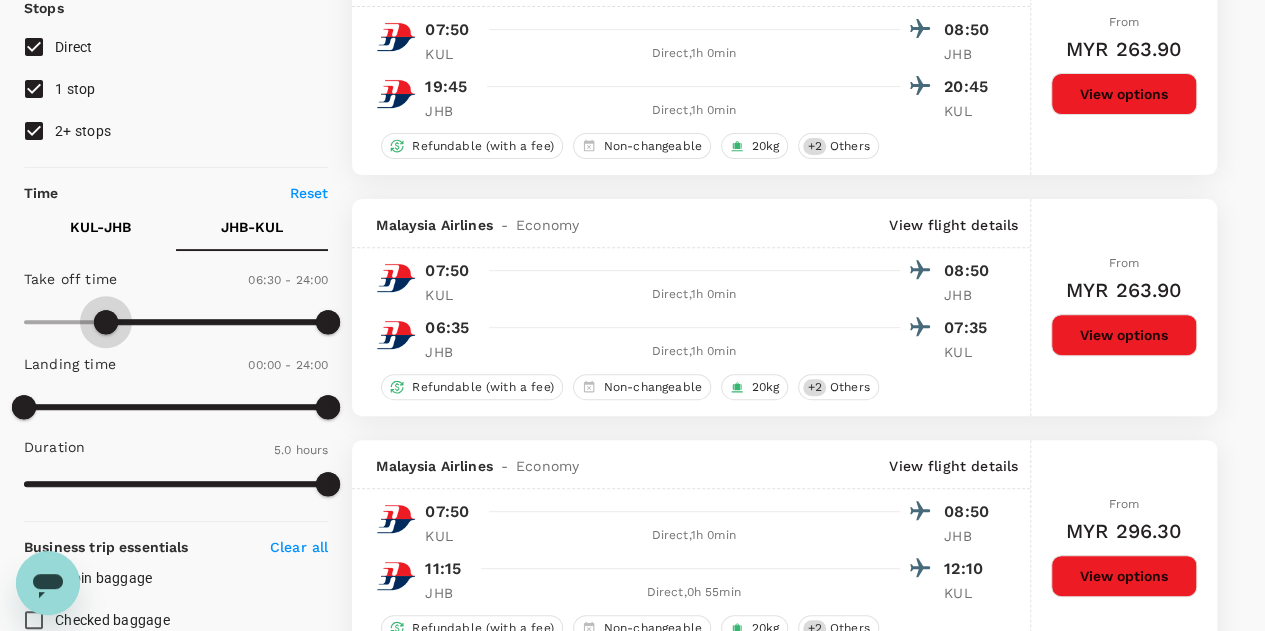 type on "420" 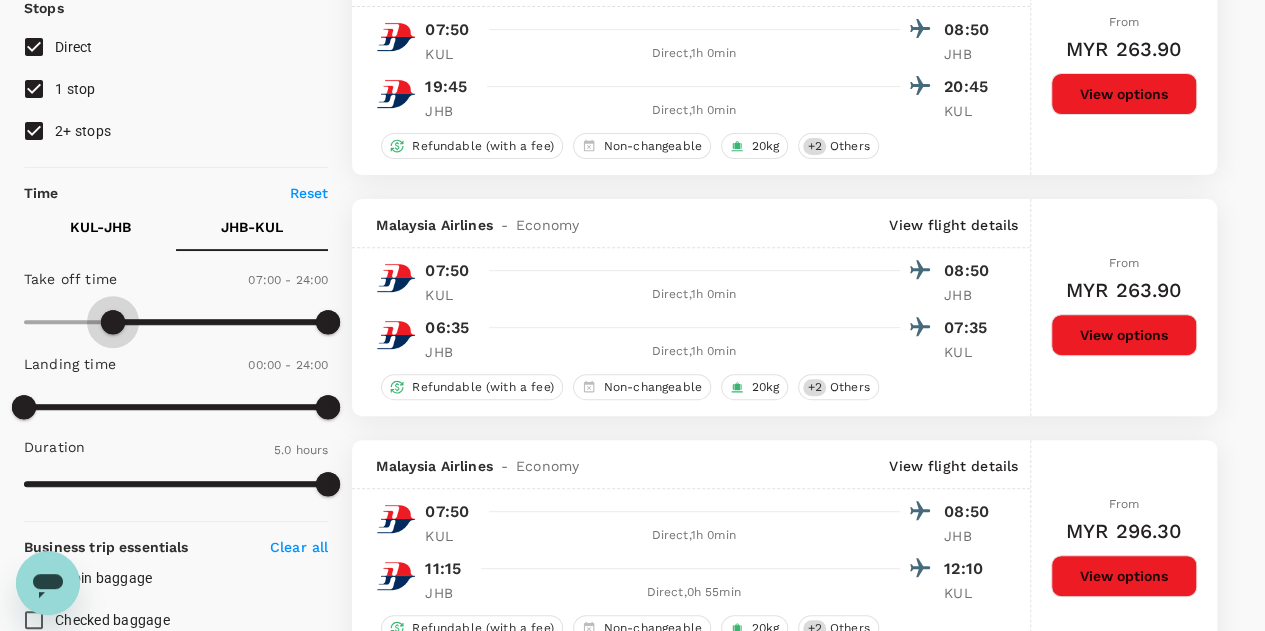 drag, startPoint x: 20, startPoint y: 319, endPoint x: 110, endPoint y: 313, distance: 90.199776 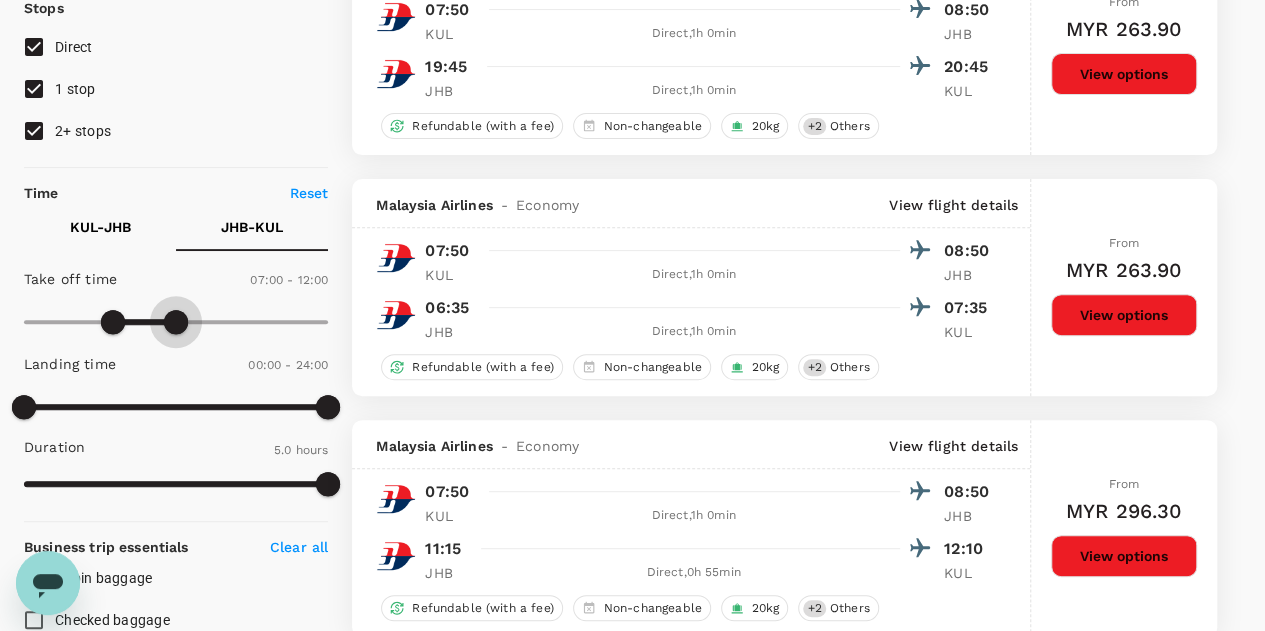 type on "840" 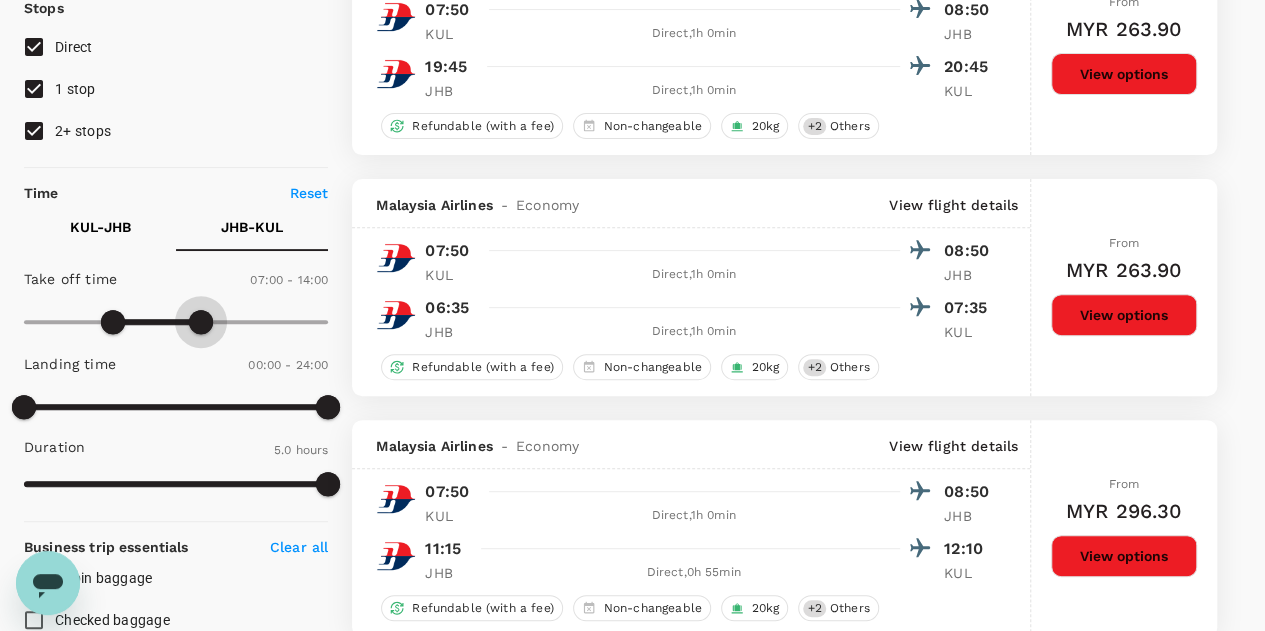 drag, startPoint x: 323, startPoint y: 320, endPoint x: 202, endPoint y: 317, distance: 121.037186 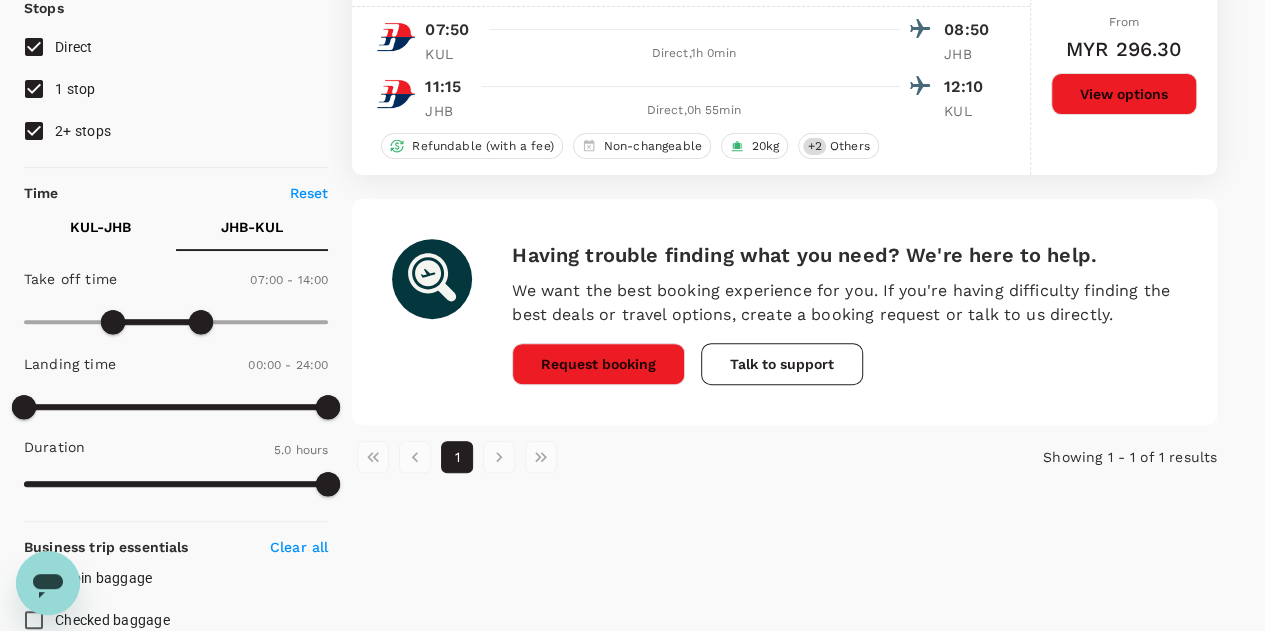 type on "MYR" 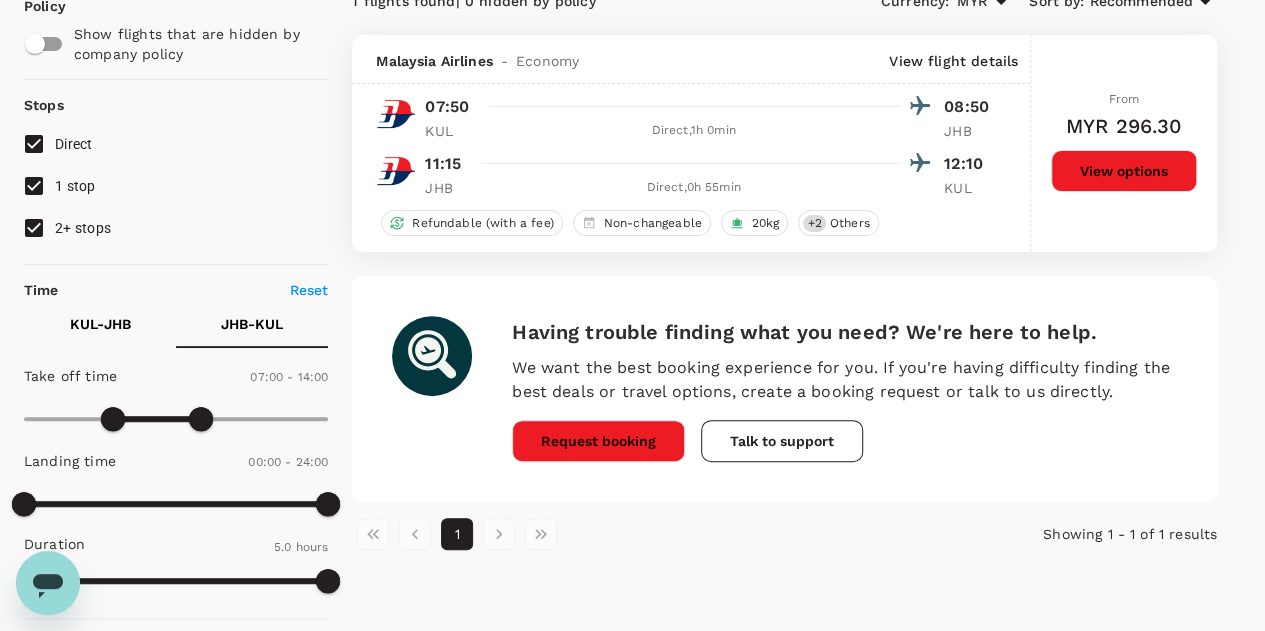 scroll, scrollTop: 200, scrollLeft: 0, axis: vertical 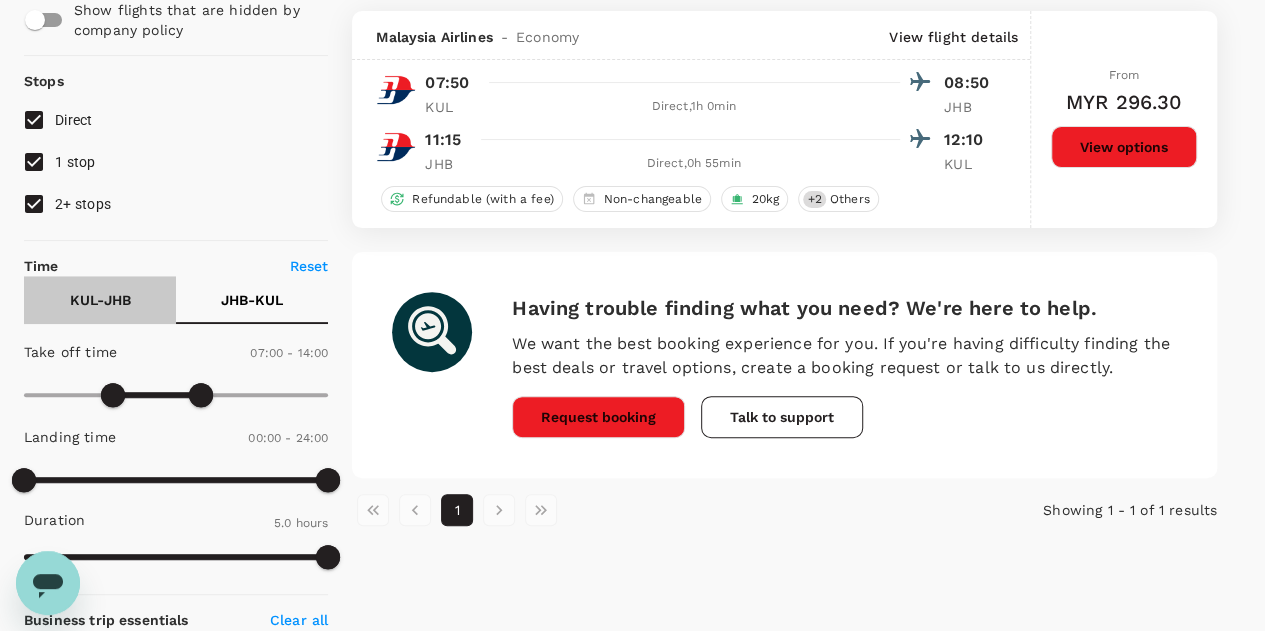 click on "KUL - JHB" at bounding box center (100, 300) 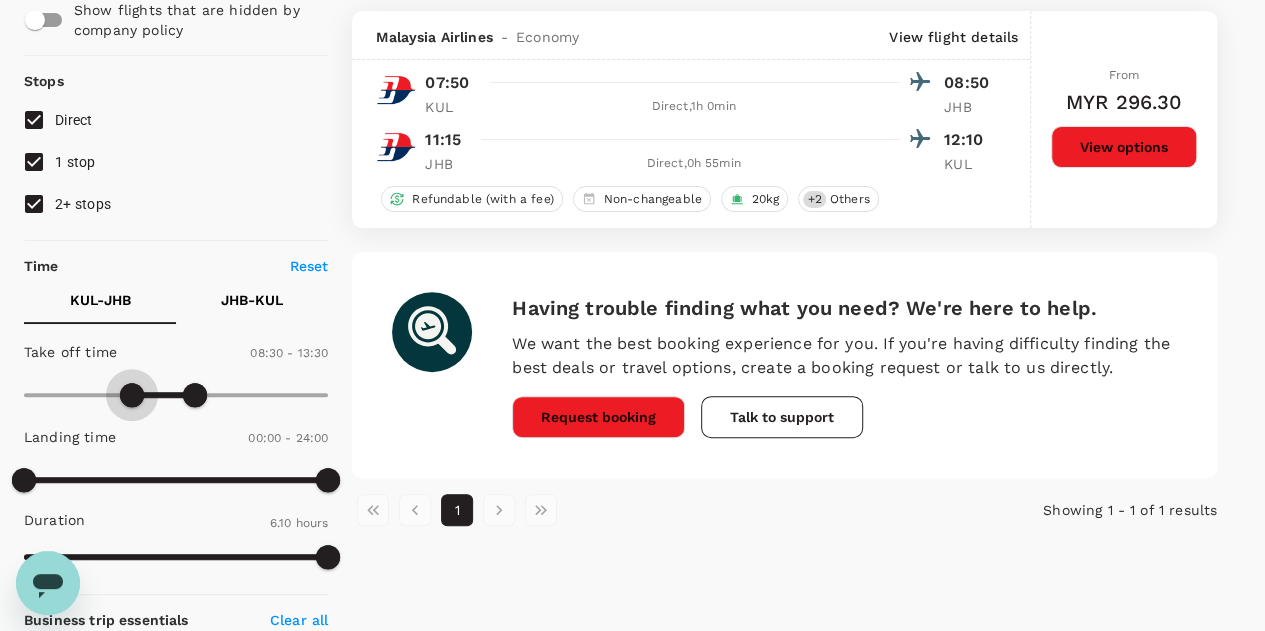 type on "540" 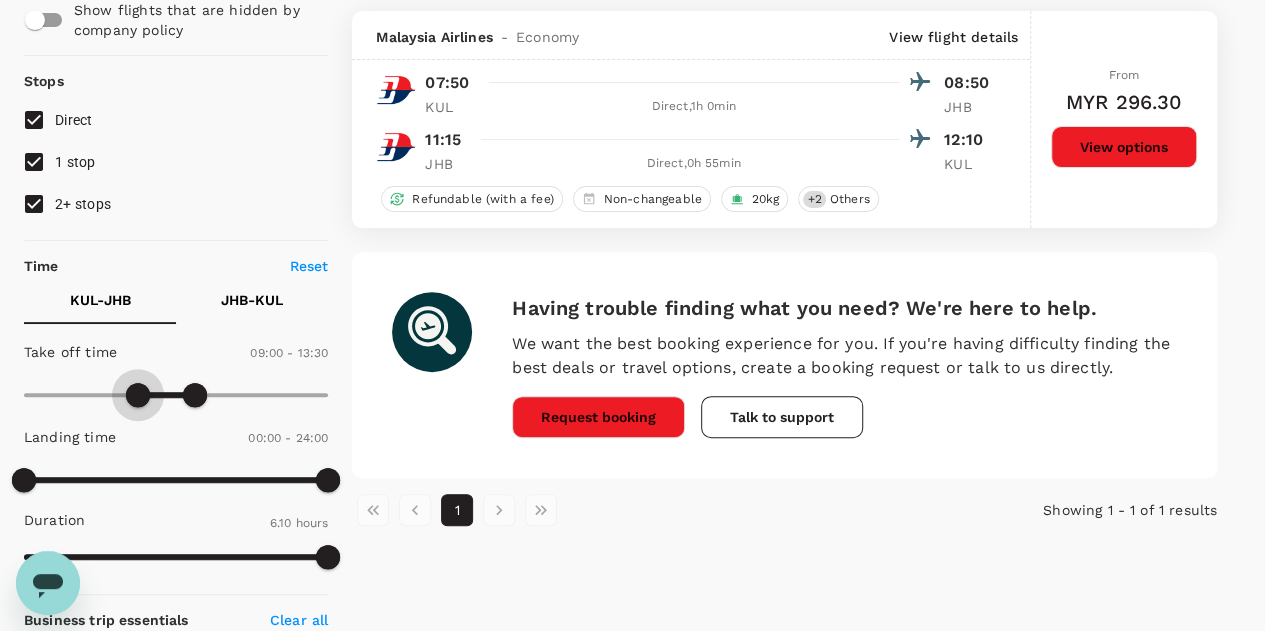 drag, startPoint x: 108, startPoint y: 385, endPoint x: 175, endPoint y: 389, distance: 67.11929 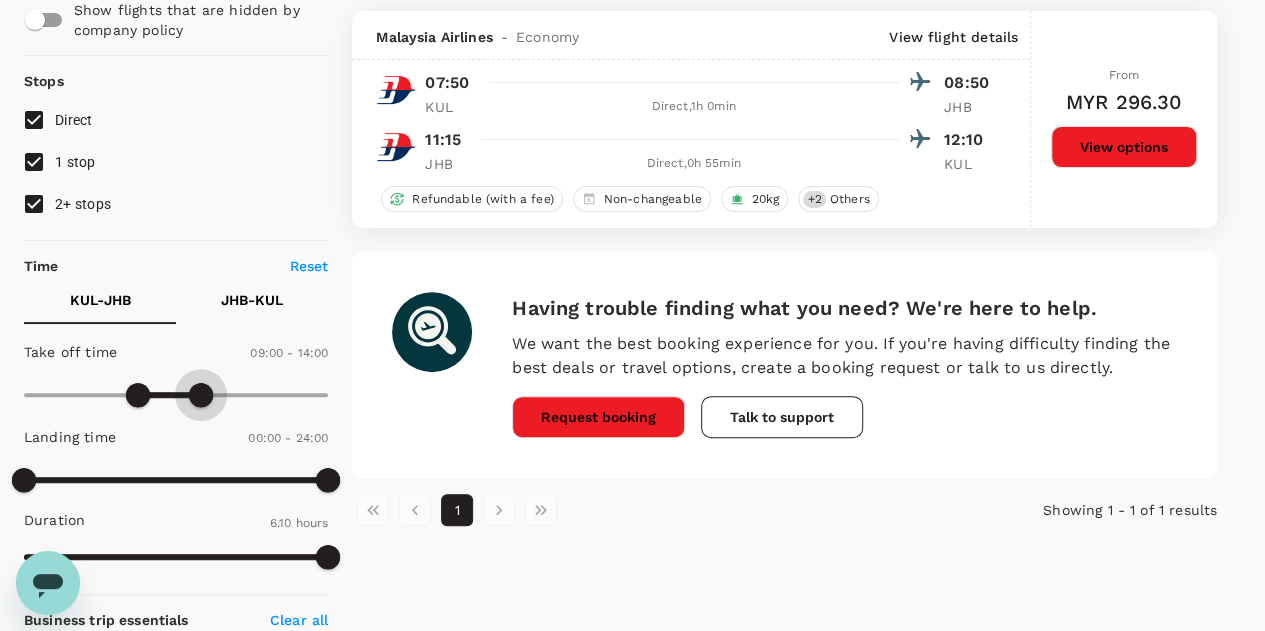 type on "870" 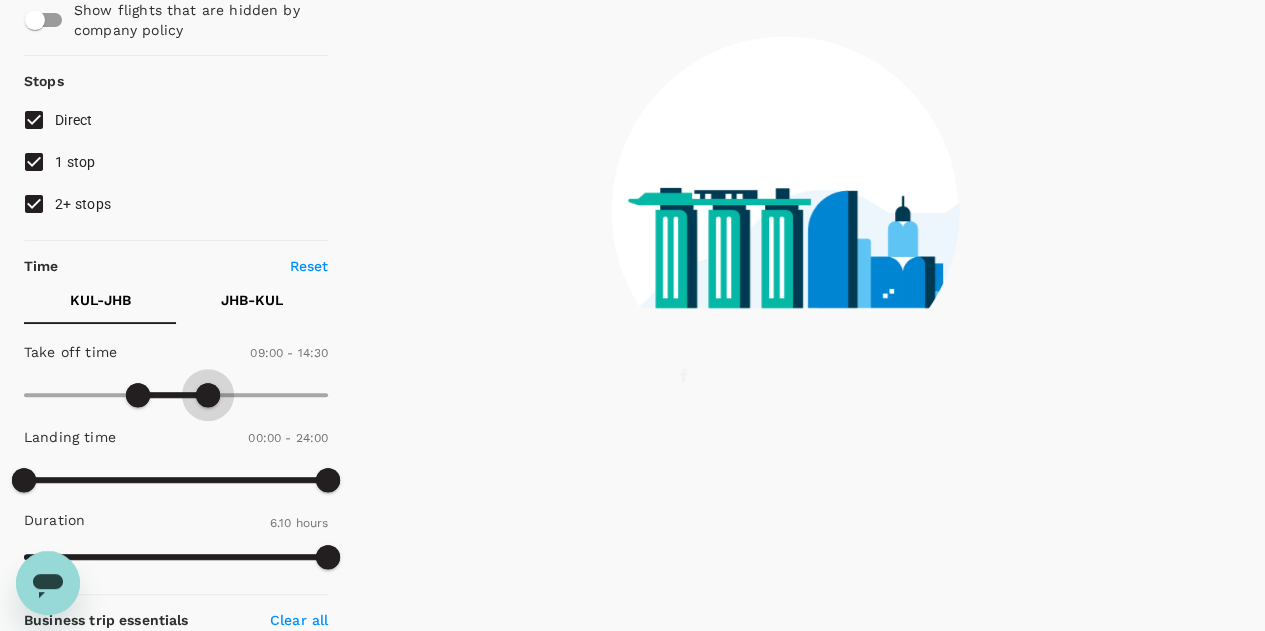 drag, startPoint x: 195, startPoint y: 389, endPoint x: 208, endPoint y: 389, distance: 13 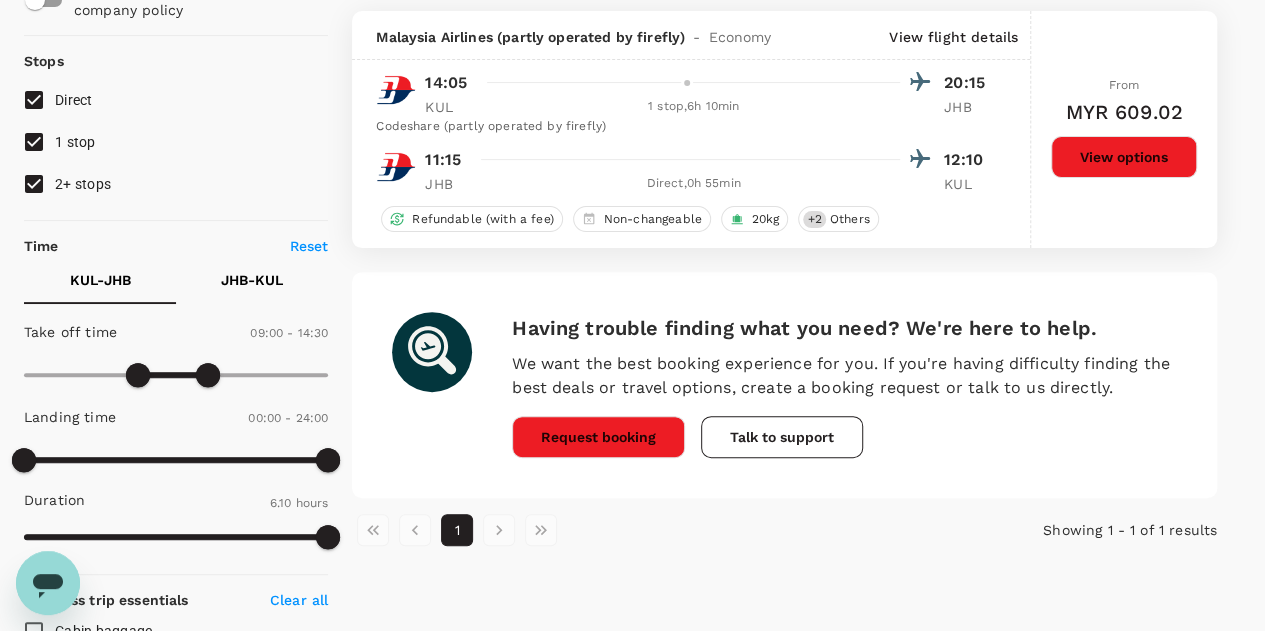 scroll, scrollTop: 221, scrollLeft: 0, axis: vertical 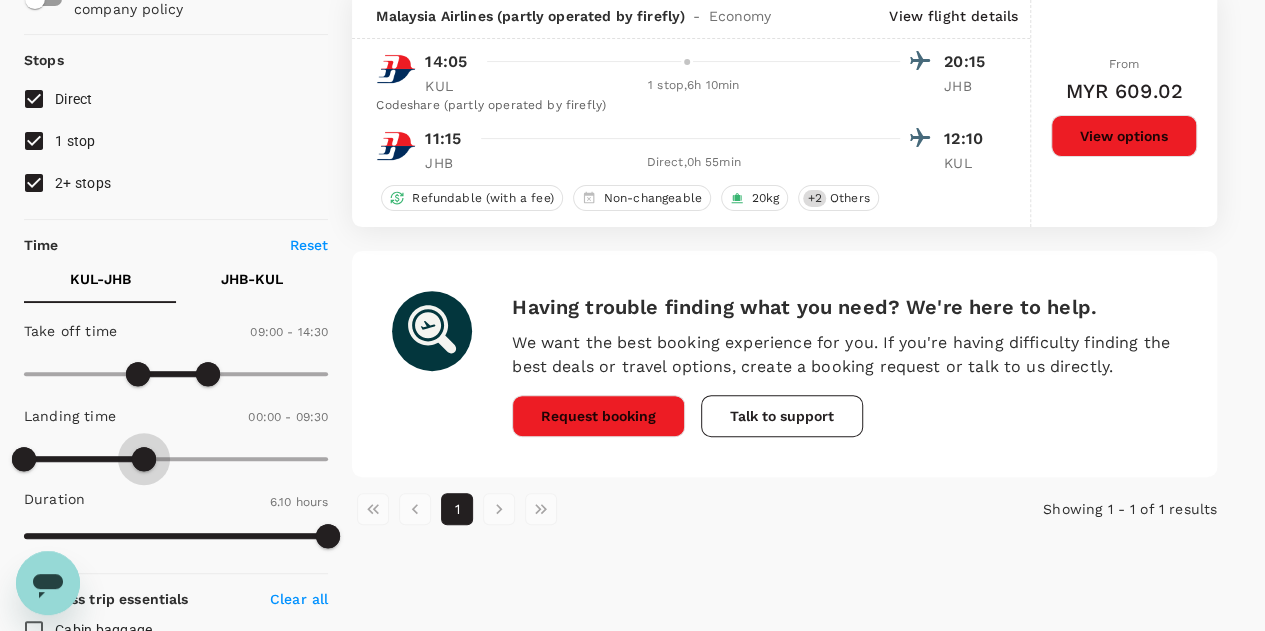 type on "690" 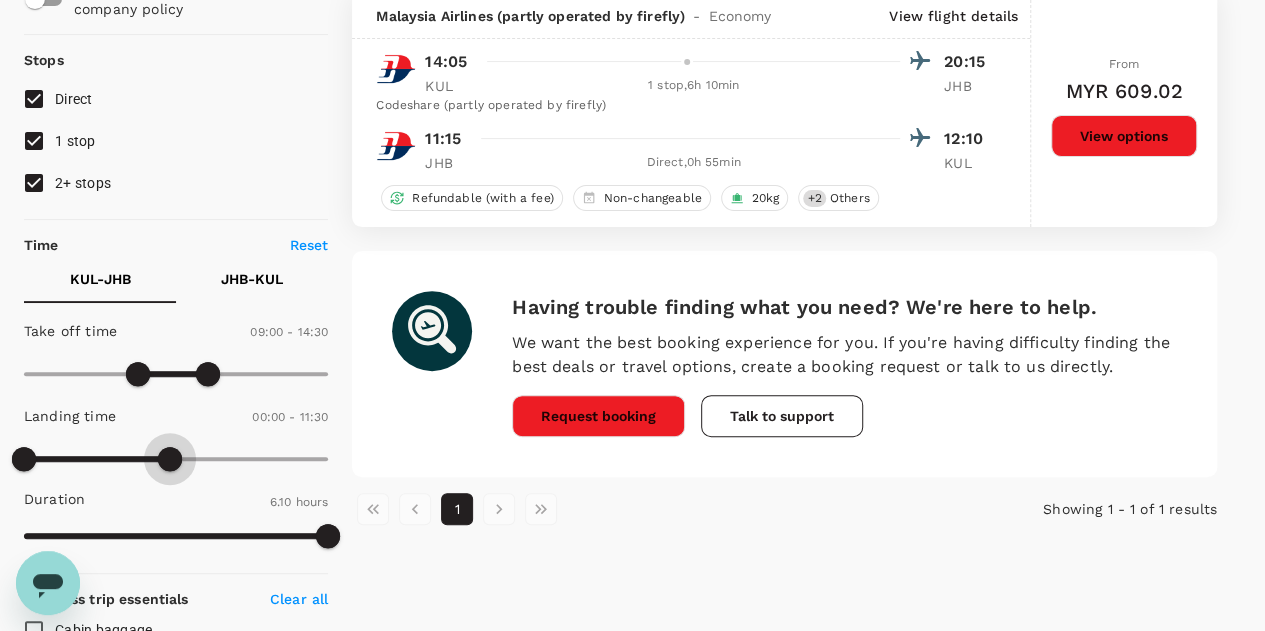drag, startPoint x: 322, startPoint y: 455, endPoint x: 167, endPoint y: 447, distance: 155.20631 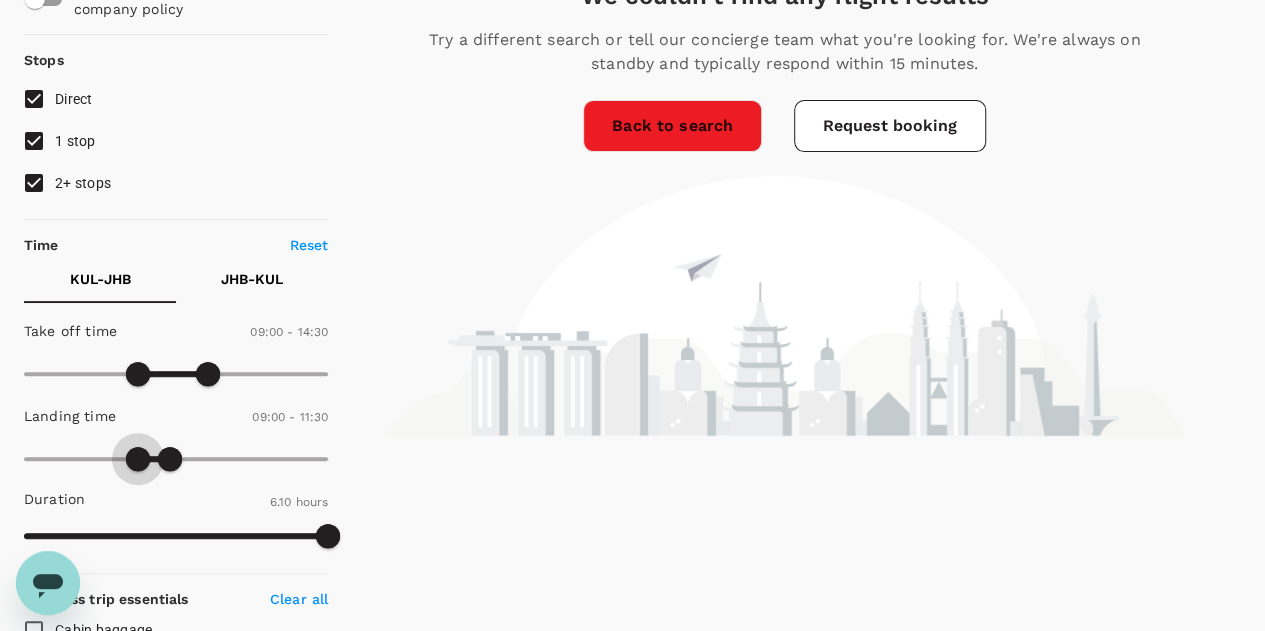 type on "570" 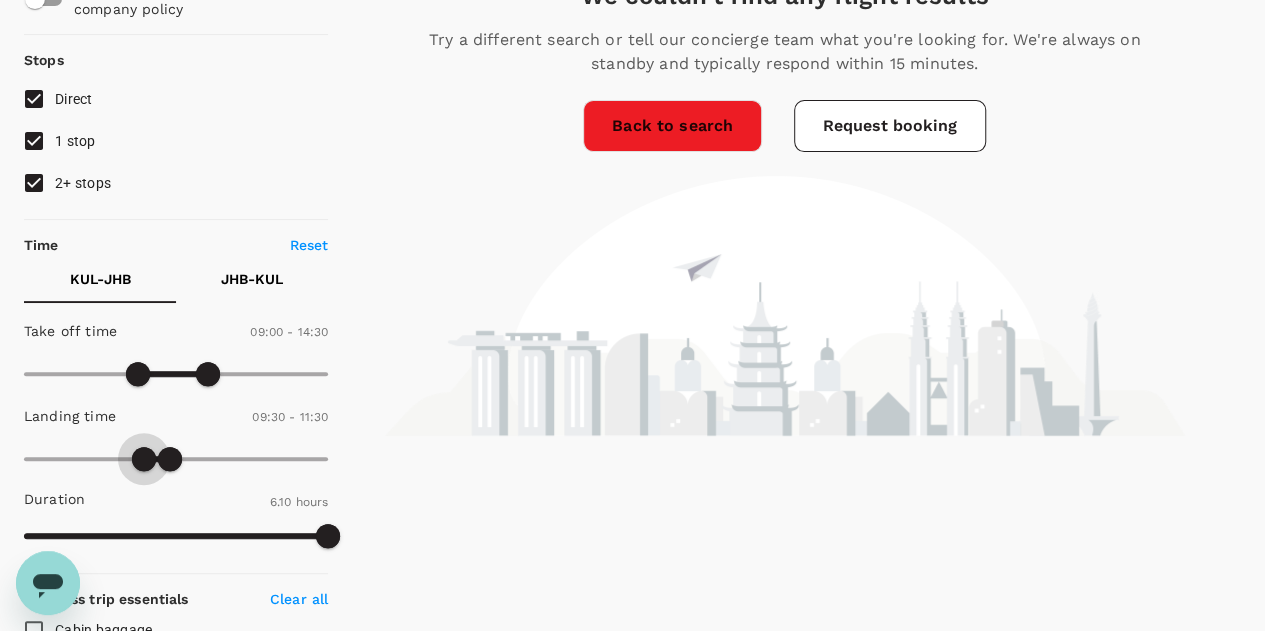 drag, startPoint x: 120, startPoint y: 447, endPoint x: 144, endPoint y: 446, distance: 24.020824 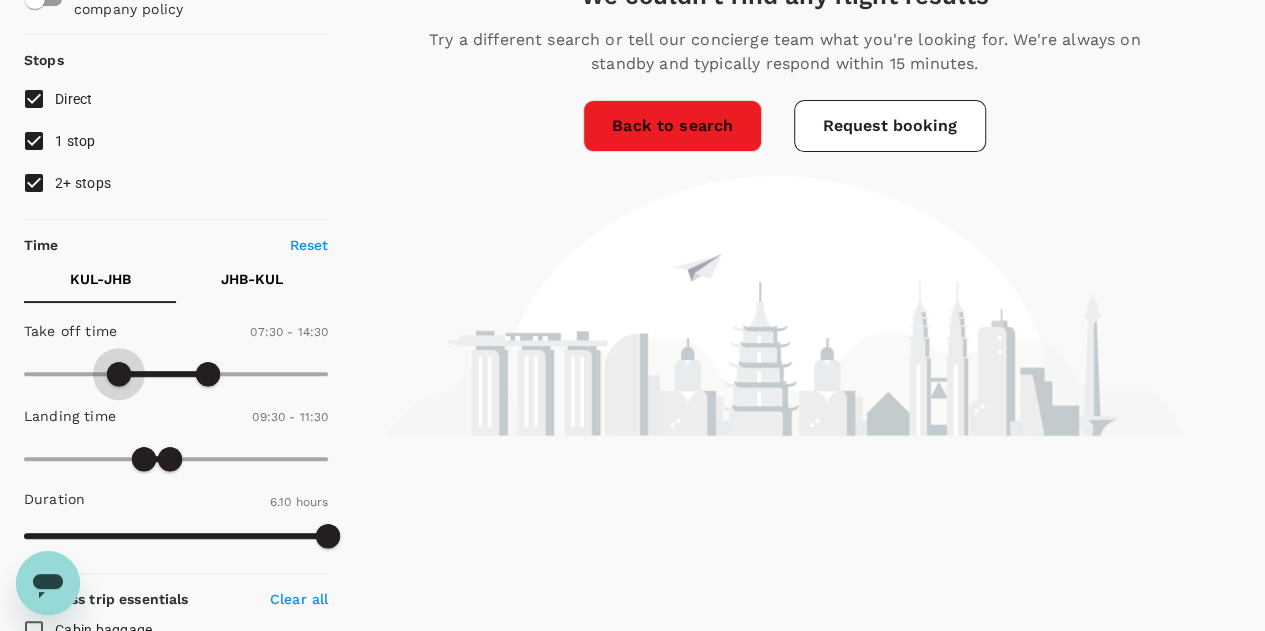 type on "360" 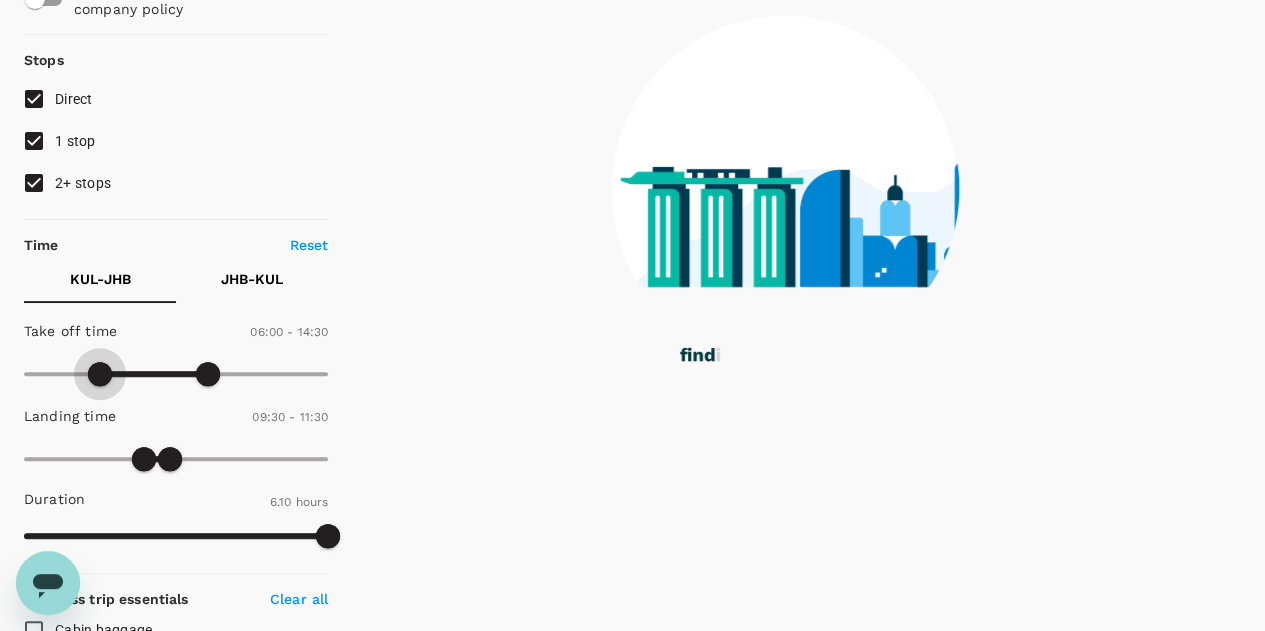 drag, startPoint x: 131, startPoint y: 368, endPoint x: 100, endPoint y: 365, distance: 31.144823 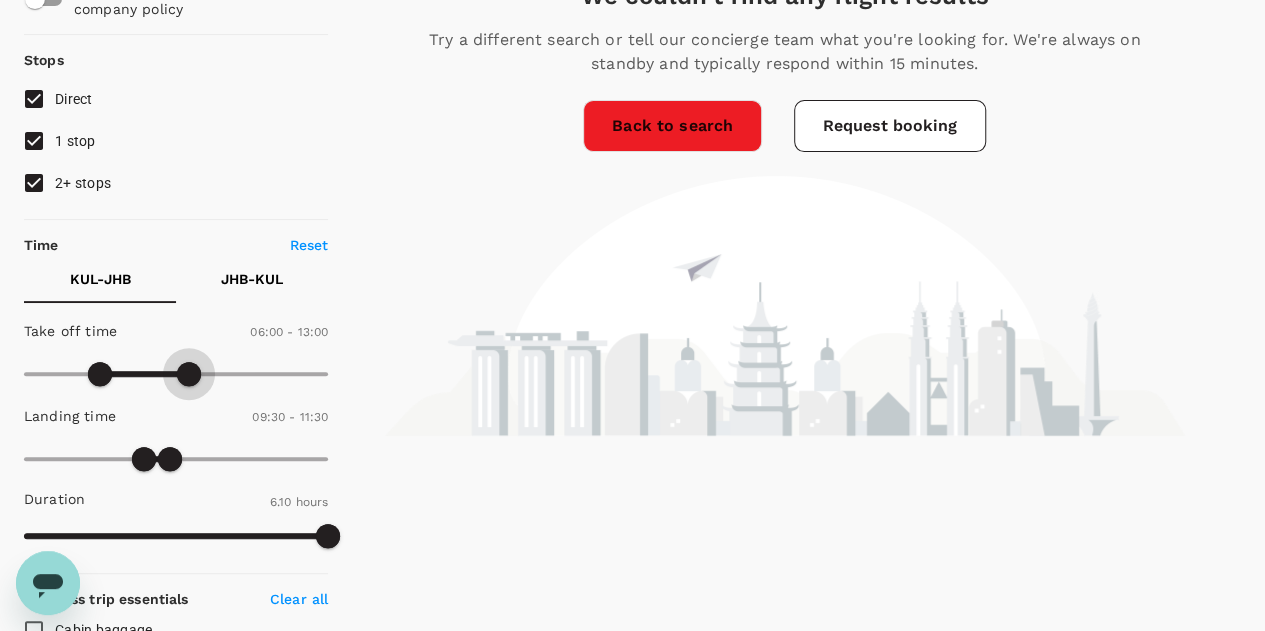 type on "720" 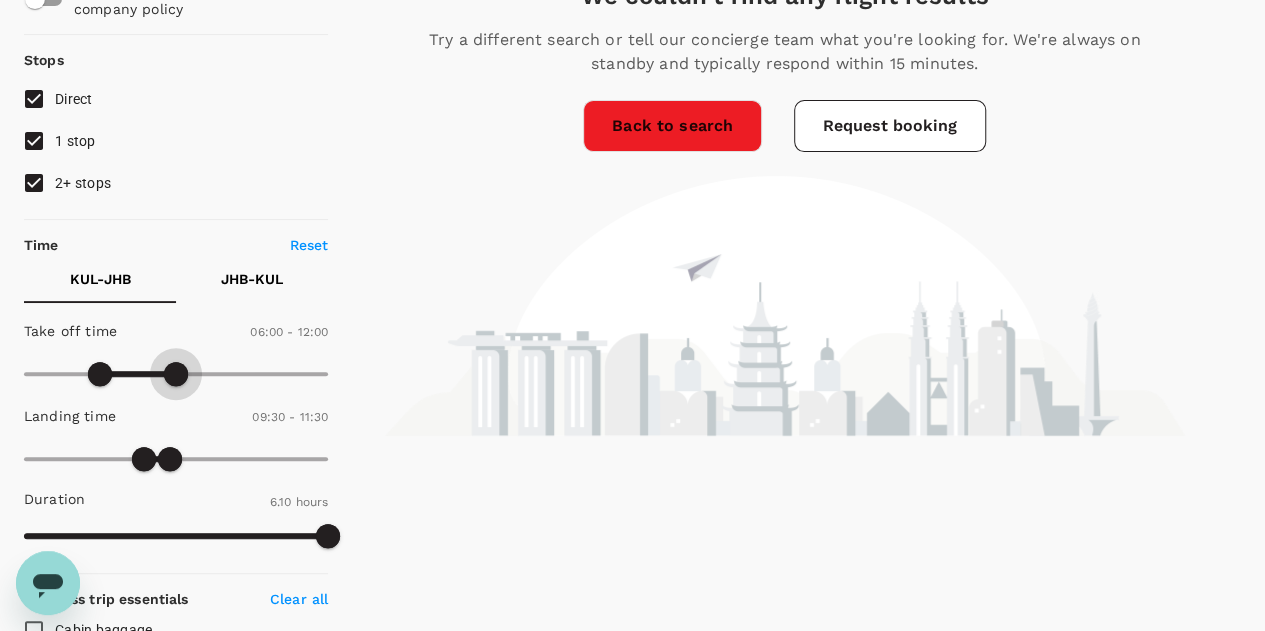 drag, startPoint x: 228, startPoint y: 369, endPoint x: 174, endPoint y: 356, distance: 55.542778 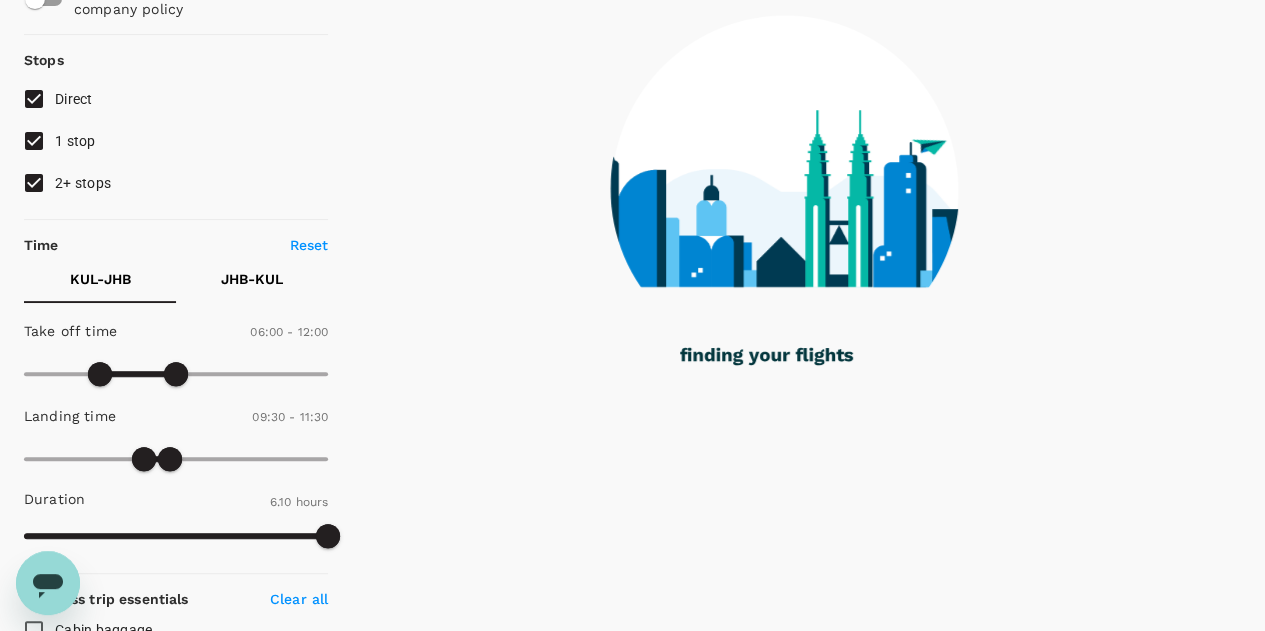 scroll, scrollTop: 0, scrollLeft: 0, axis: both 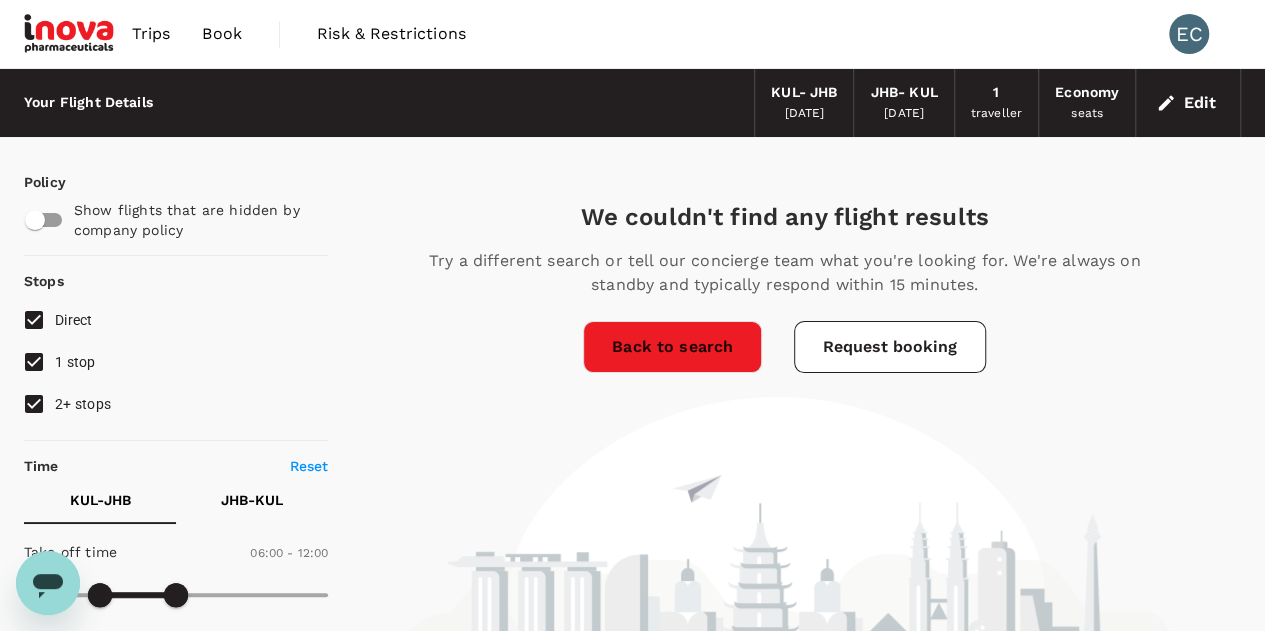 click on "Trips" at bounding box center [151, 34] 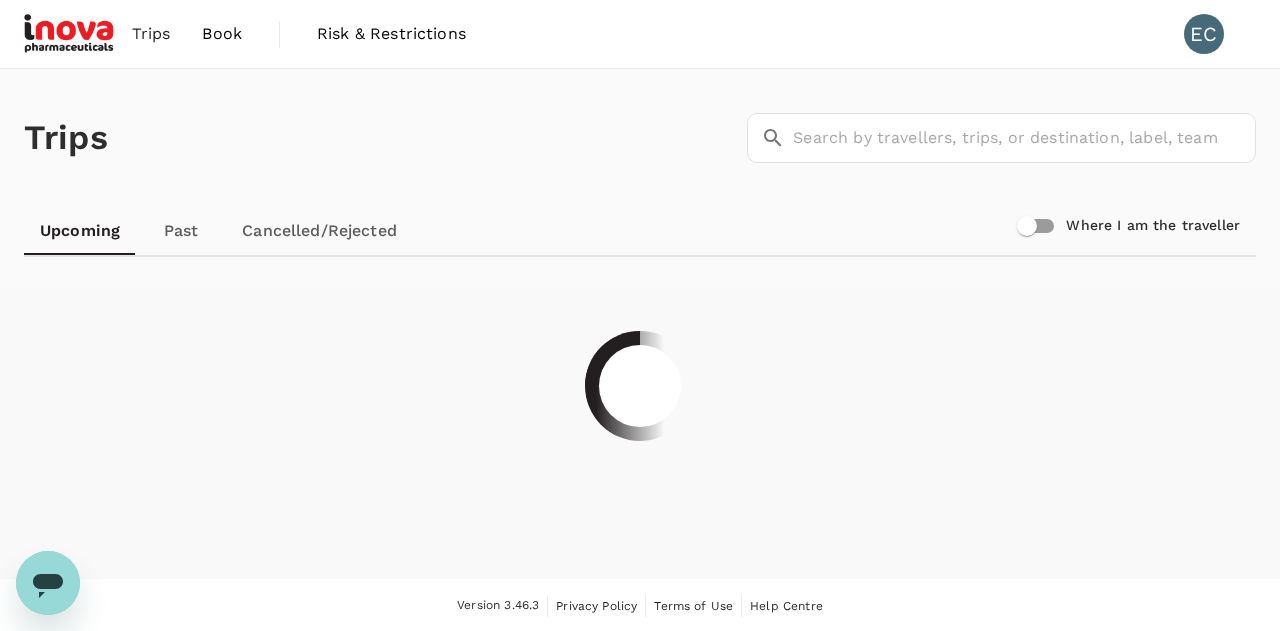 click at bounding box center (70, 34) 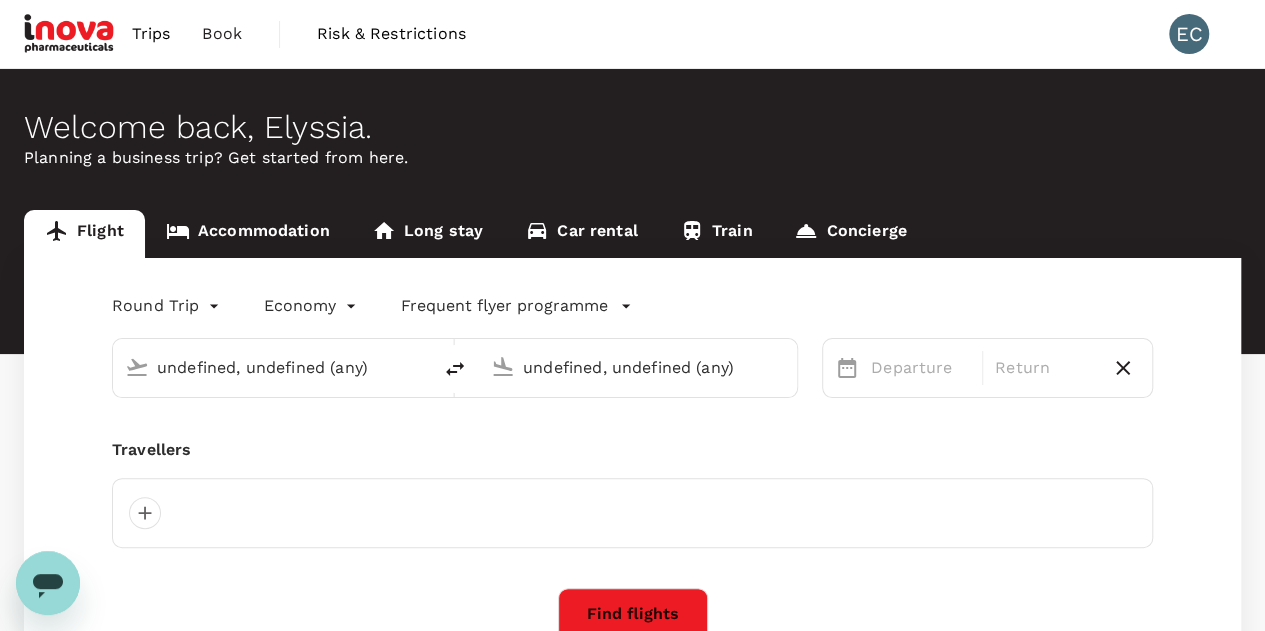 type on "Kuala Lumpur Intl (KUL)" 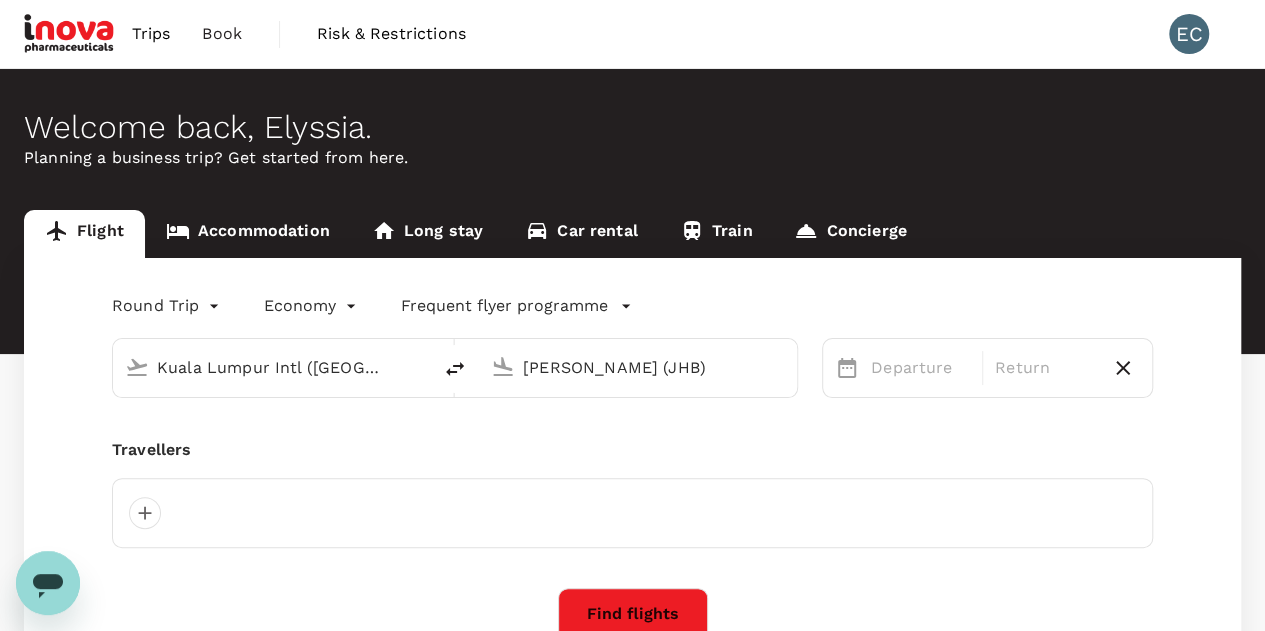type 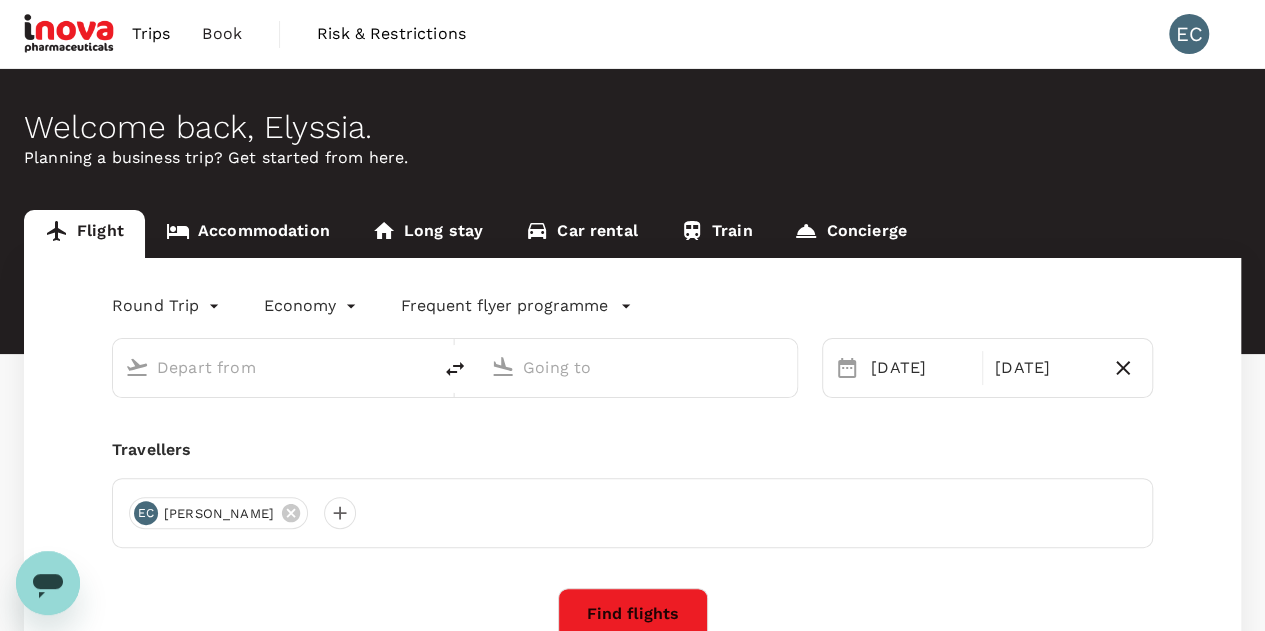 type on "Kuala Lumpur Intl (KUL)" 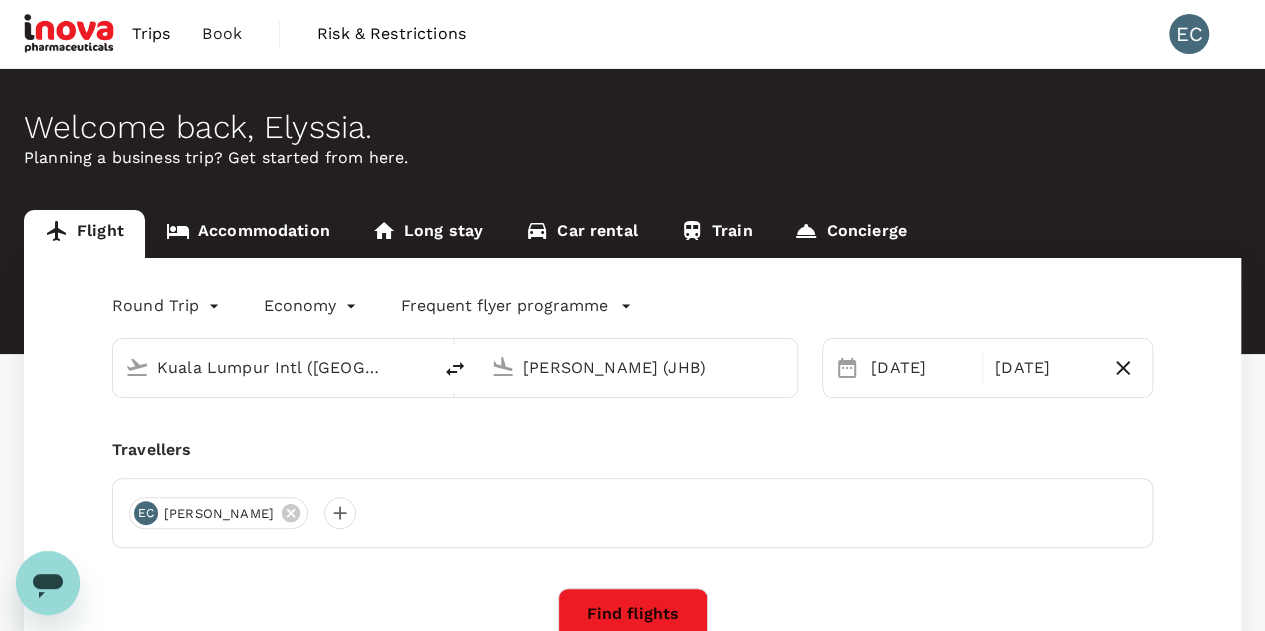 type 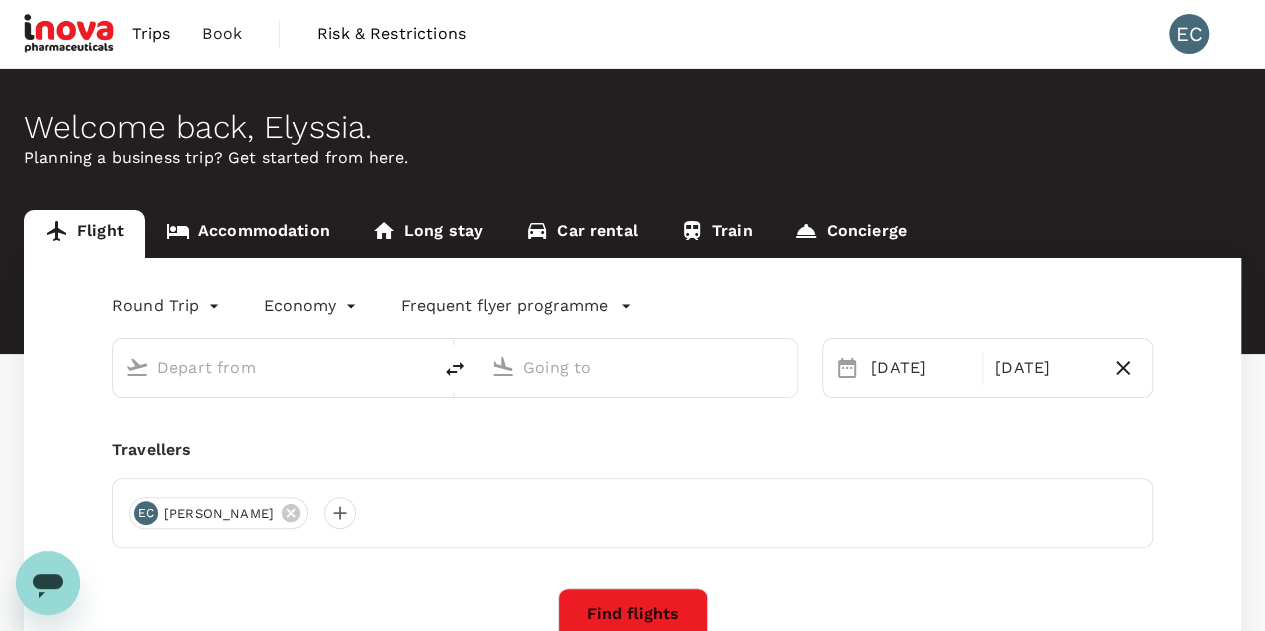 type on "Kuala Lumpur Intl (KUL)" 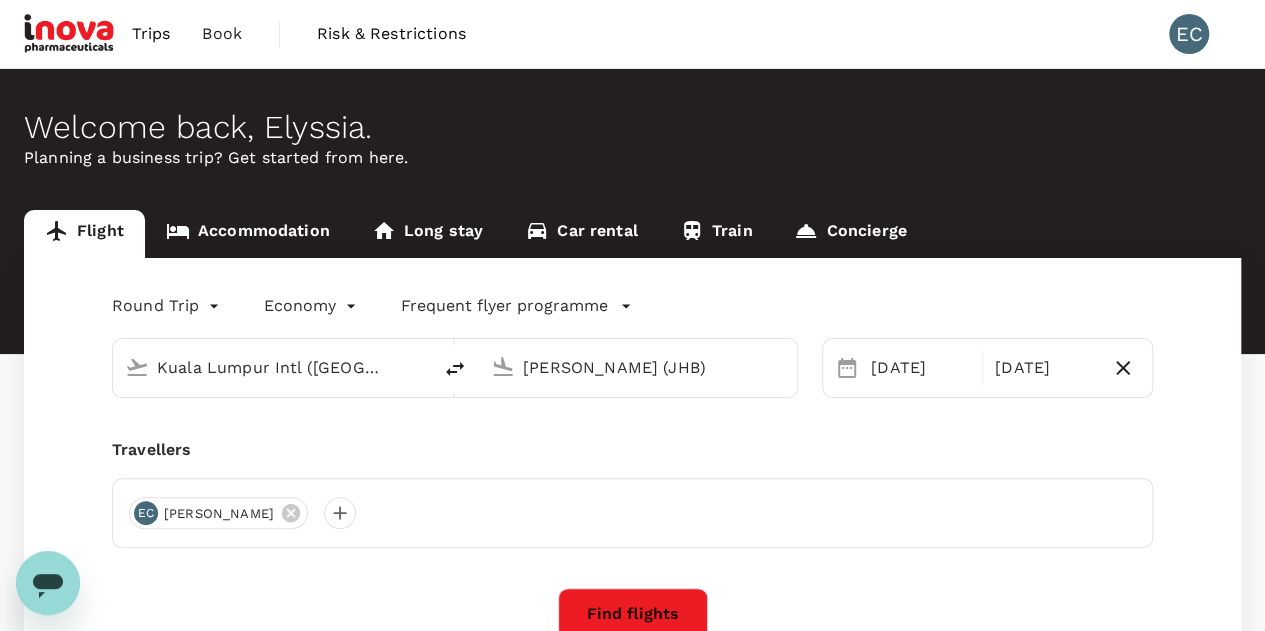 click on "Book" at bounding box center (222, 34) 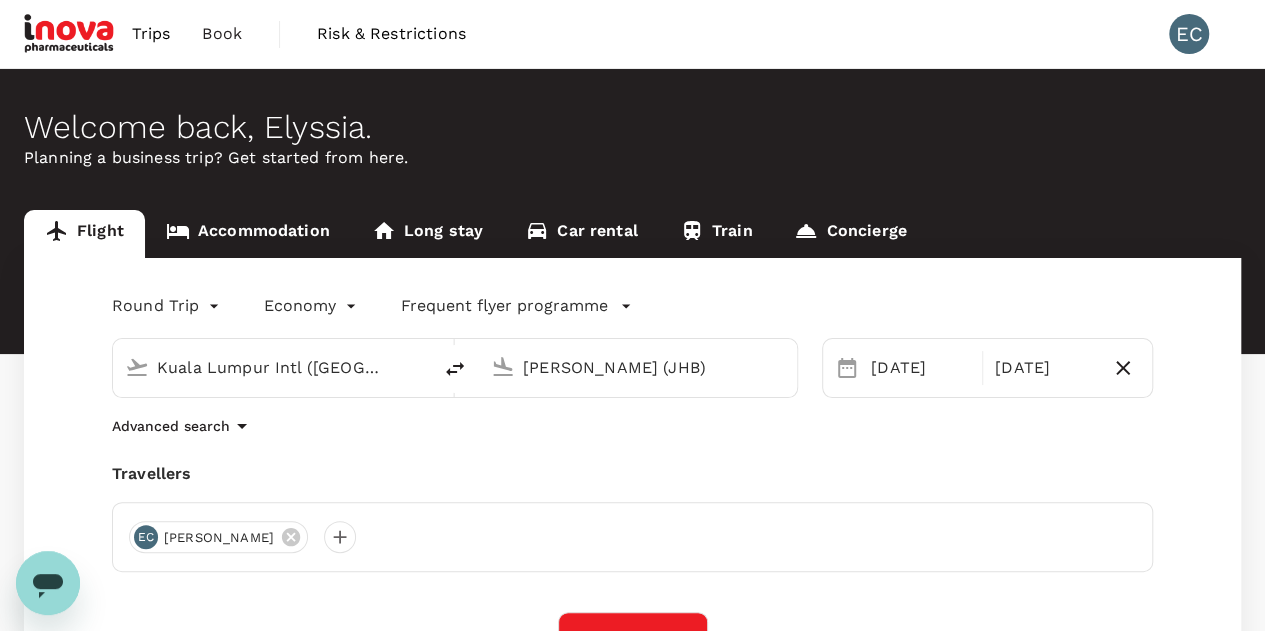 click on "Book" at bounding box center (222, 34) 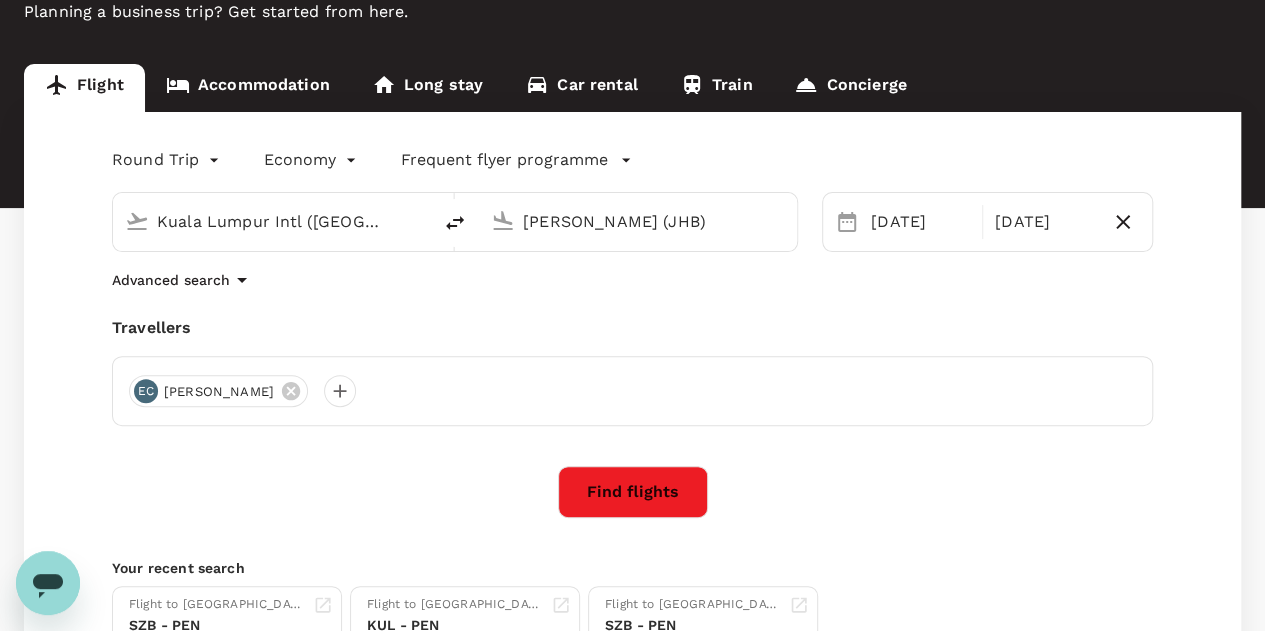 scroll, scrollTop: 0, scrollLeft: 0, axis: both 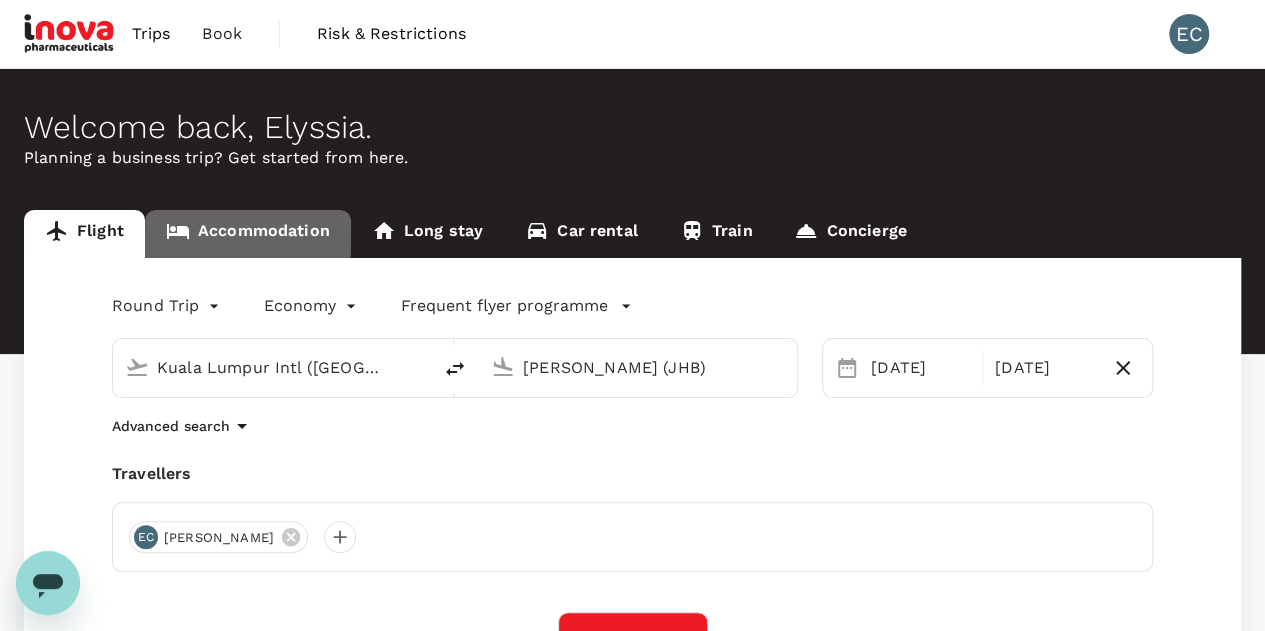 click on "Accommodation" at bounding box center [248, 234] 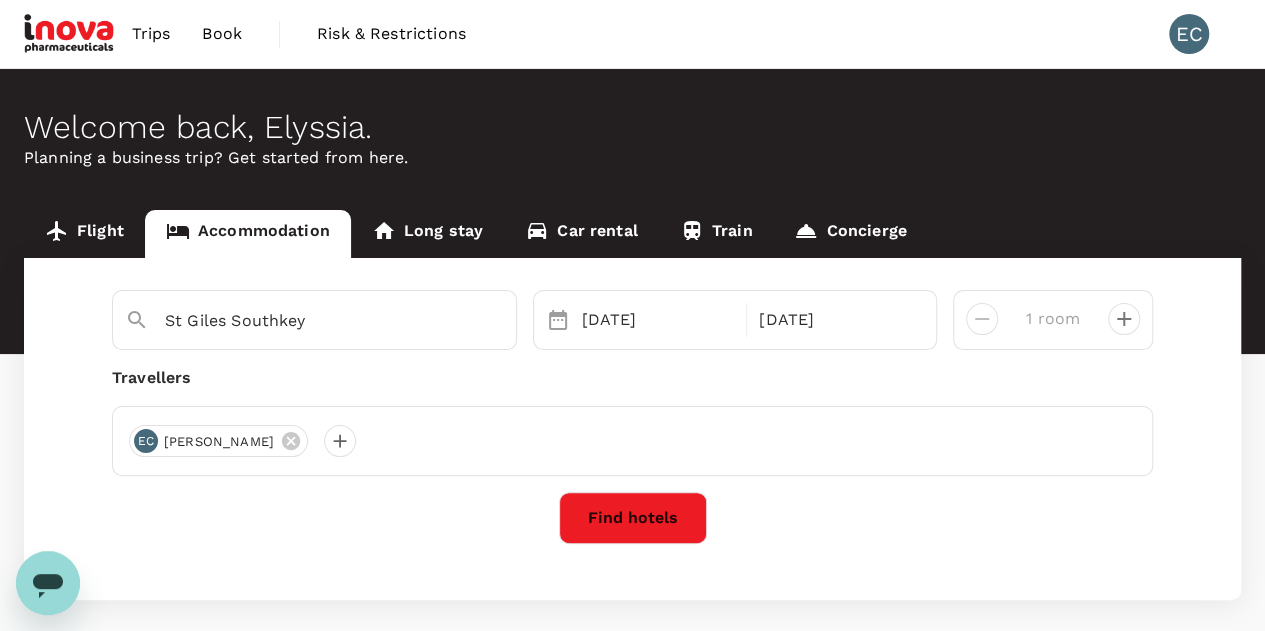 type on "2 rooms" 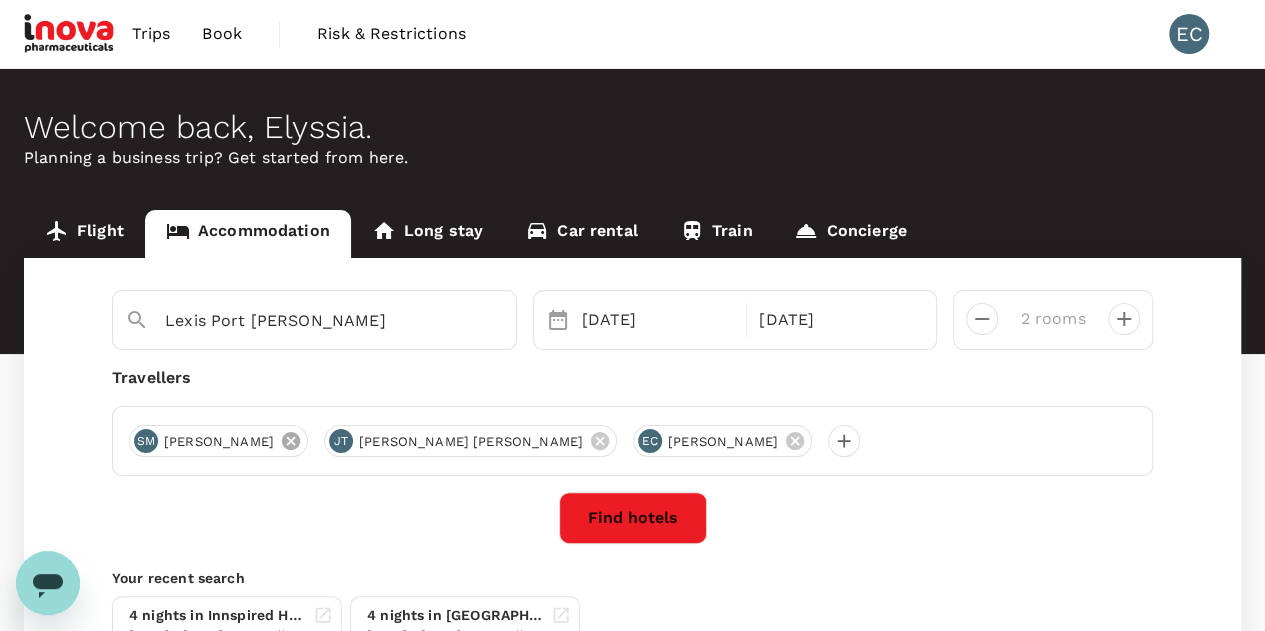 click 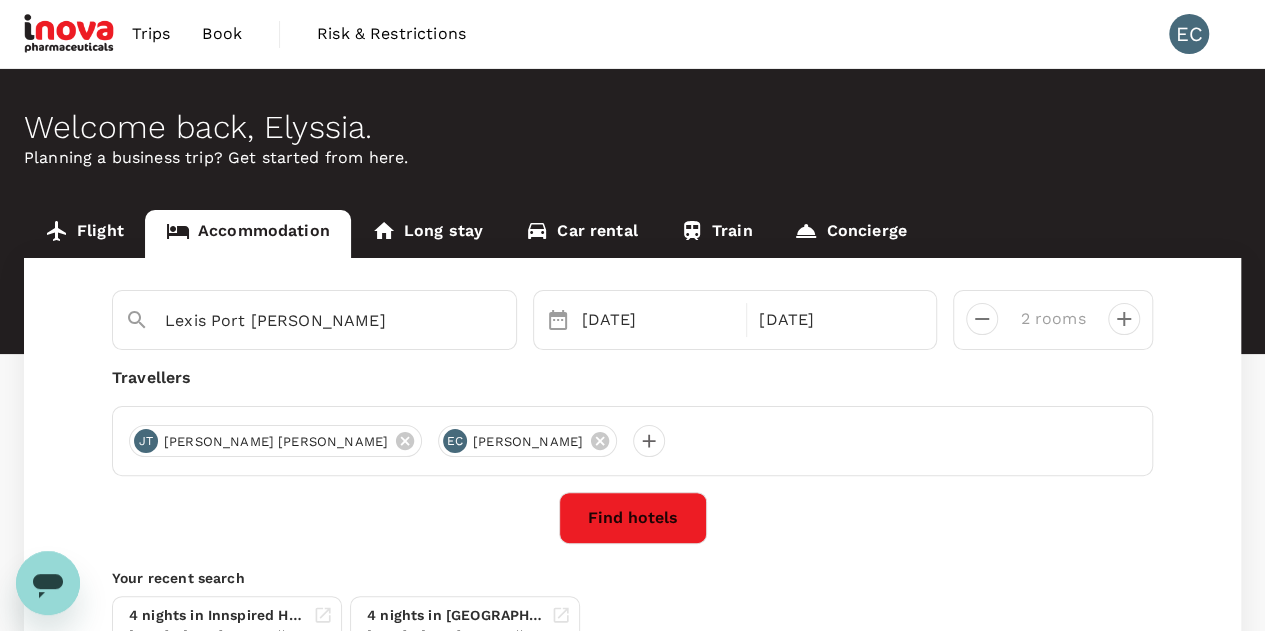 click 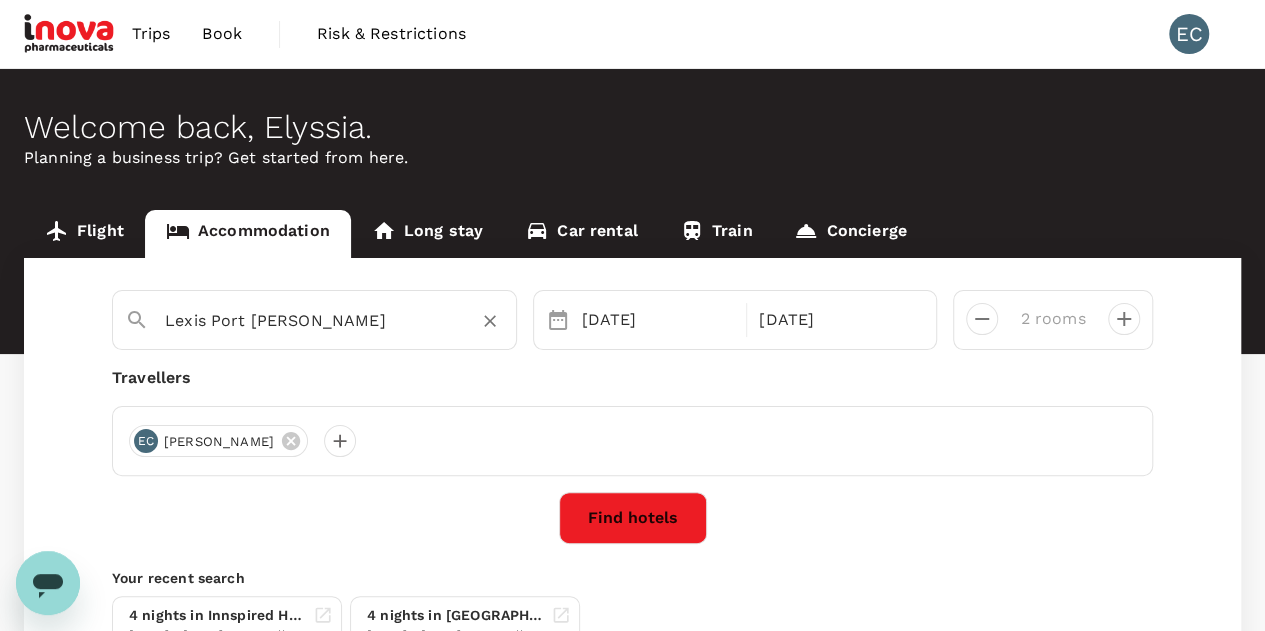 click on "Lexis Port Dickson" at bounding box center [306, 320] 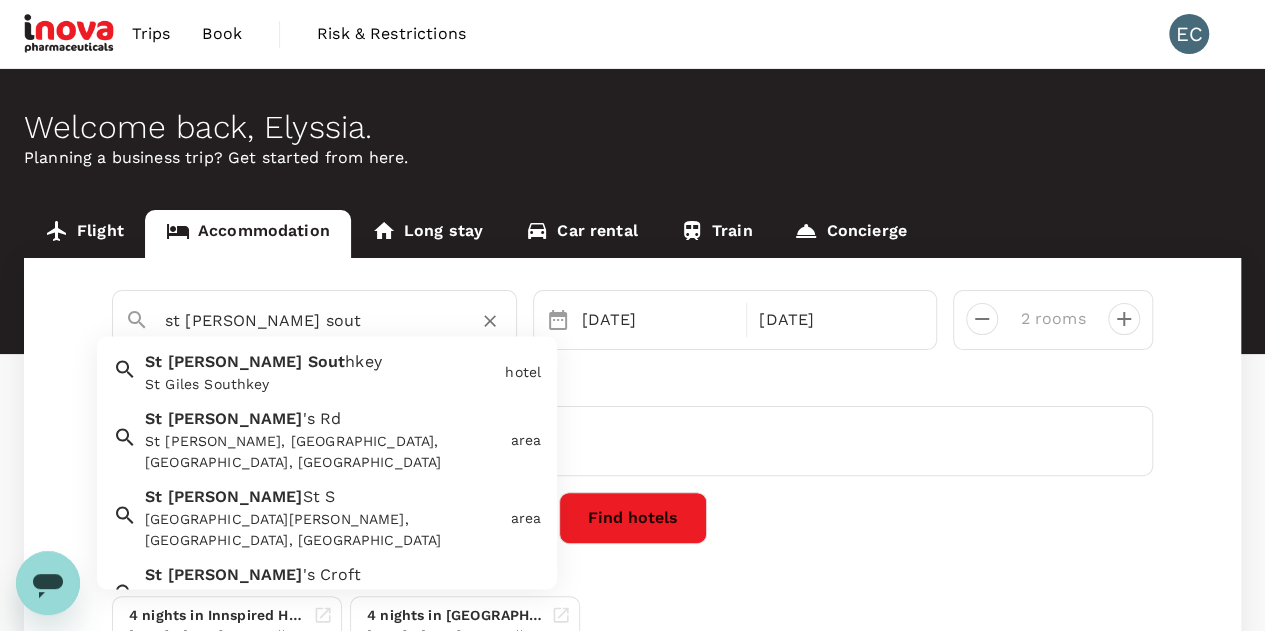 click on "St   Giles   Sout hkey St Giles Southkey" at bounding box center [317, 369] 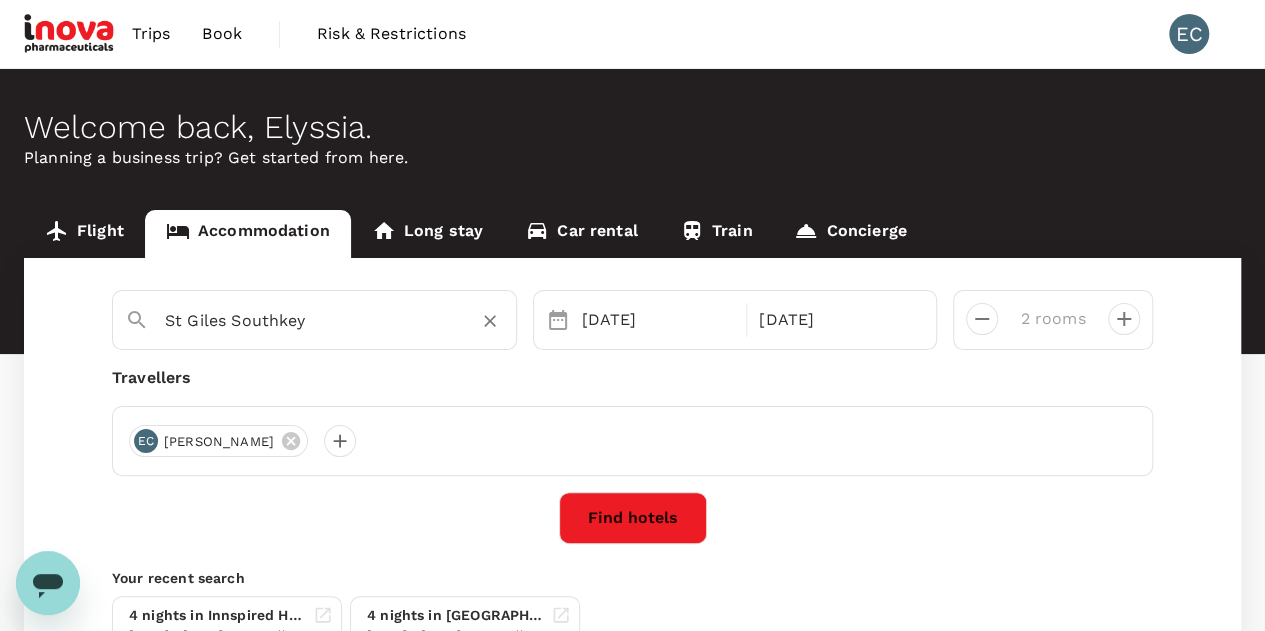 type on "St Giles Southkey" 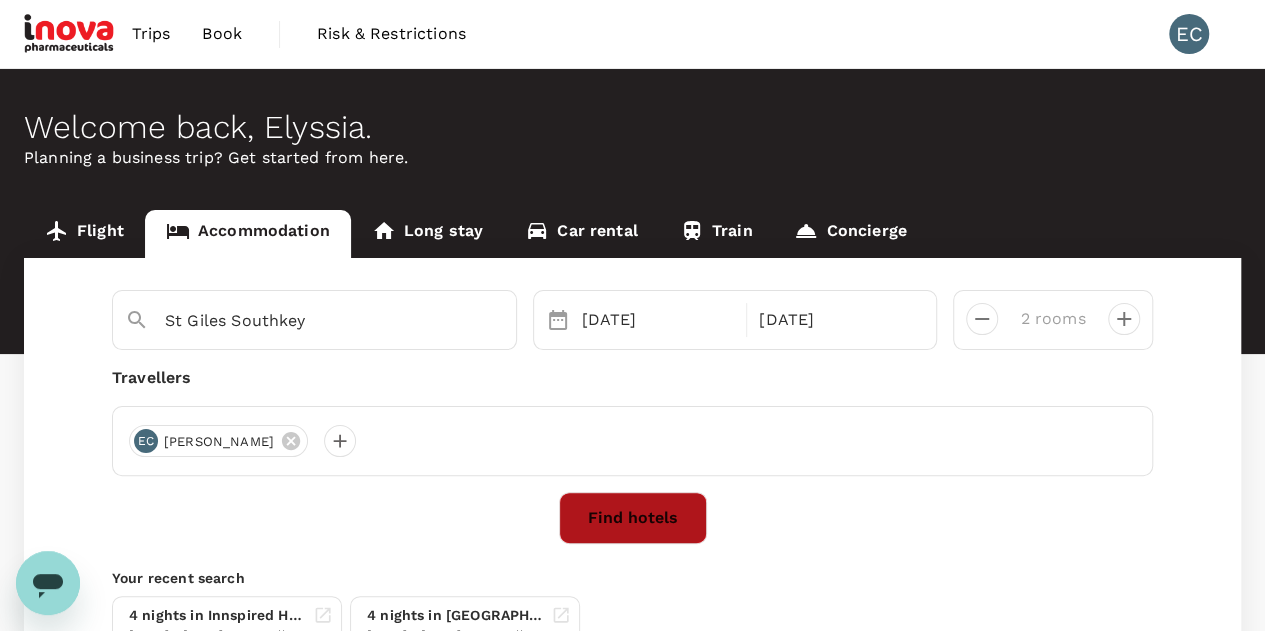 click on "Find hotels" at bounding box center (633, 518) 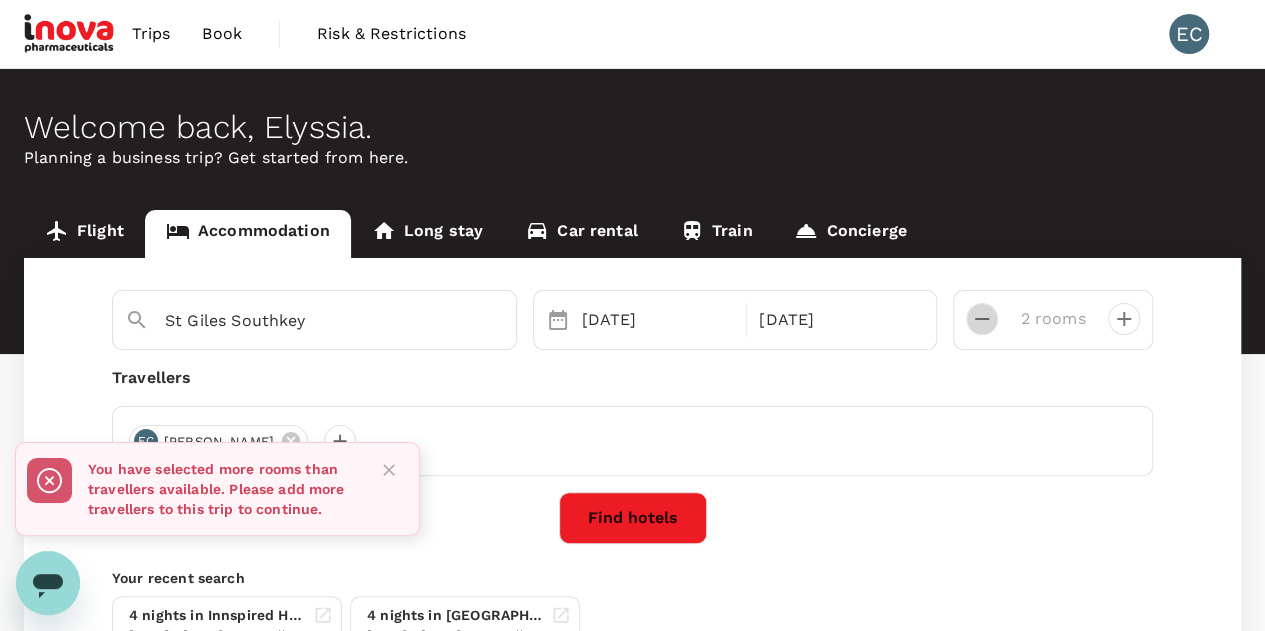click 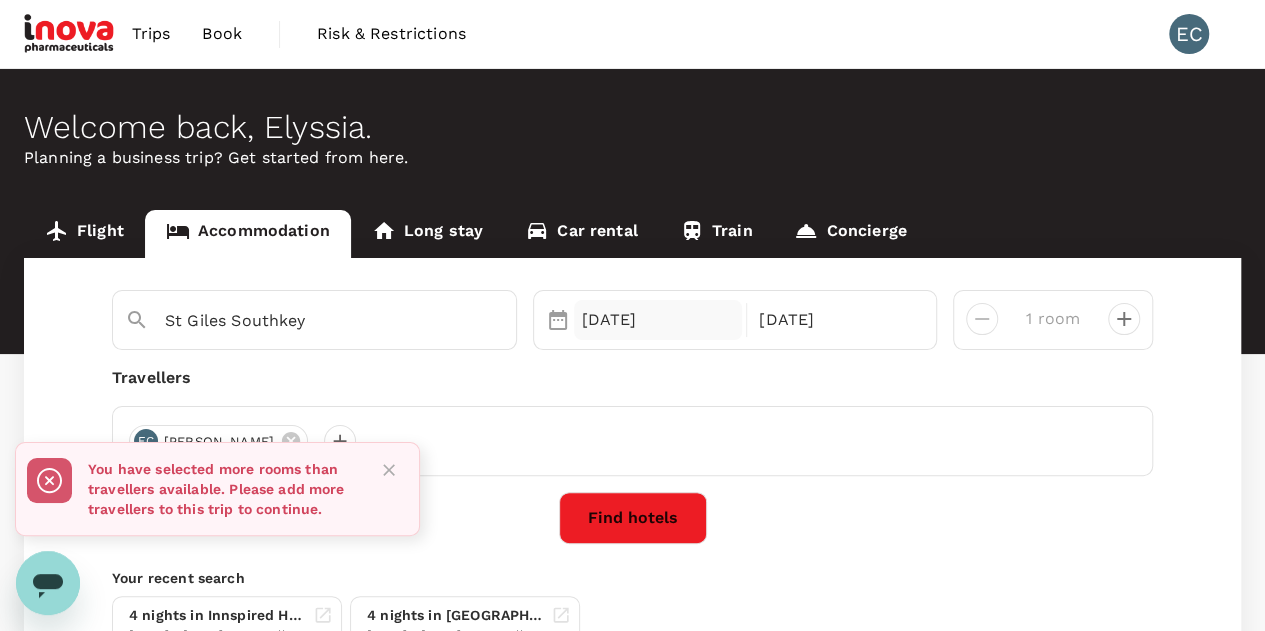 click on "01 Sep" at bounding box center [658, 320] 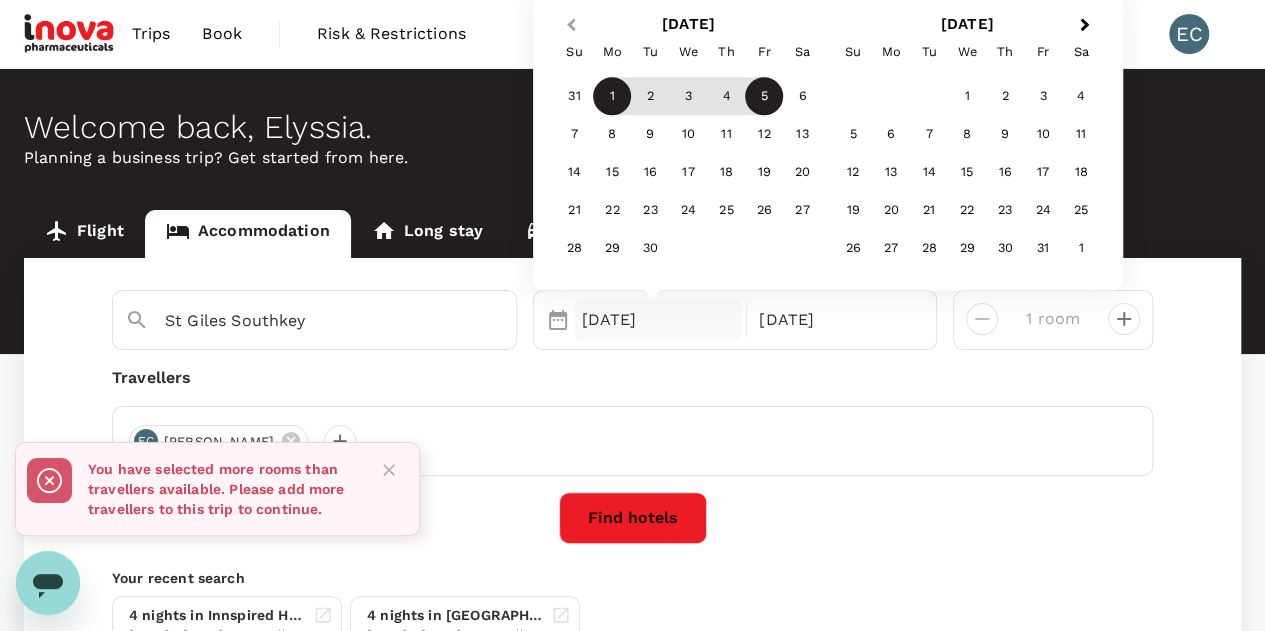 click on "Previous Month" at bounding box center (569, 27) 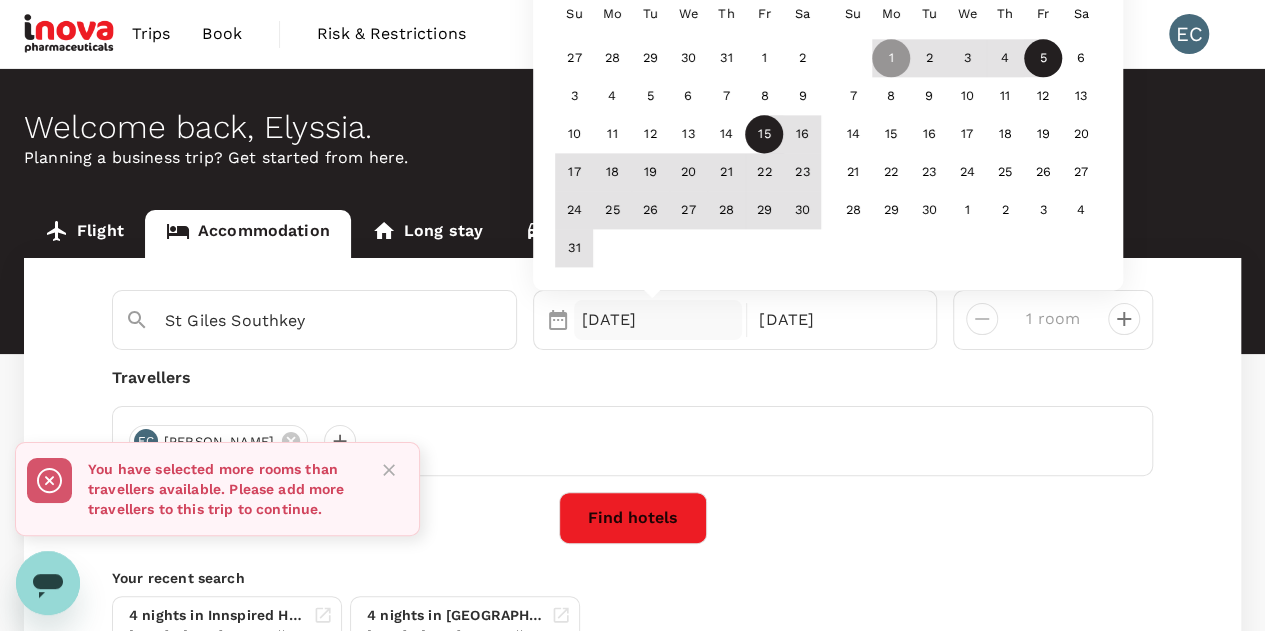 click on "15" at bounding box center [764, 135] 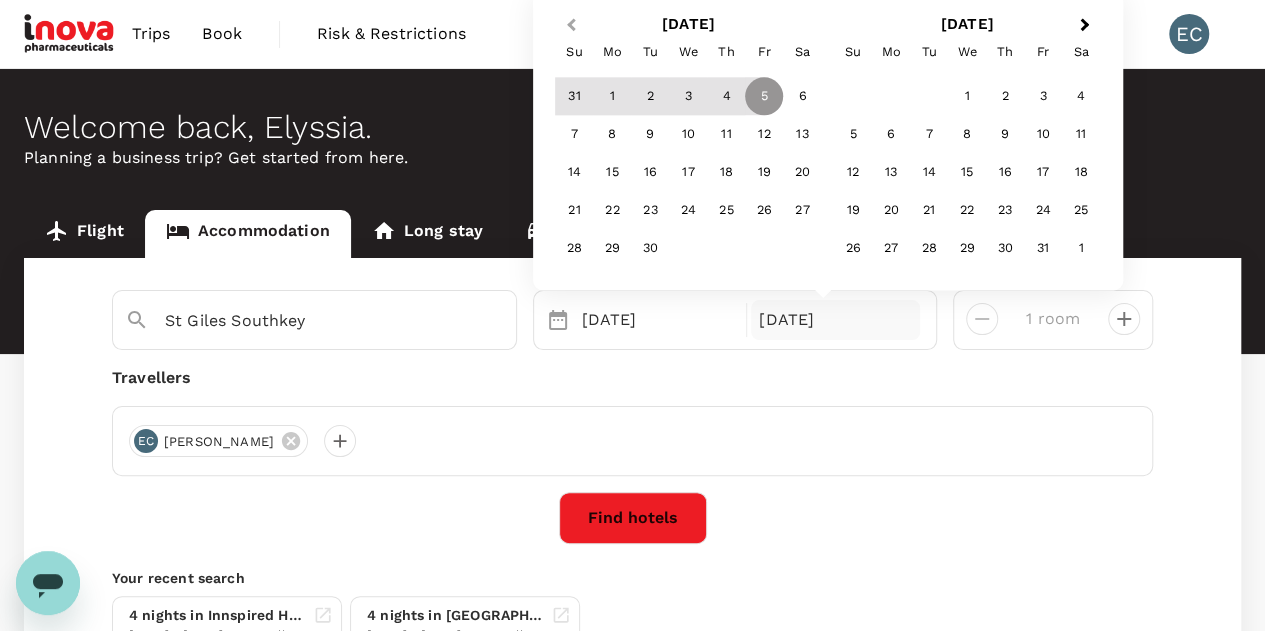 click on "Previous Month" at bounding box center (569, 27) 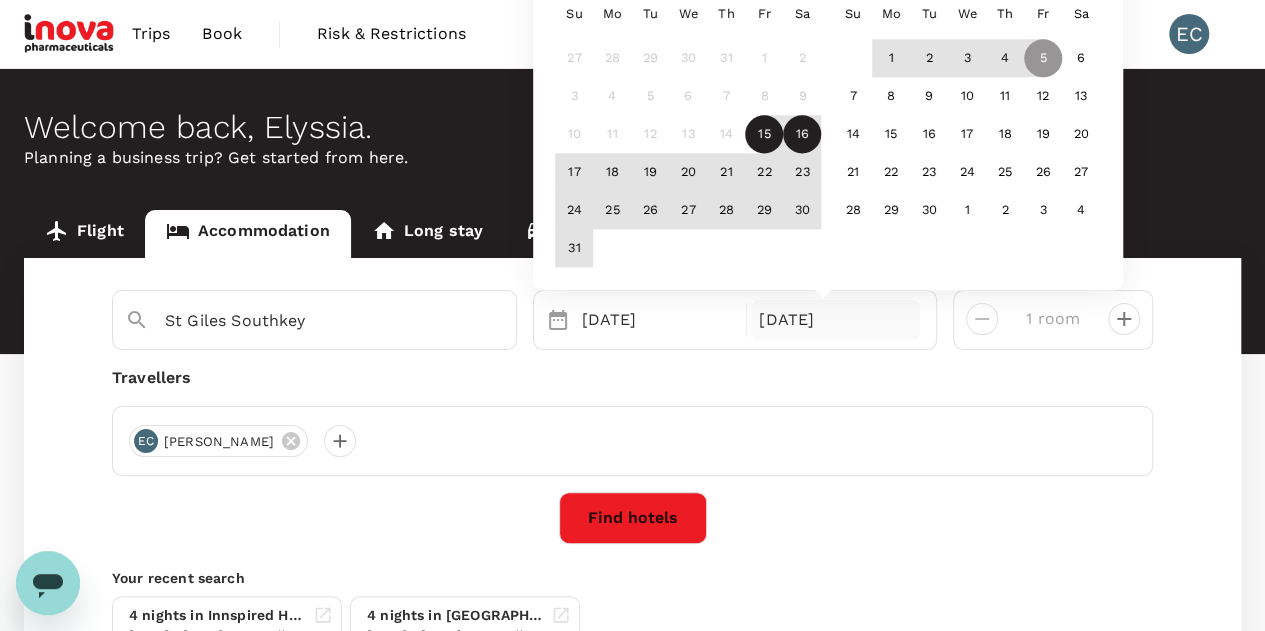 click on "16" at bounding box center [802, 135] 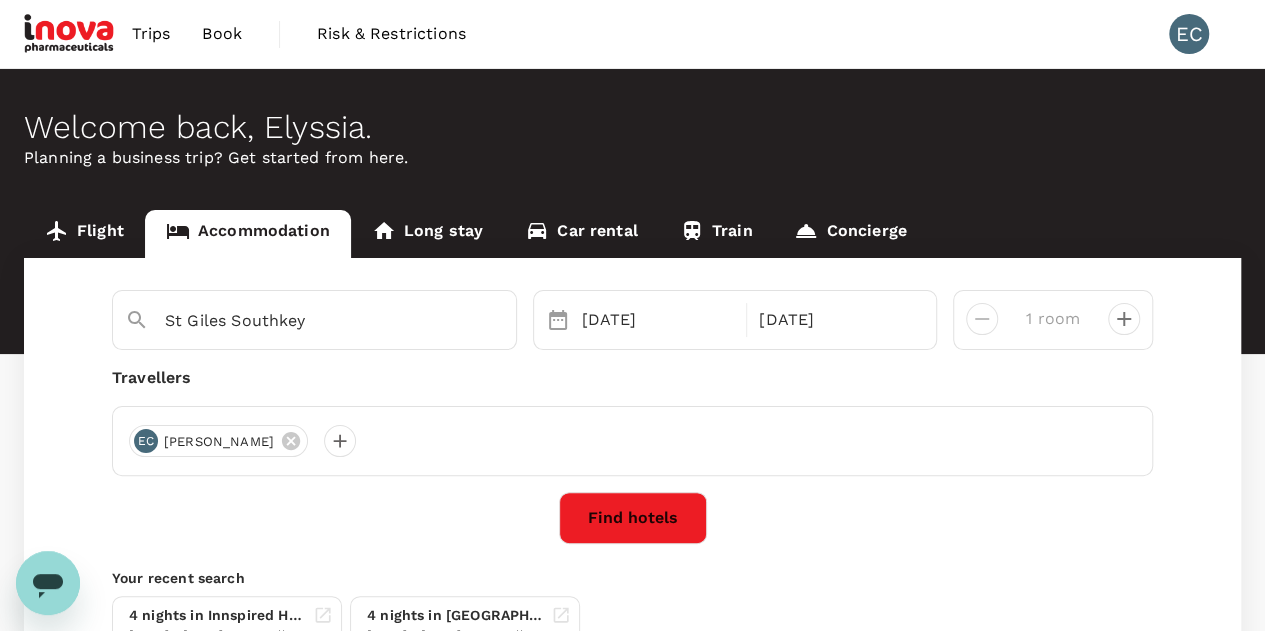 click on "Find hotels" at bounding box center [633, 518] 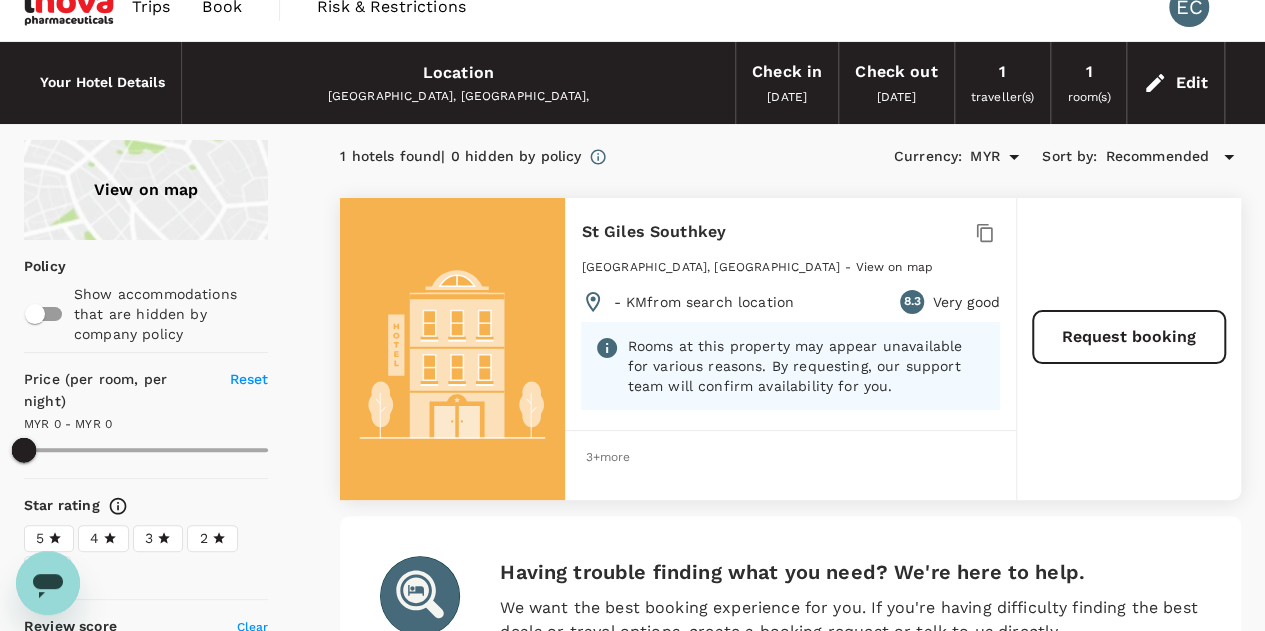 scroll, scrollTop: 0, scrollLeft: 0, axis: both 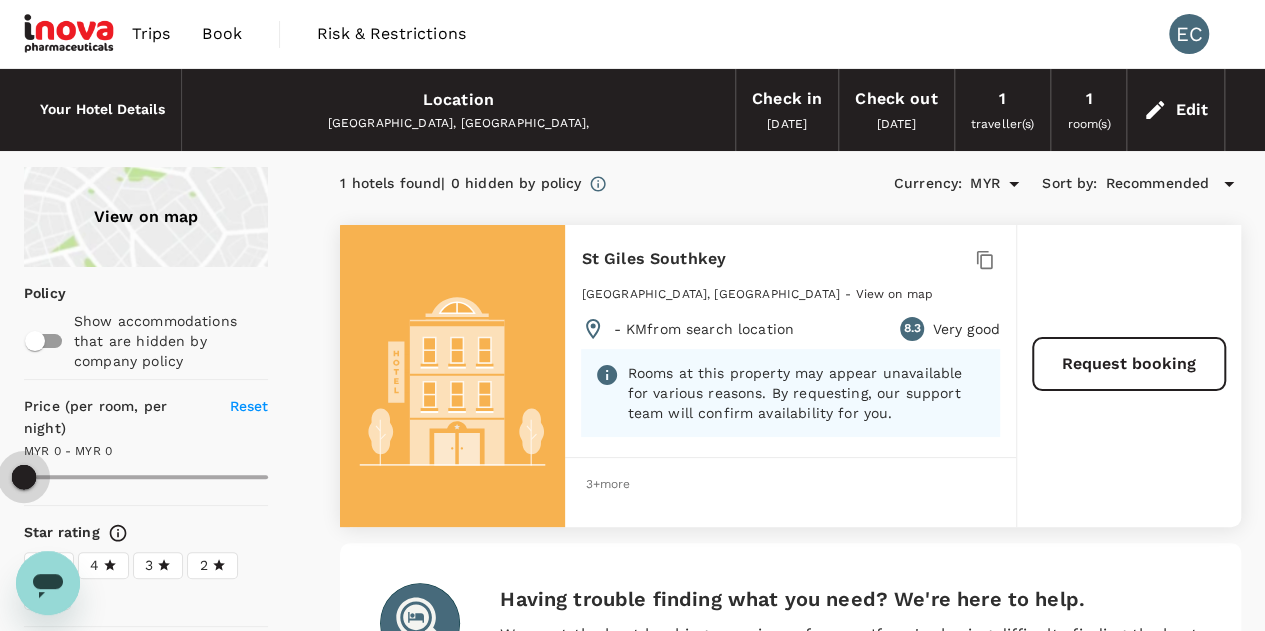 drag, startPoint x: 13, startPoint y: 478, endPoint x: 106, endPoint y: 481, distance: 93.04838 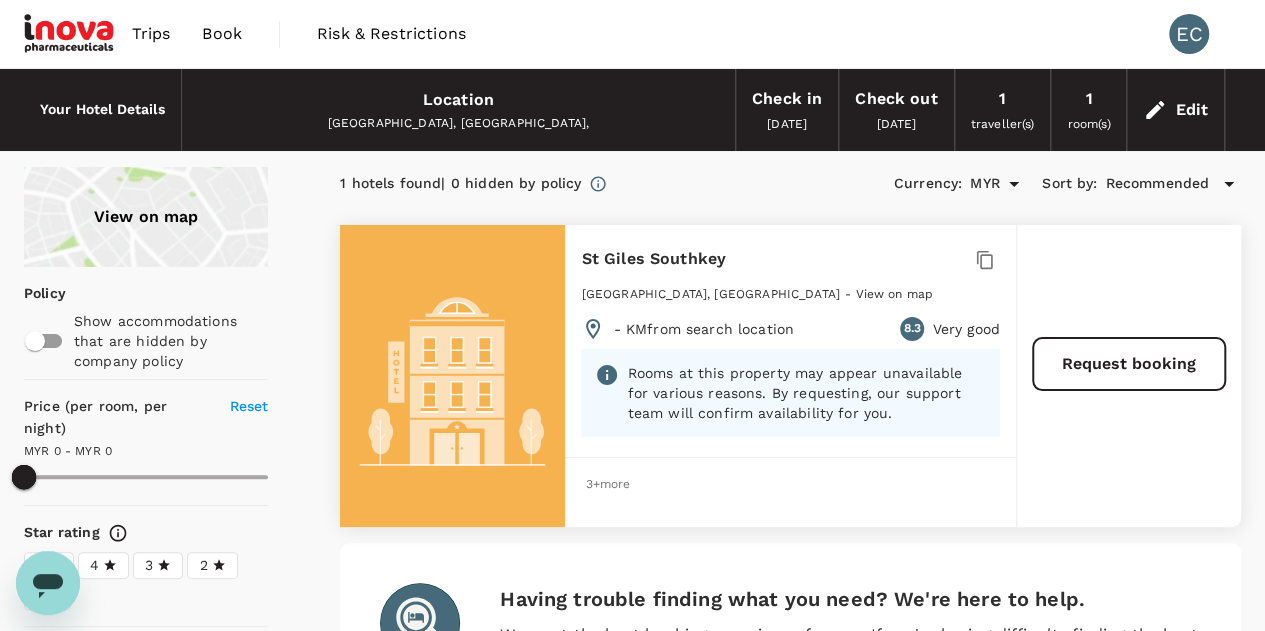 click at bounding box center (146, 477) 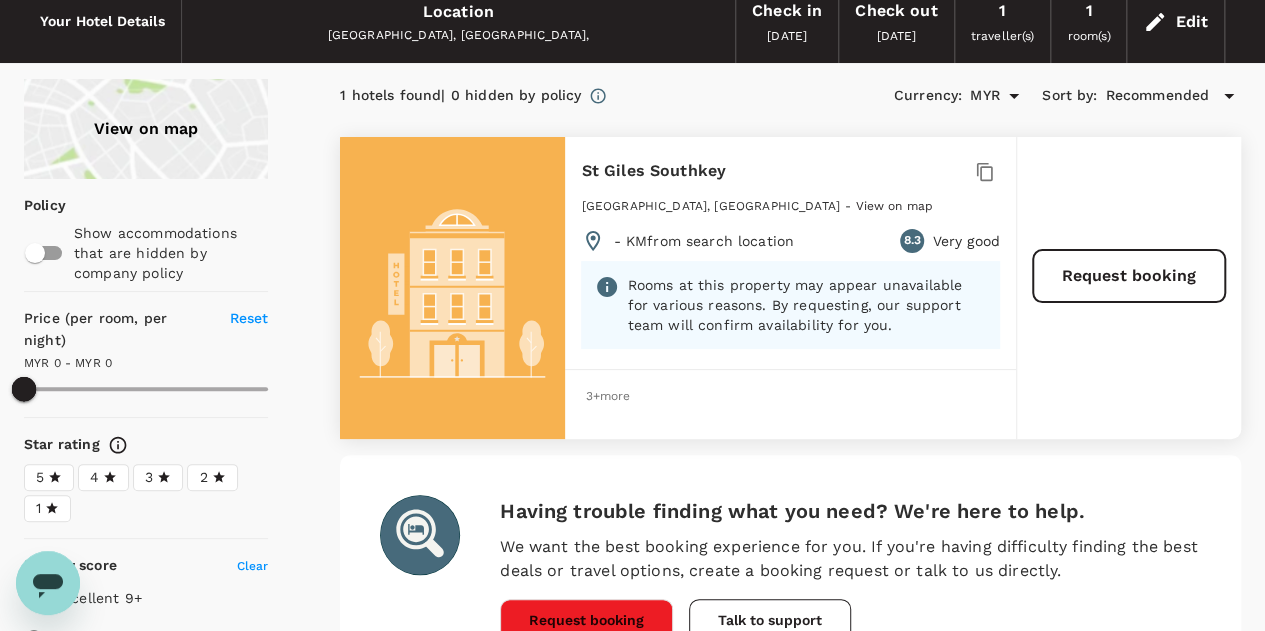 scroll, scrollTop: 0, scrollLeft: 0, axis: both 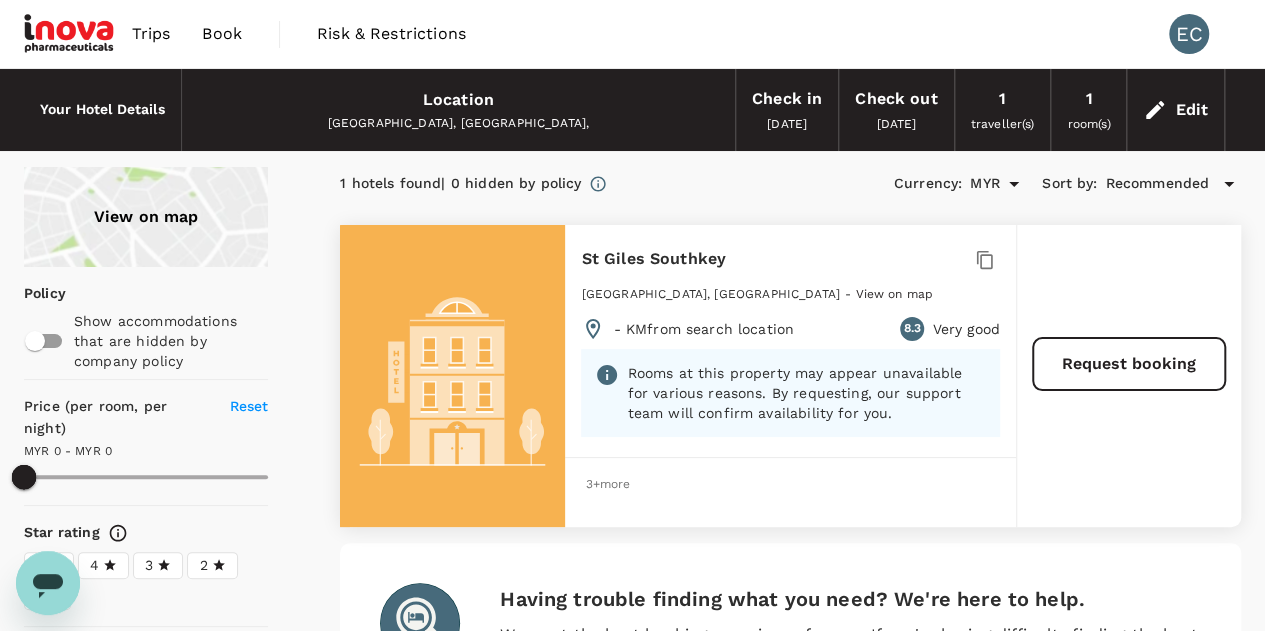 click at bounding box center (70, 34) 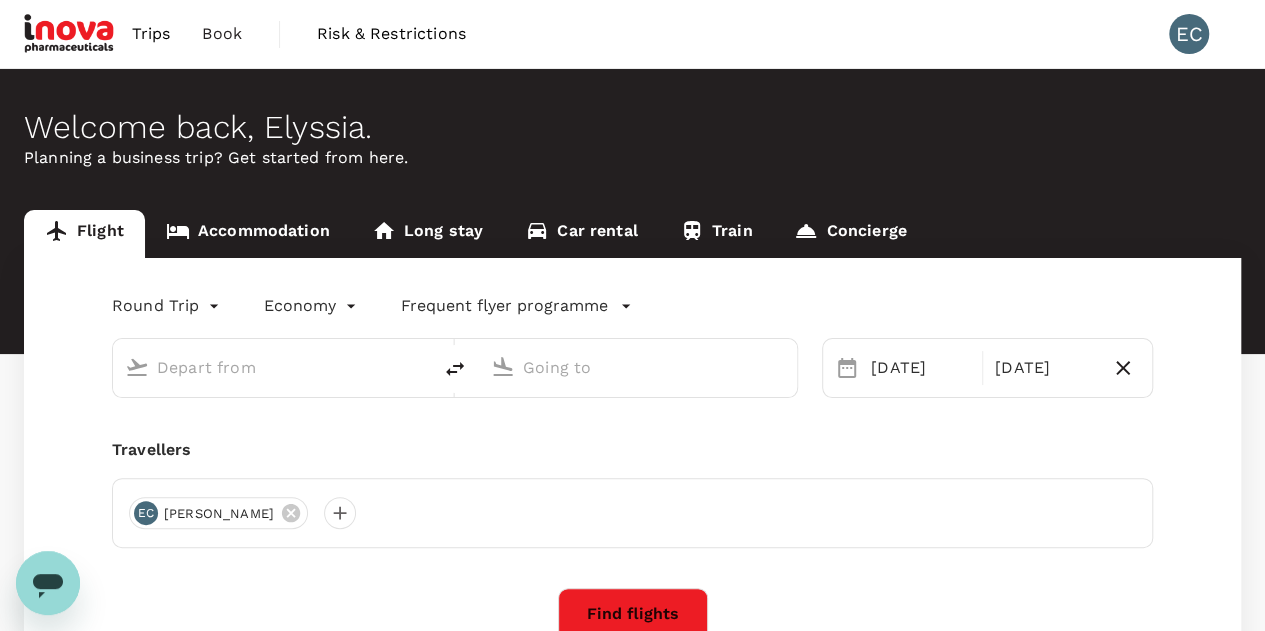 type on "Kuala Lumpur Intl (KUL)" 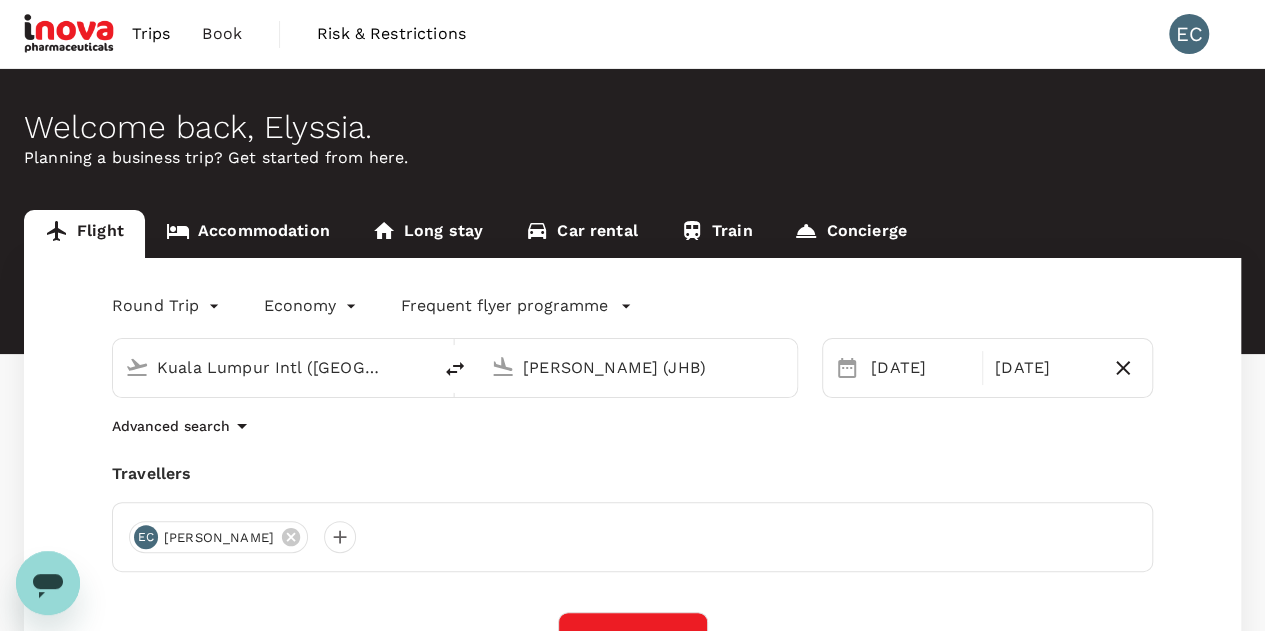 type 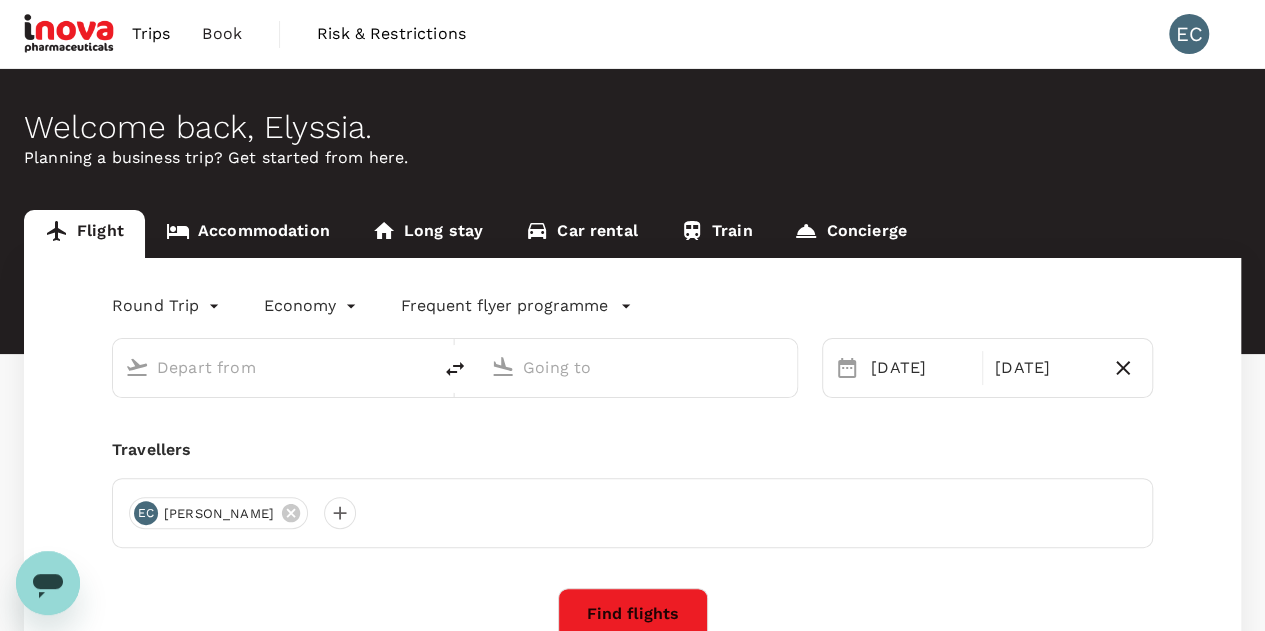 type on "Kuala Lumpur Intl (KUL)" 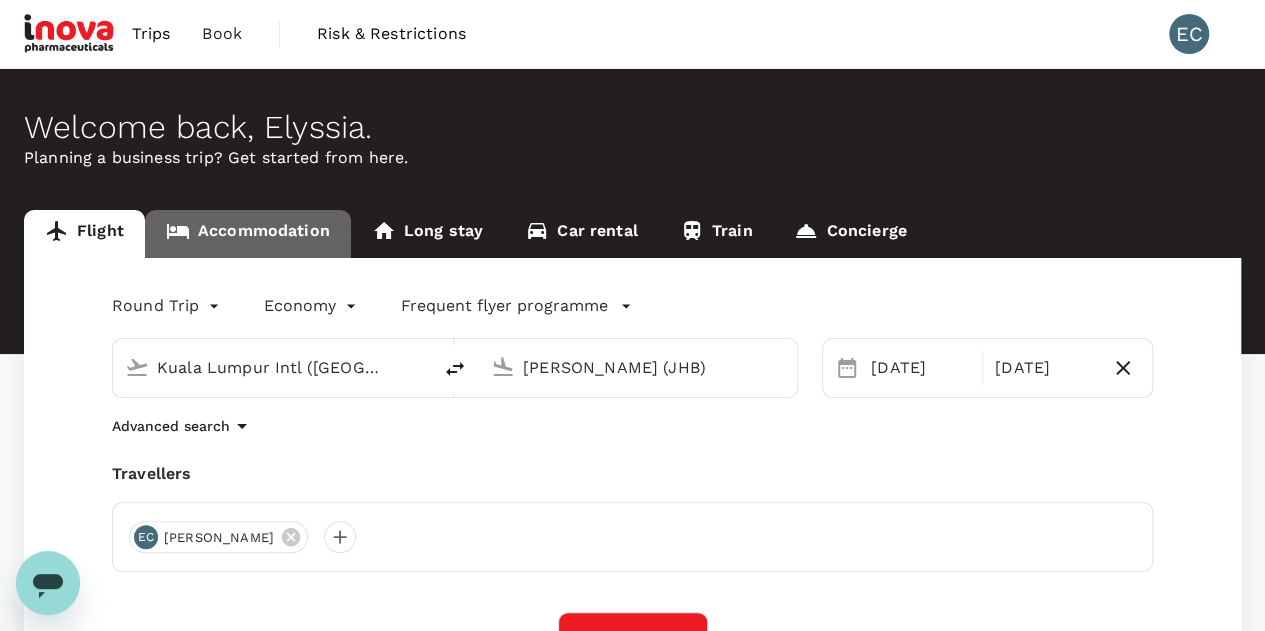 click on "Accommodation" at bounding box center (248, 234) 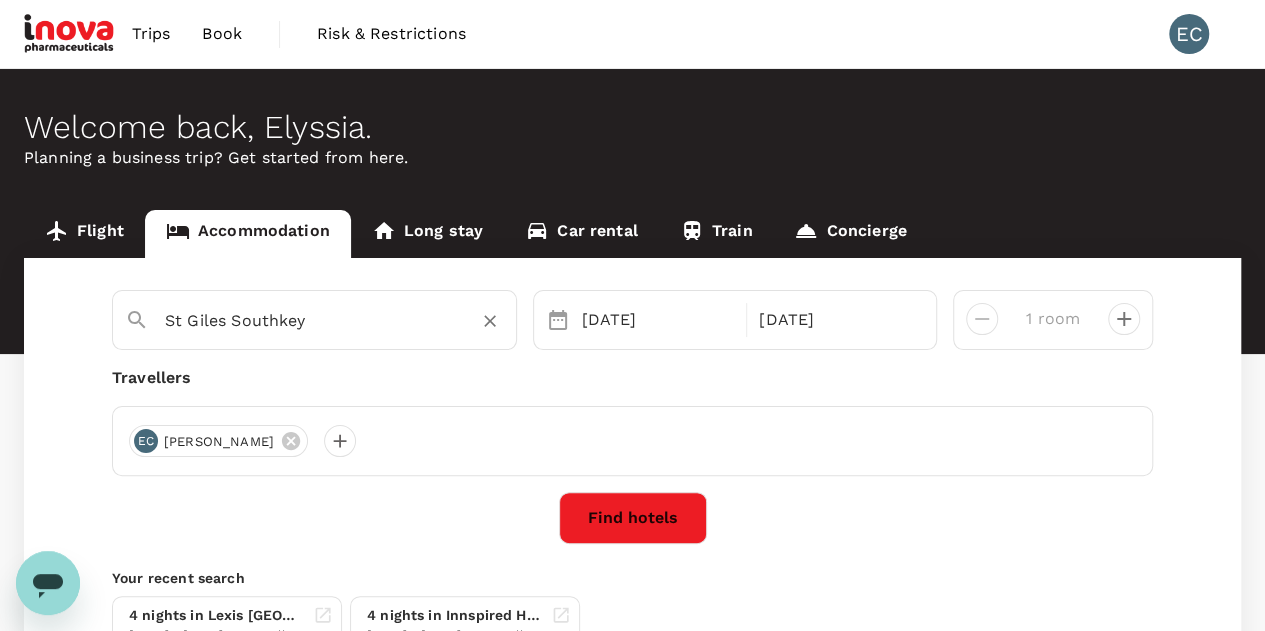 click on "St Giles Southkey" at bounding box center (306, 320) 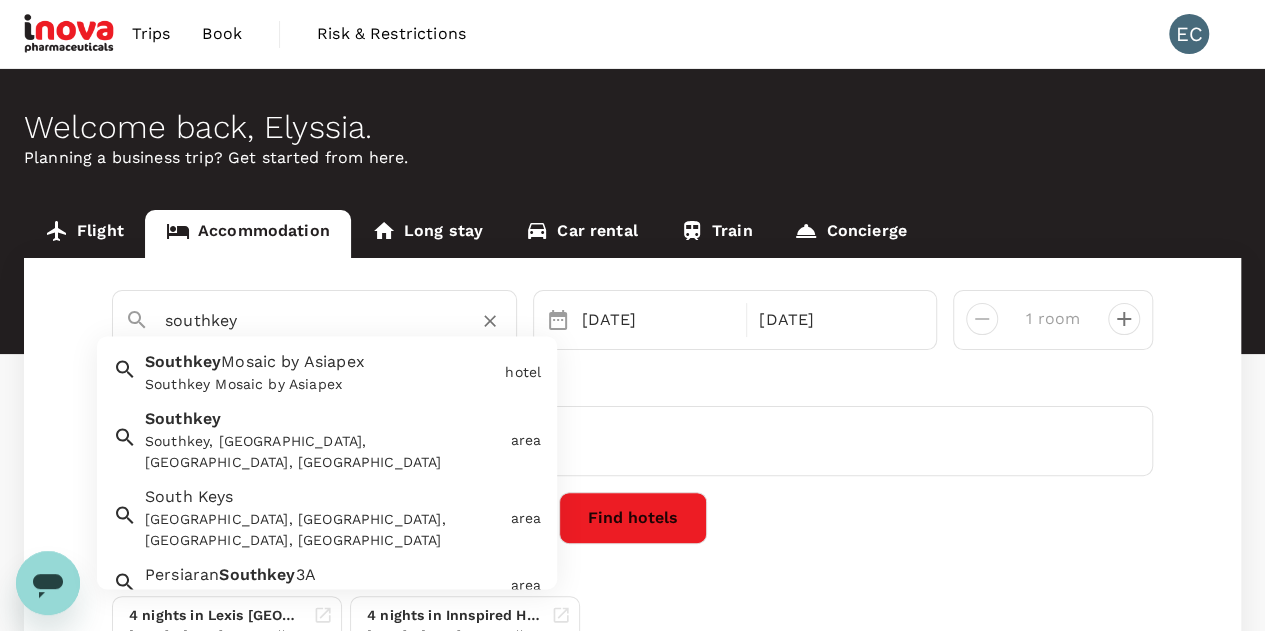 click on "Southkey, Johor Bahru, Johor, Malaysia" at bounding box center (323, 453) 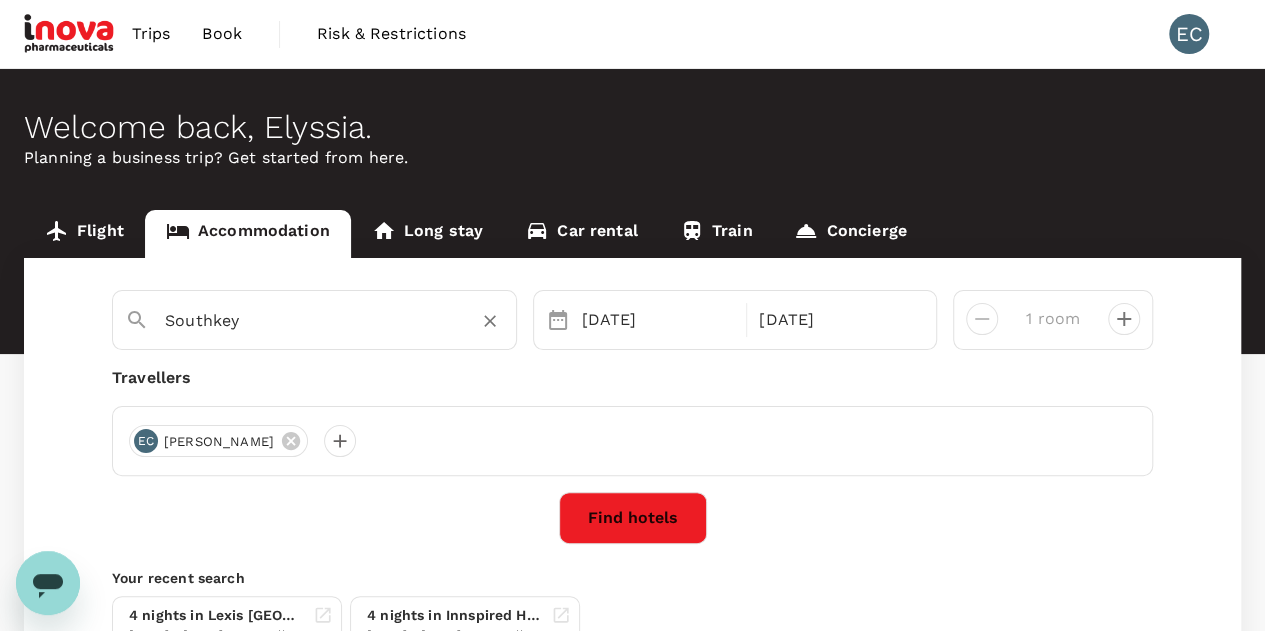 type on "Southkey" 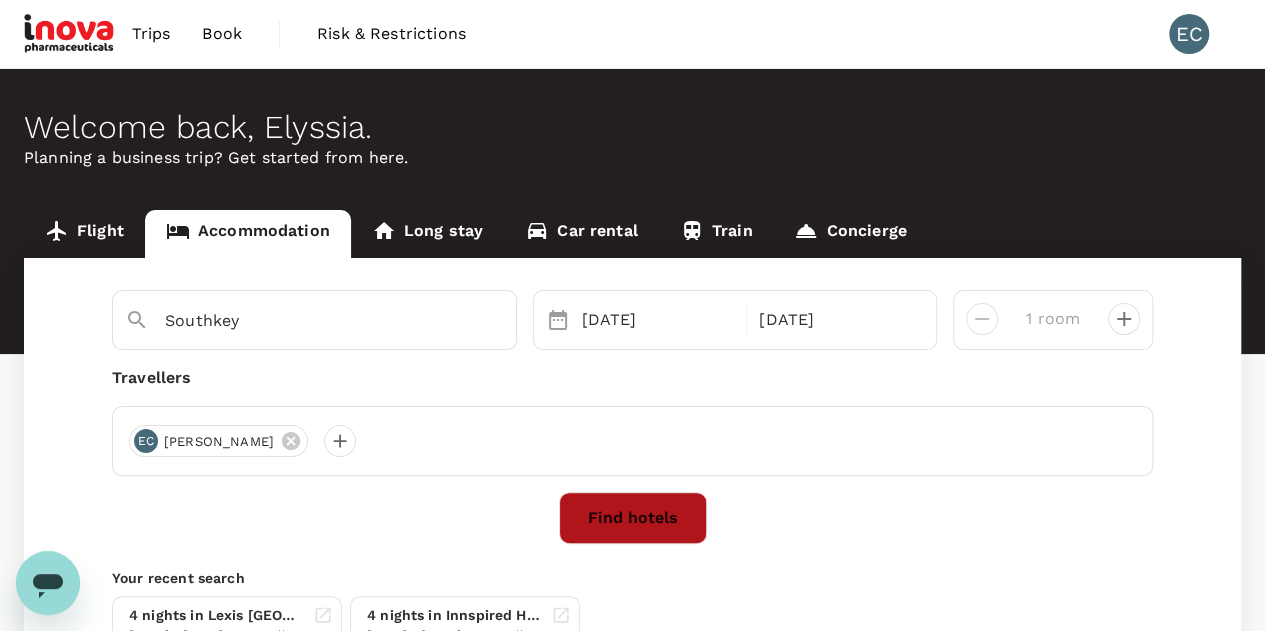 click on "Find hotels" at bounding box center [633, 518] 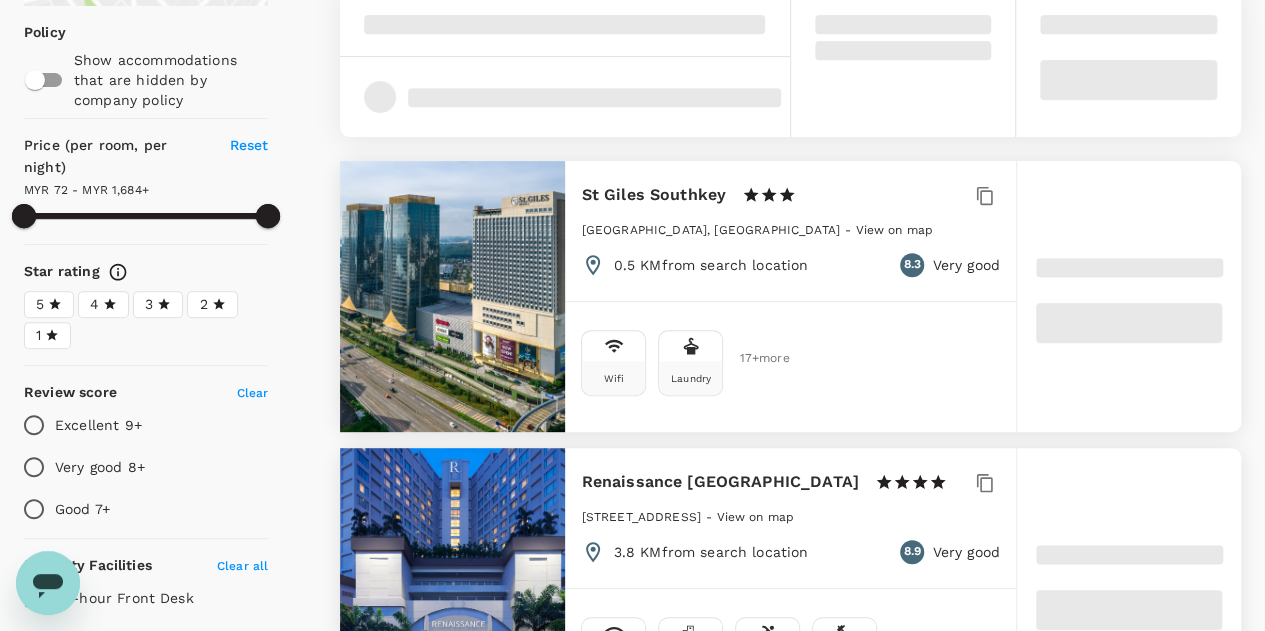 scroll, scrollTop: 302, scrollLeft: 0, axis: vertical 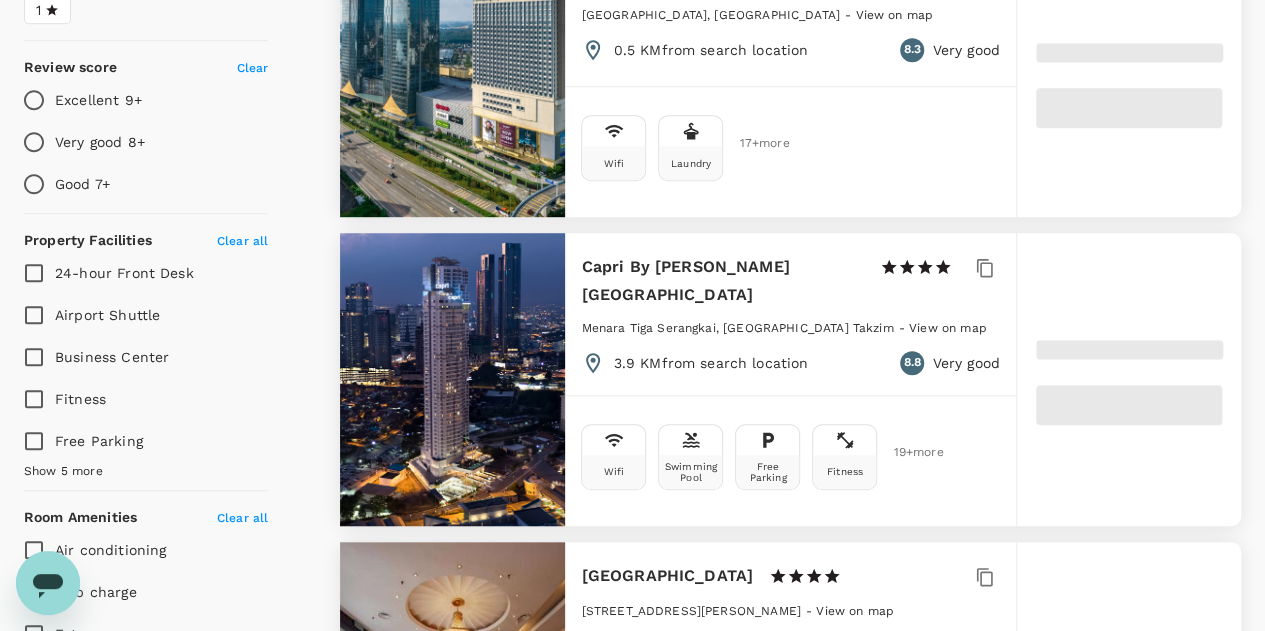 type on "1684" 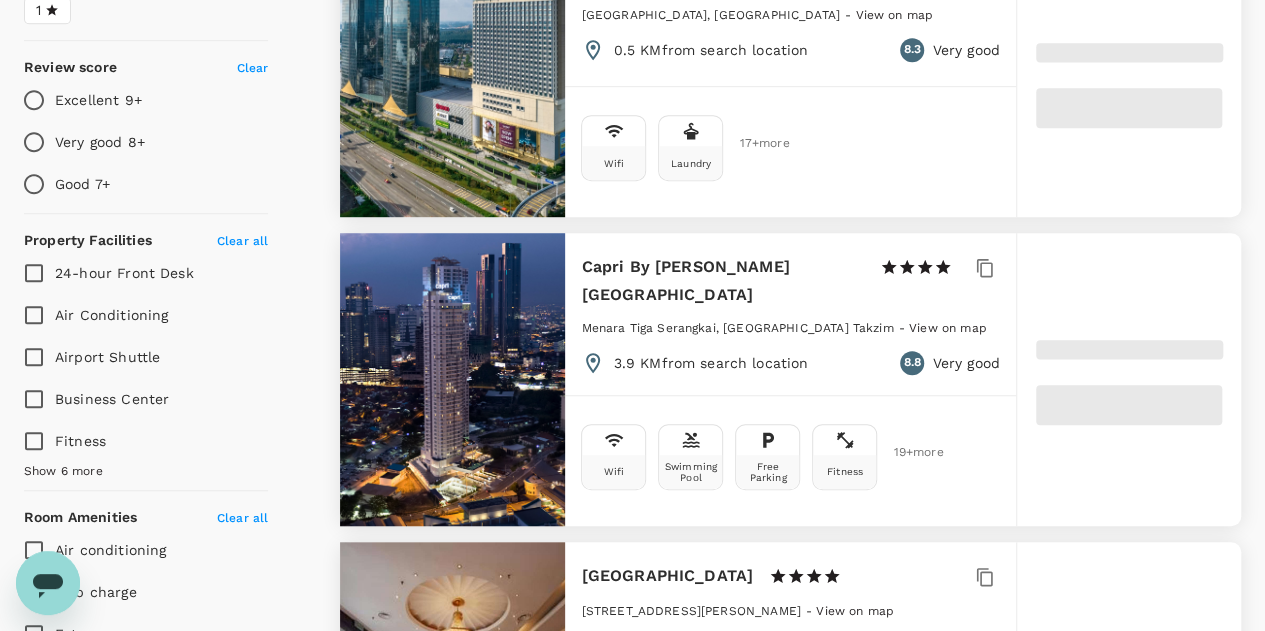 type on "53" 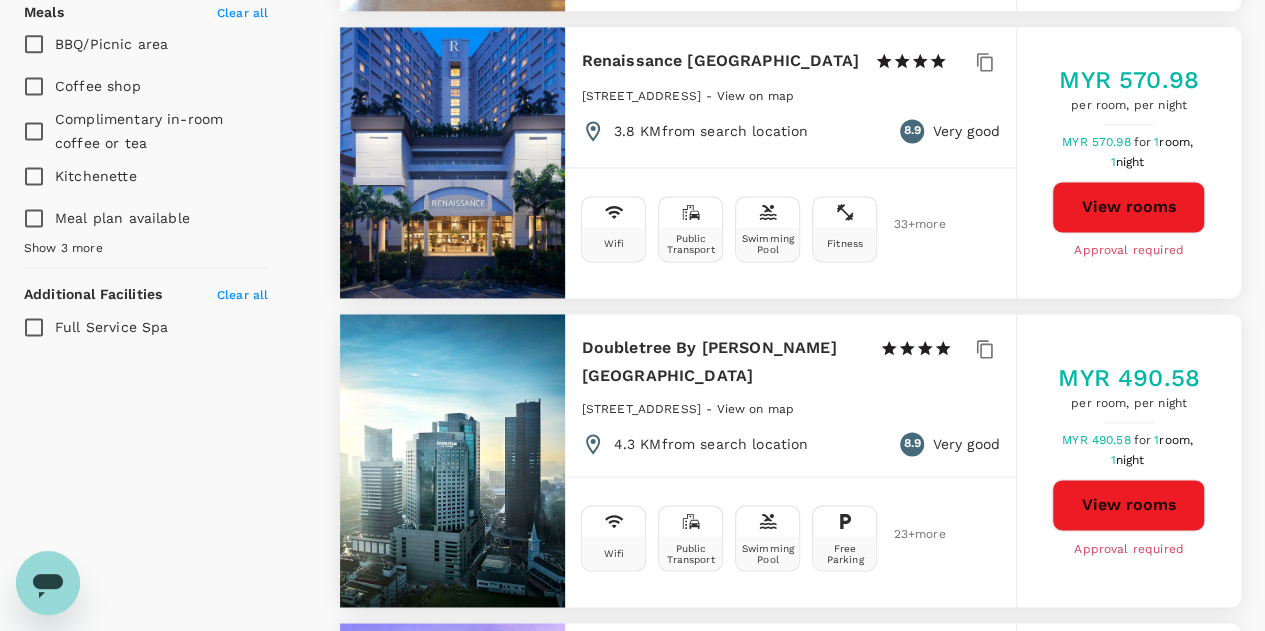 type on "1684" 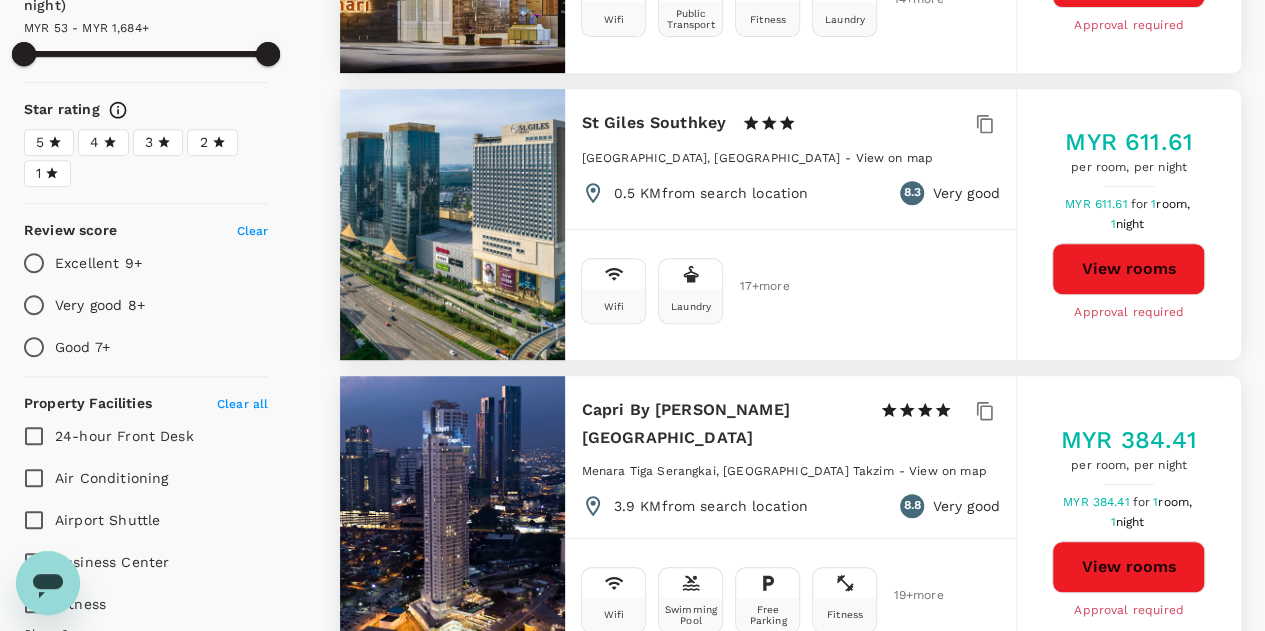 scroll, scrollTop: 429, scrollLeft: 0, axis: vertical 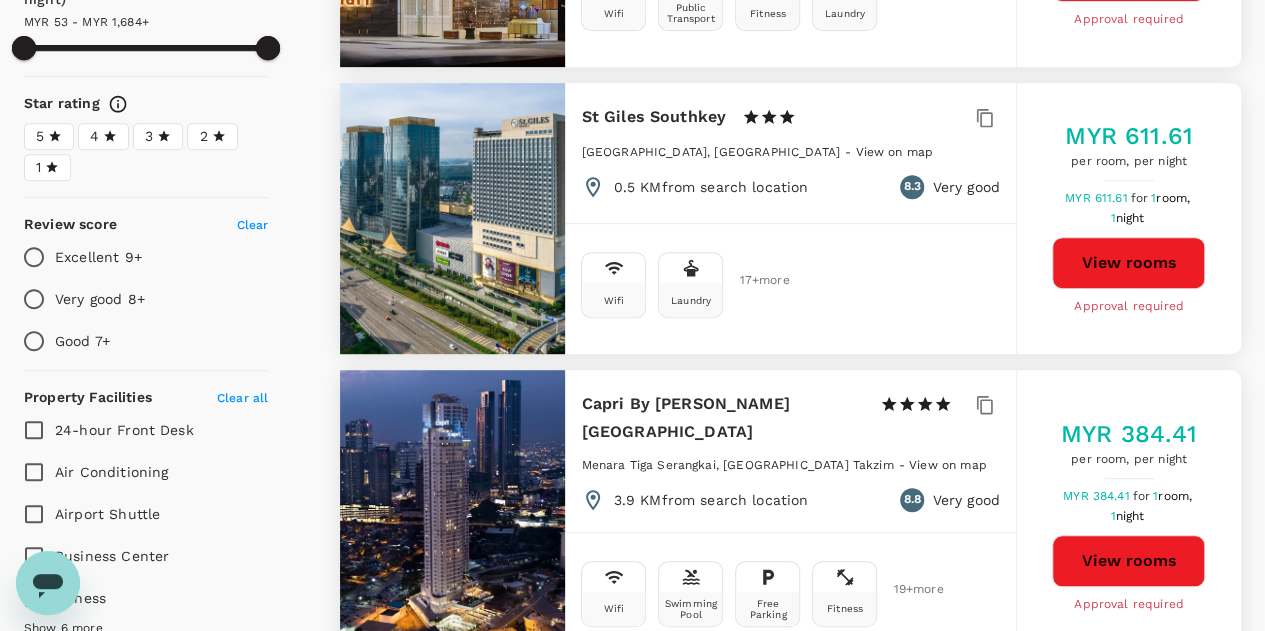 type on "728" 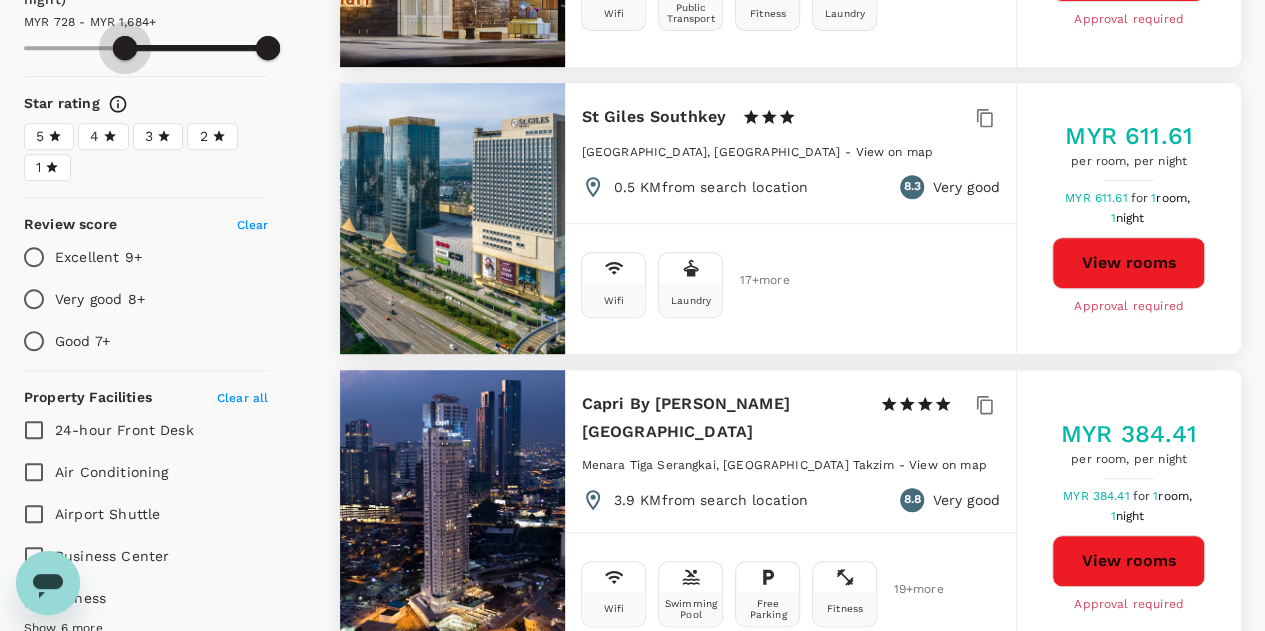 click at bounding box center [146, 48] 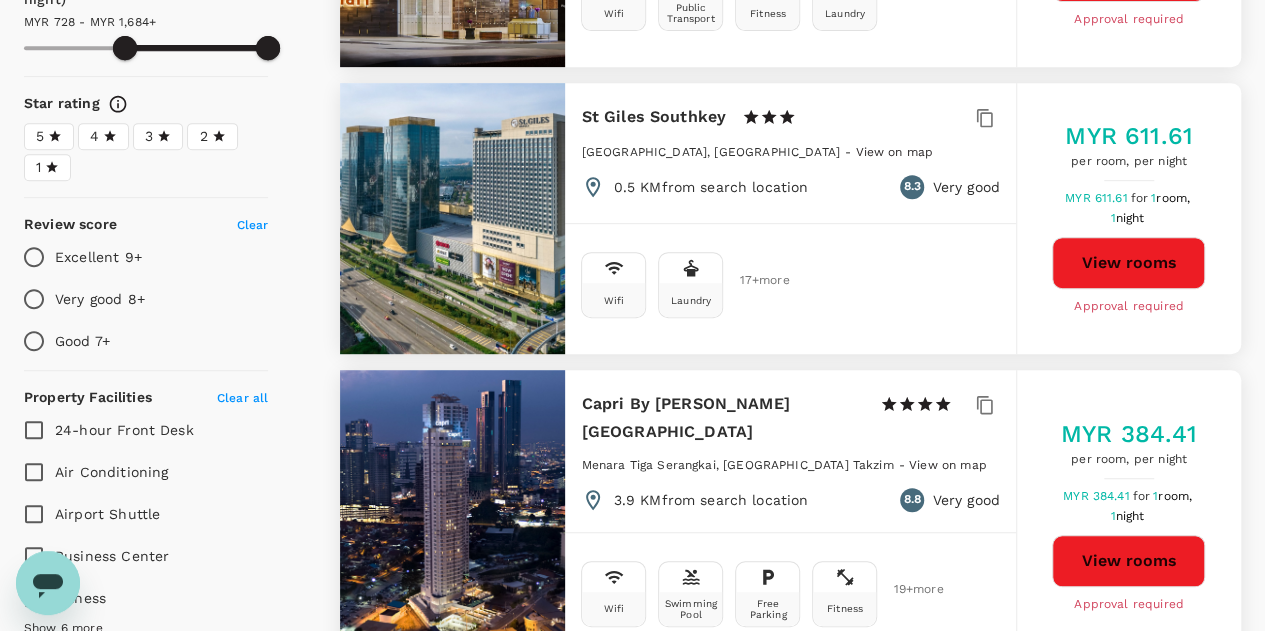 type on "1684" 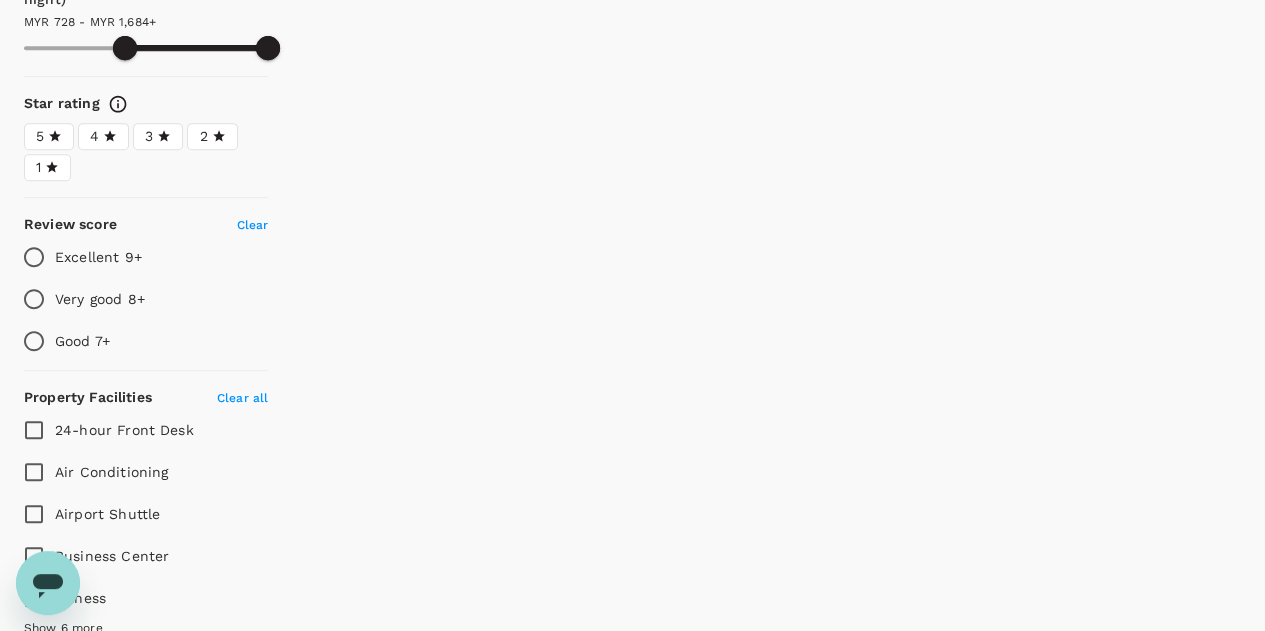 type on "708" 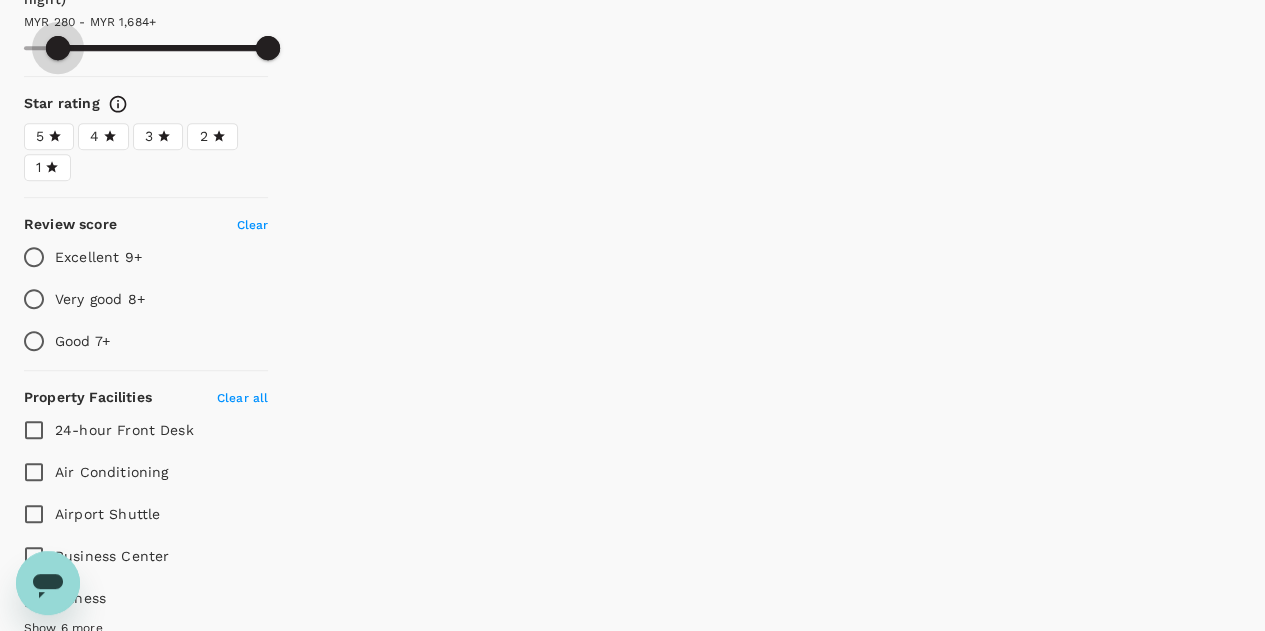 type on "1684" 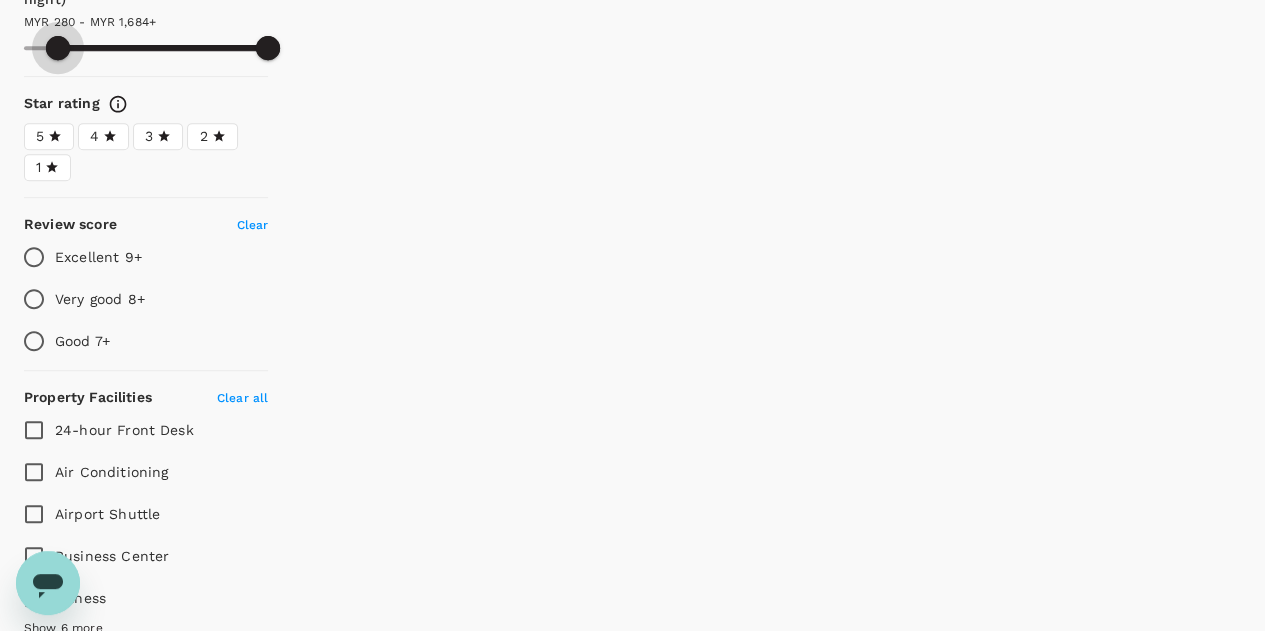 type on "1684" 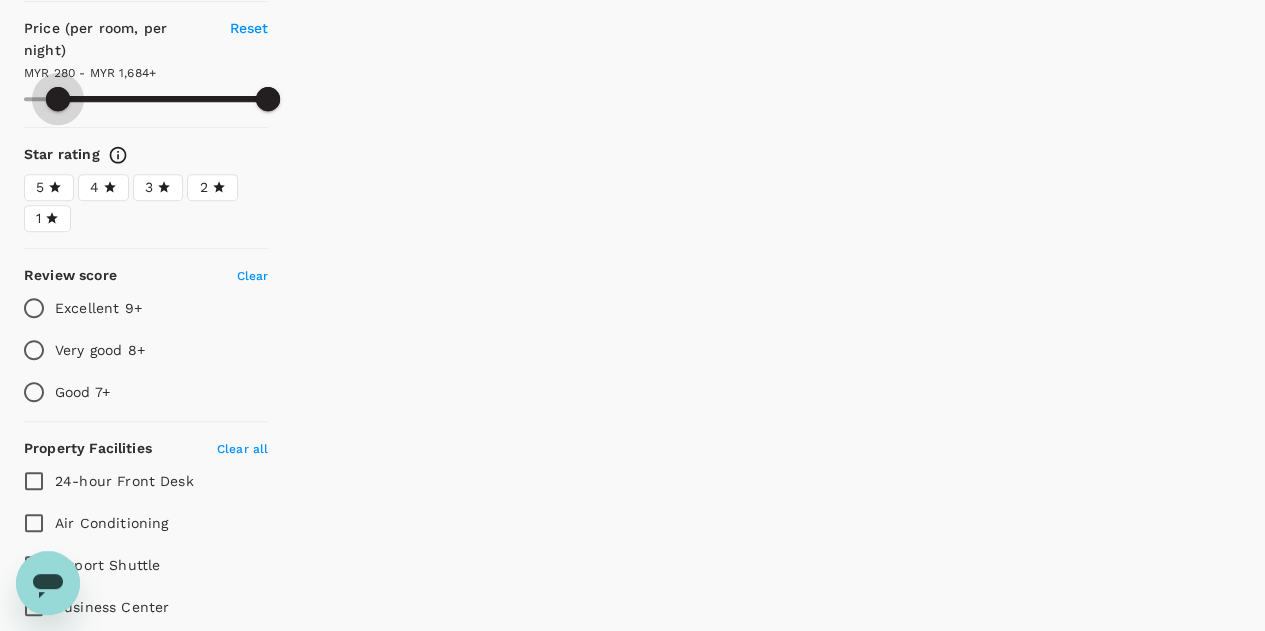type on "220" 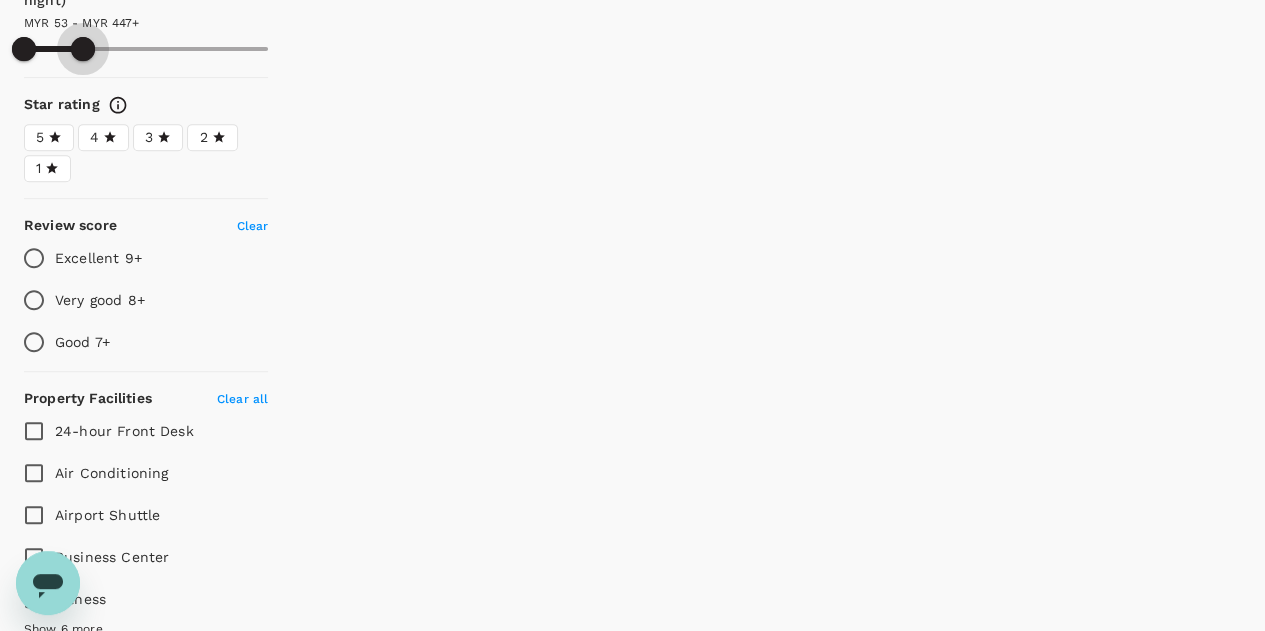 scroll, scrollTop: 429, scrollLeft: 0, axis: vertical 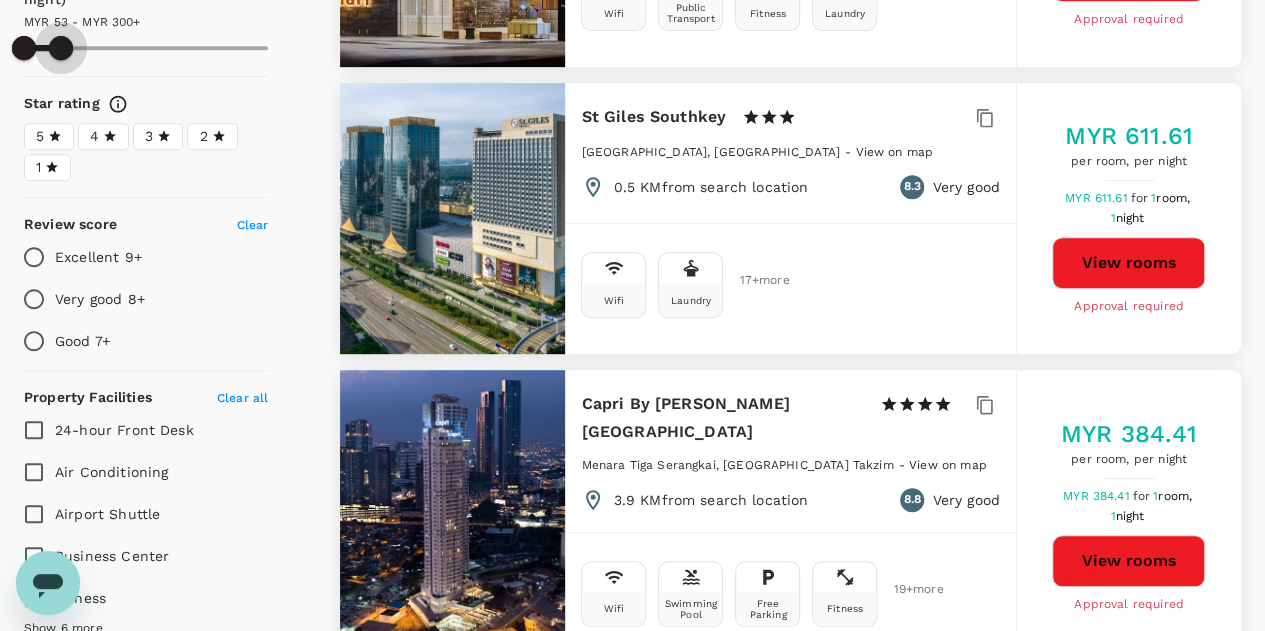 drag, startPoint x: 256, startPoint y: 46, endPoint x: 61, endPoint y: 58, distance: 195.36888 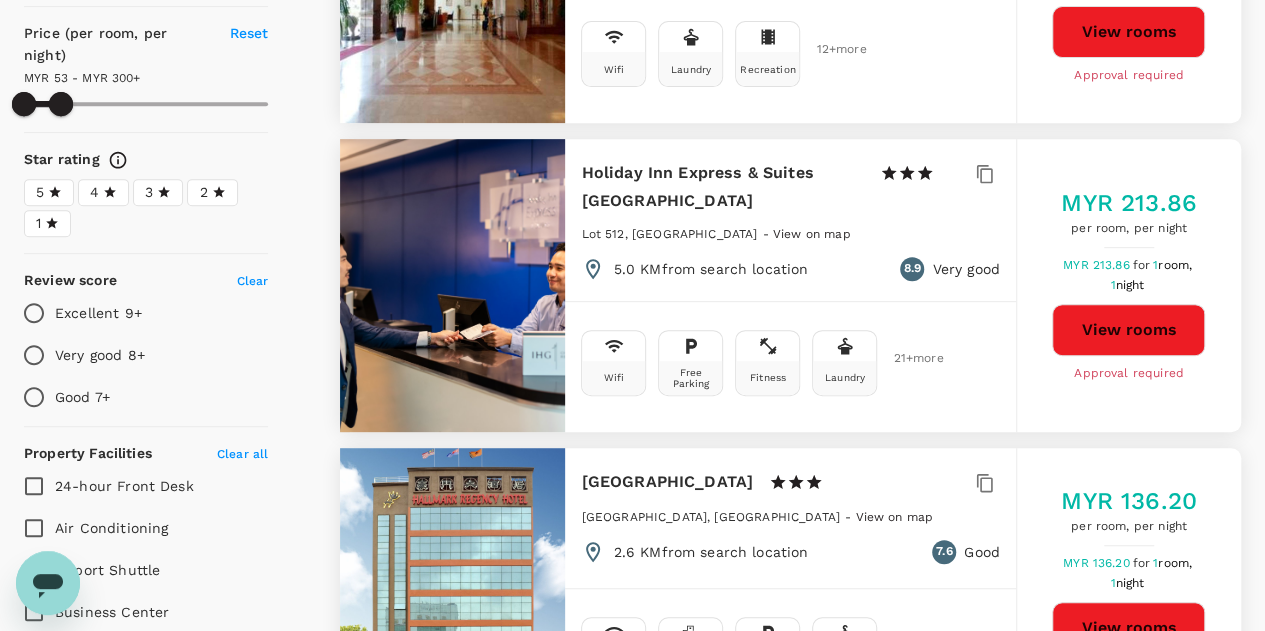 scroll, scrollTop: 374, scrollLeft: 0, axis: vertical 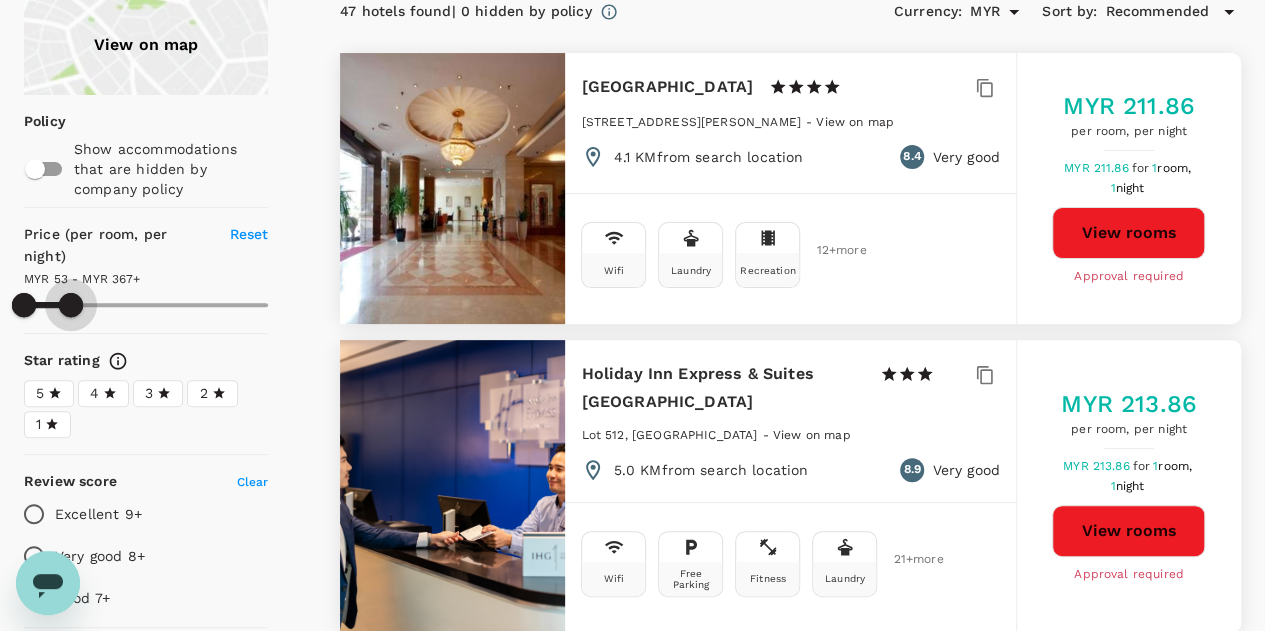type on "360" 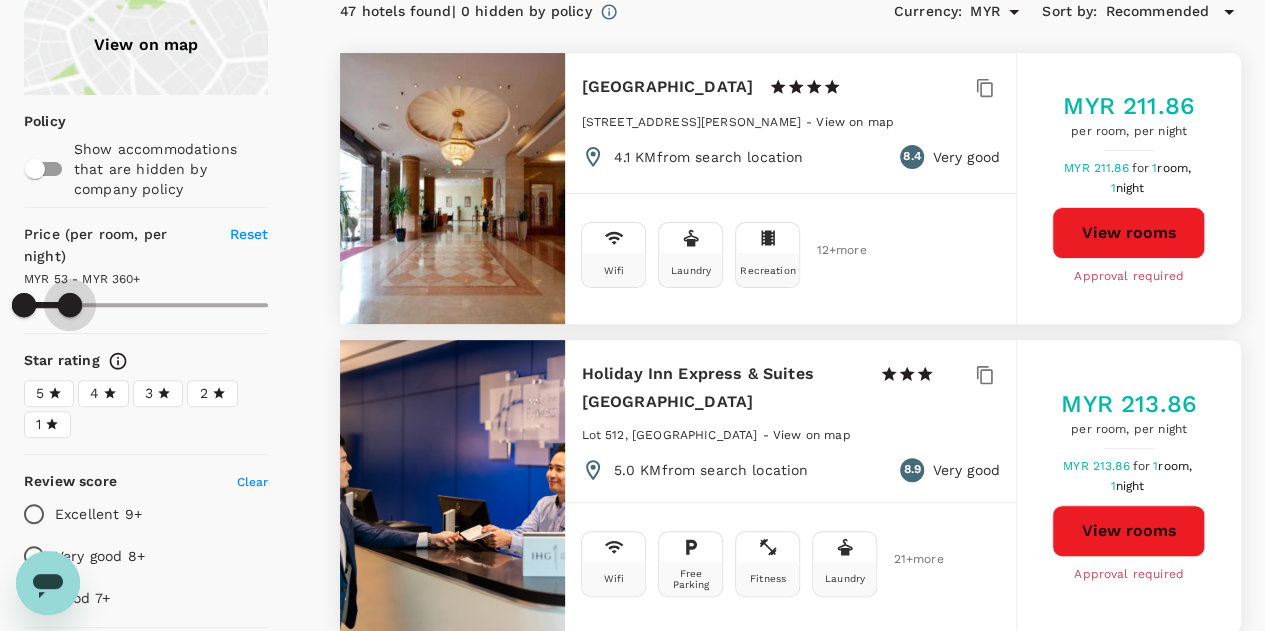 click at bounding box center (70, 305) 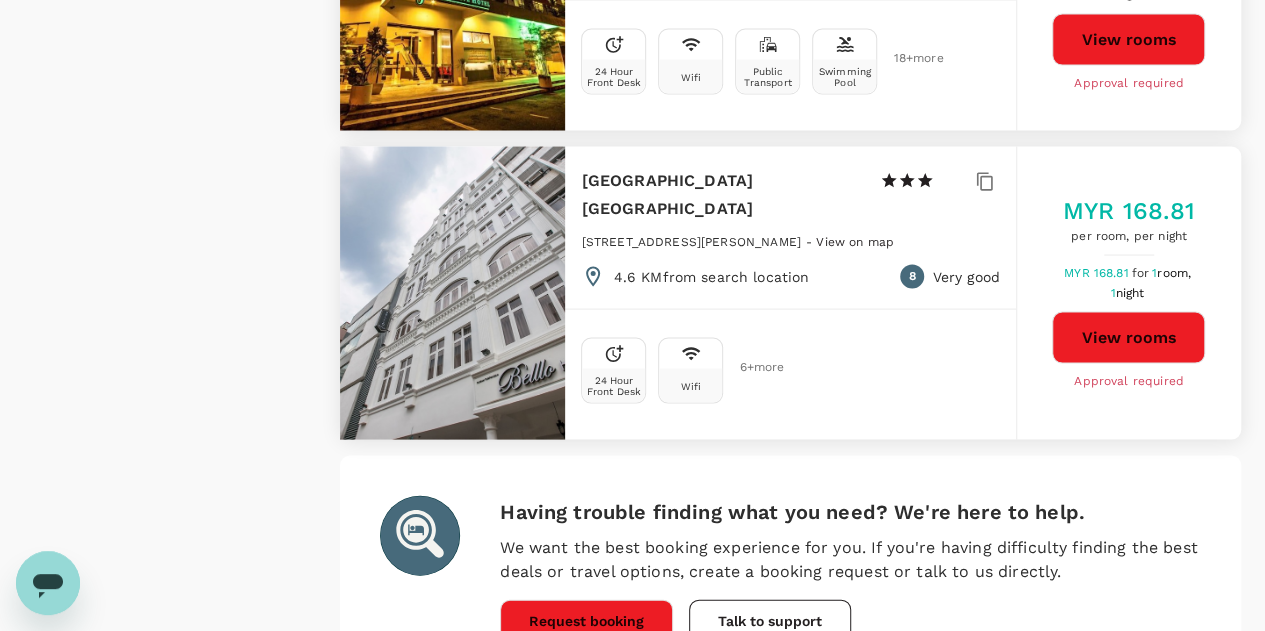 scroll, scrollTop: 5746, scrollLeft: 0, axis: vertical 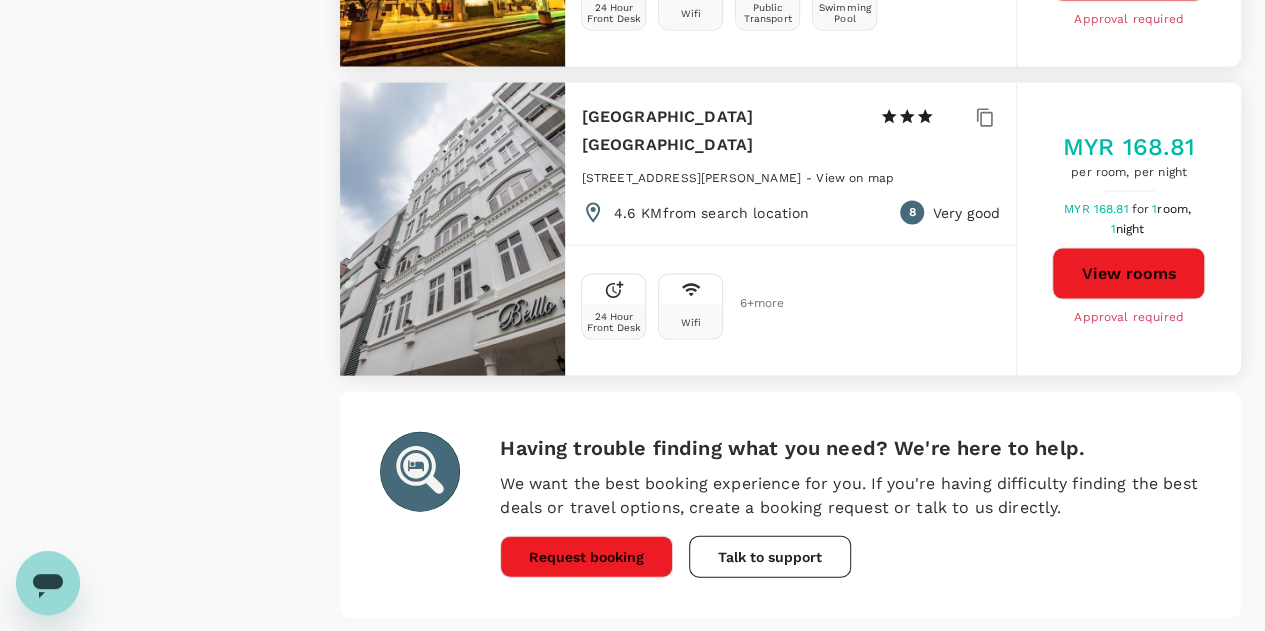 click on "2" at bounding box center (487, 650) 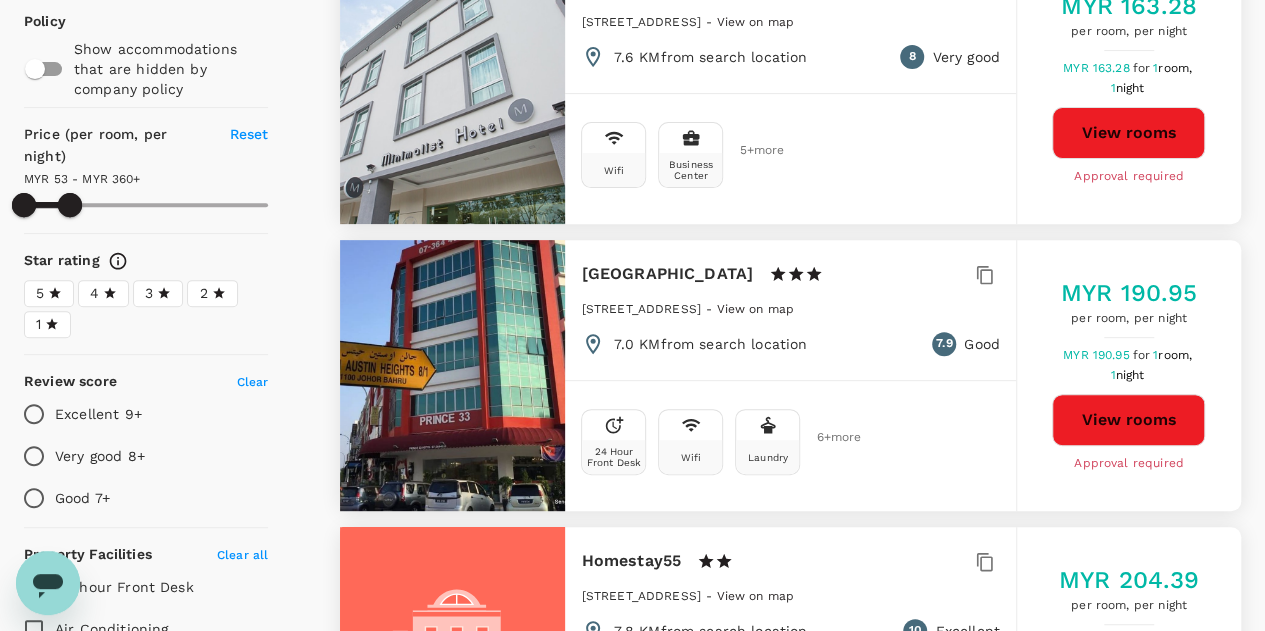 scroll, scrollTop: 0, scrollLeft: 0, axis: both 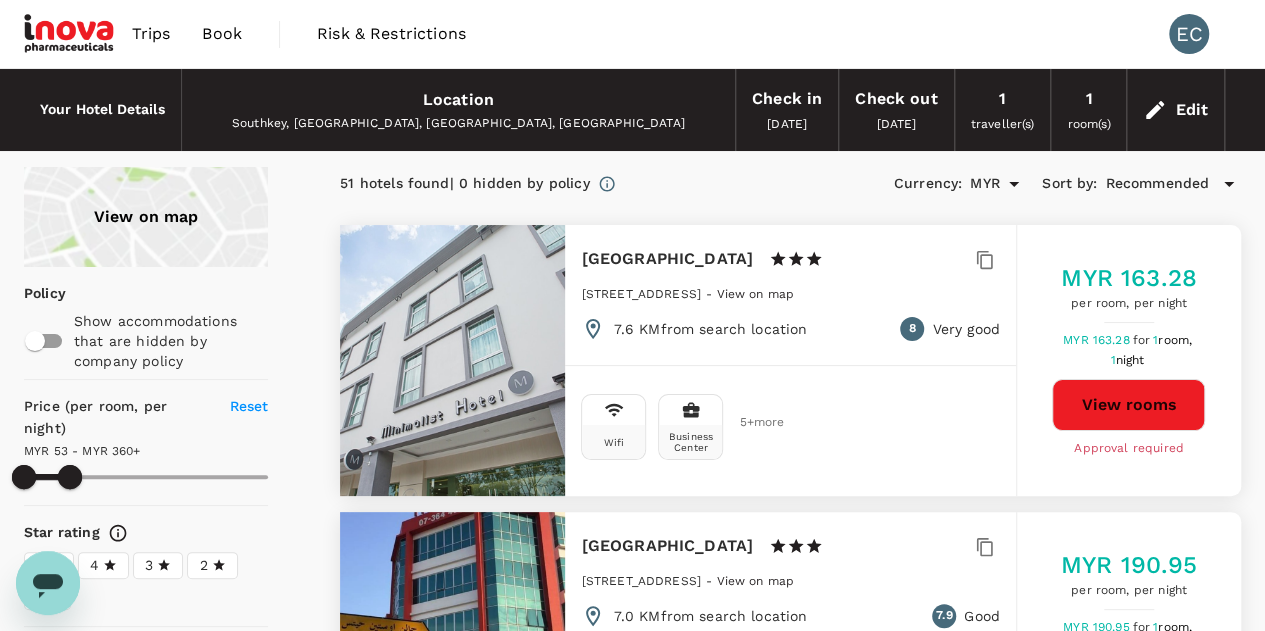 click at bounding box center [70, 34] 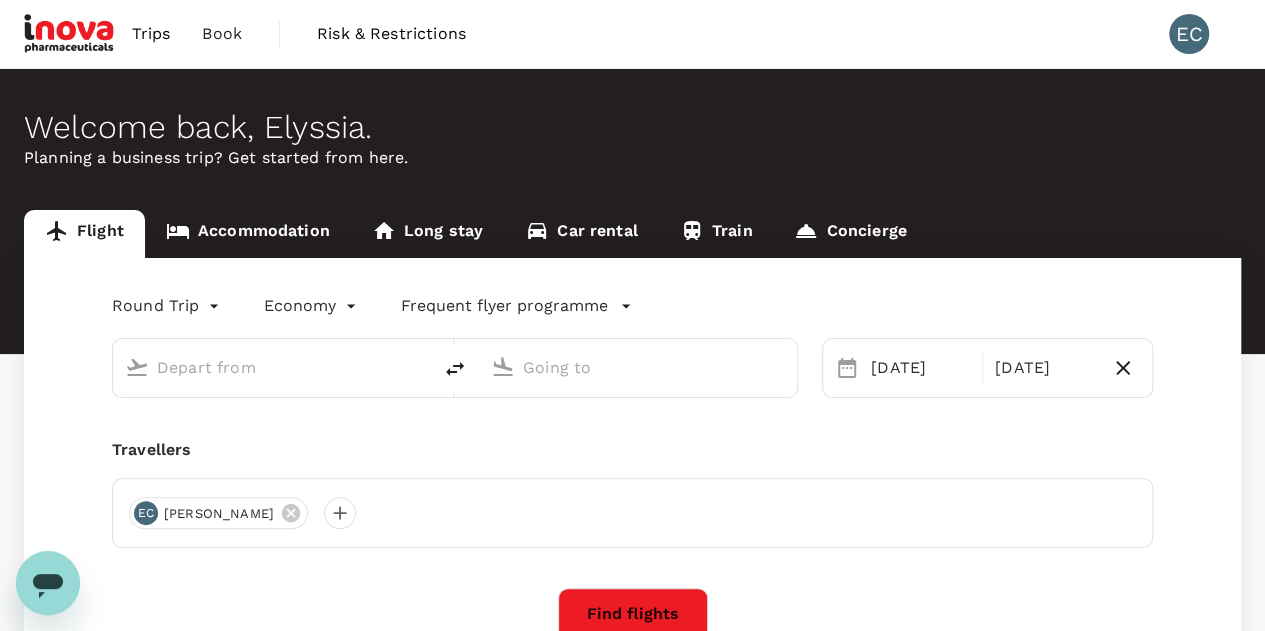 type on "Kuala Lumpur Intl (KUL)" 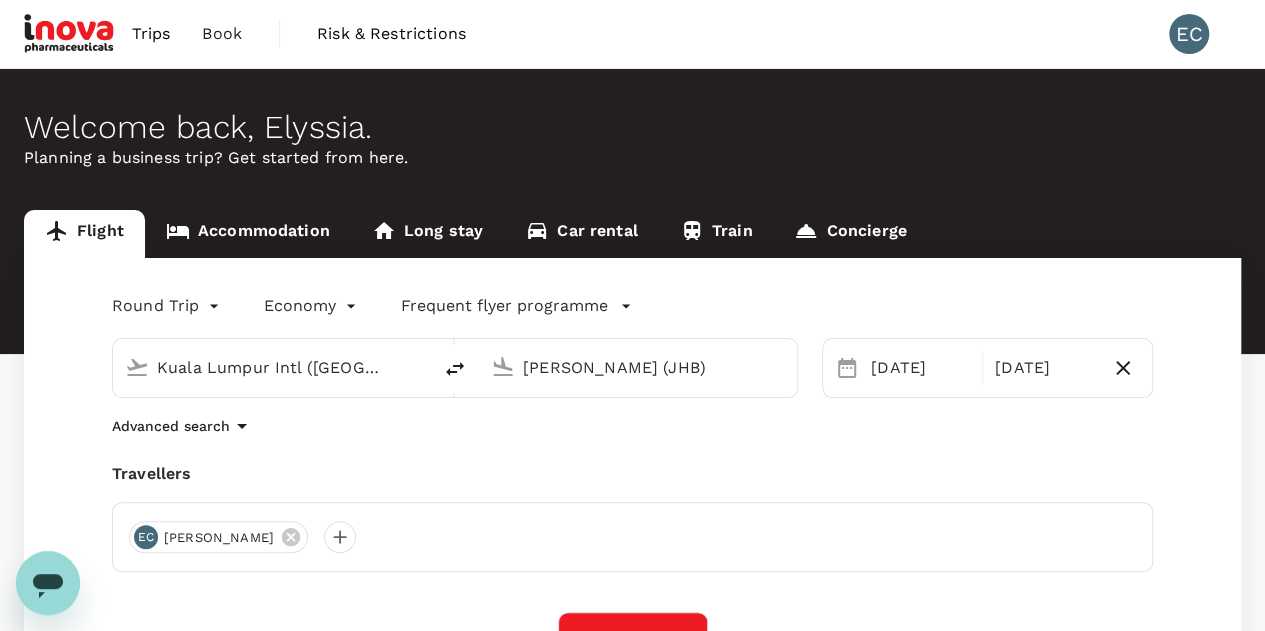 type 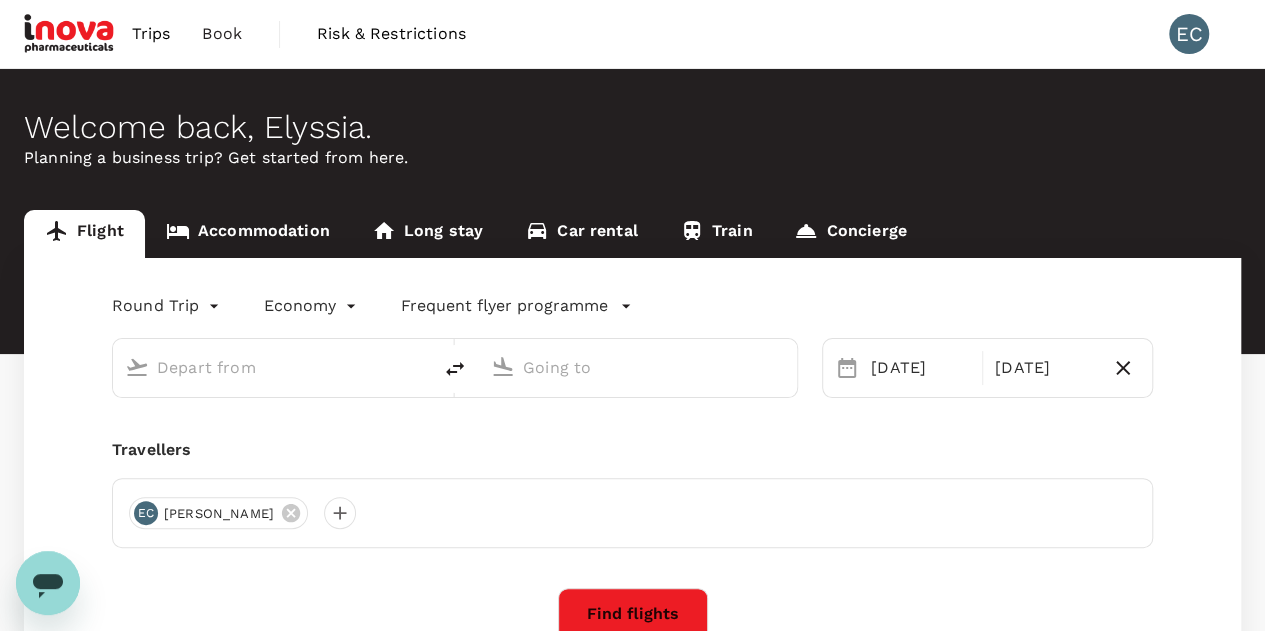 type on "Kuala Lumpur Intl (KUL)" 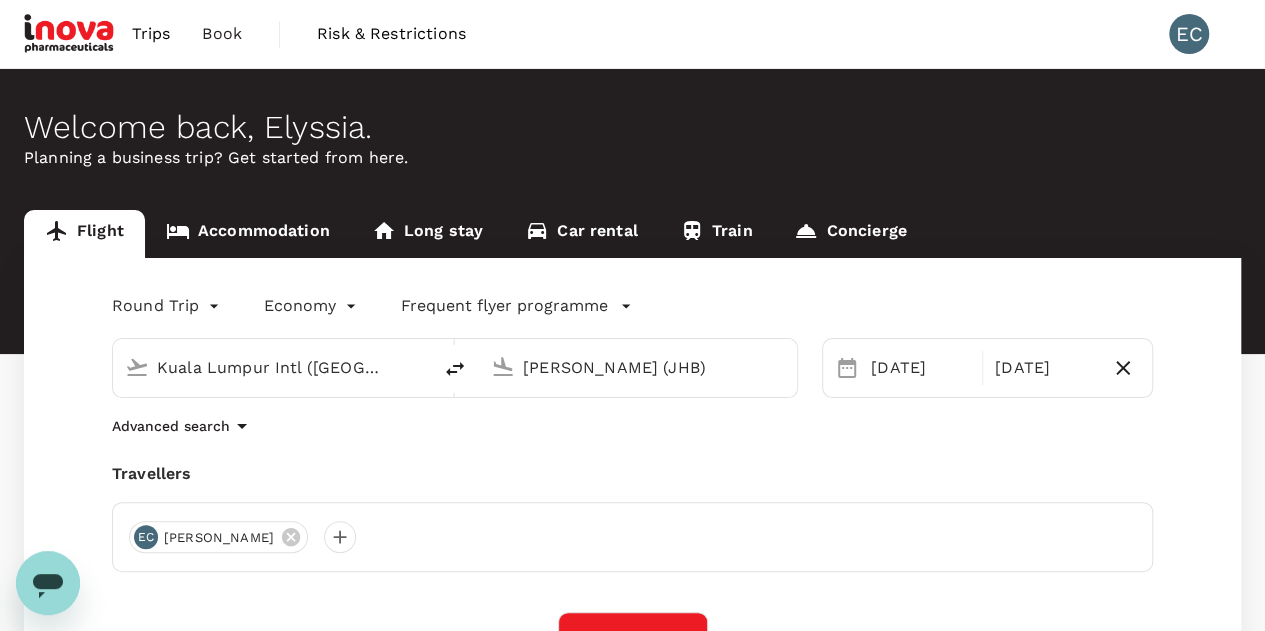 click on "Accommodation" at bounding box center [248, 234] 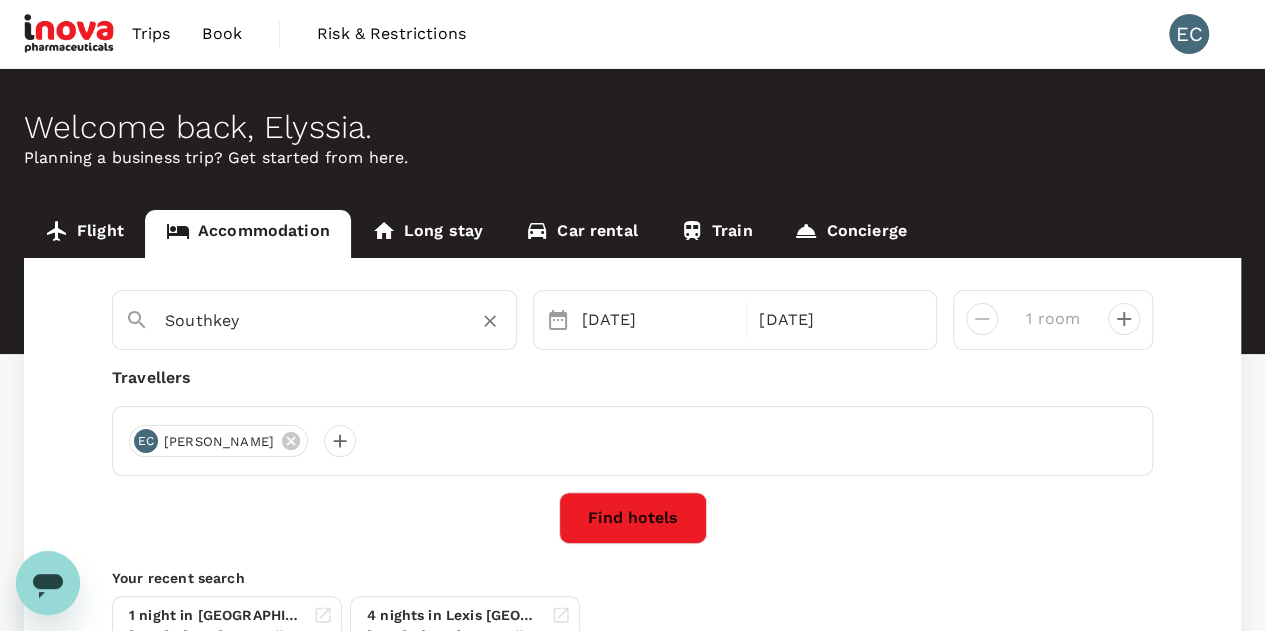 click on "Southkey" at bounding box center (306, 320) 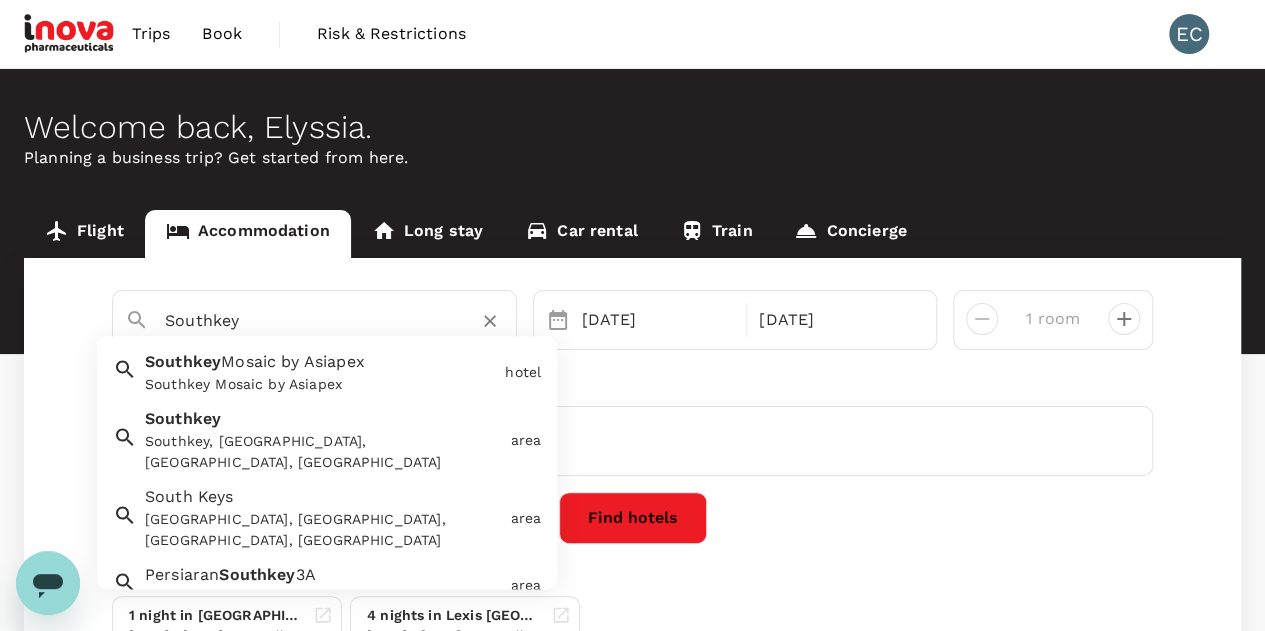 click on "Southkey" at bounding box center (306, 320) 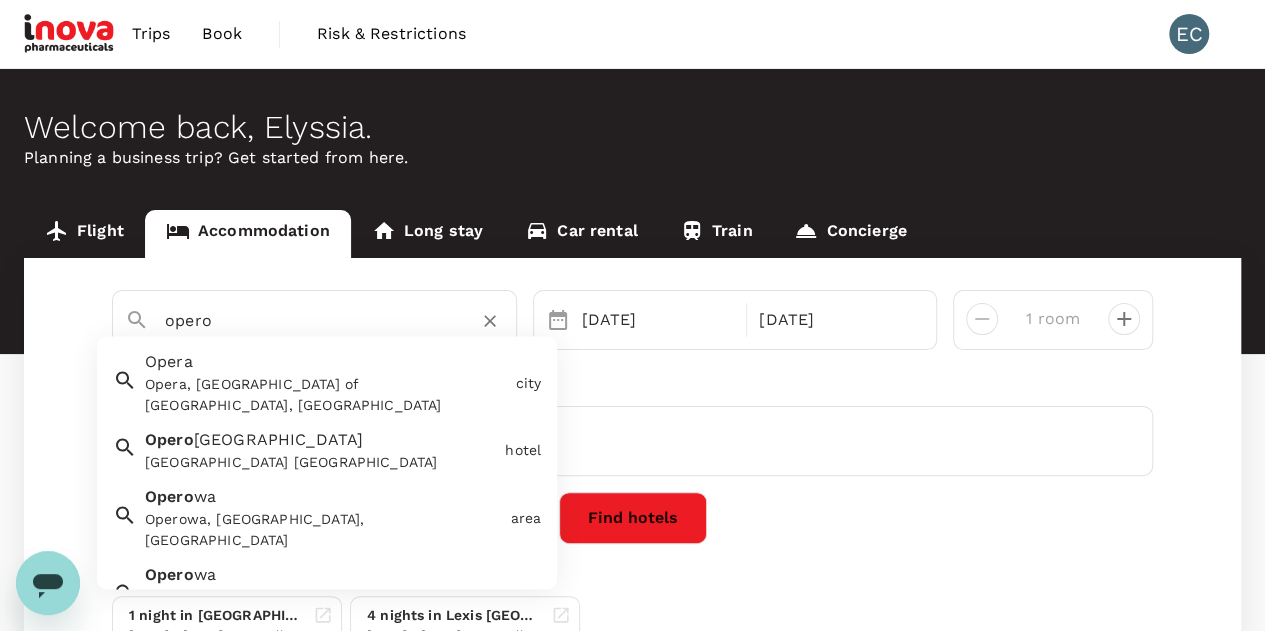 click on "Opero Hotel Southkey Johor Bahru" at bounding box center (321, 463) 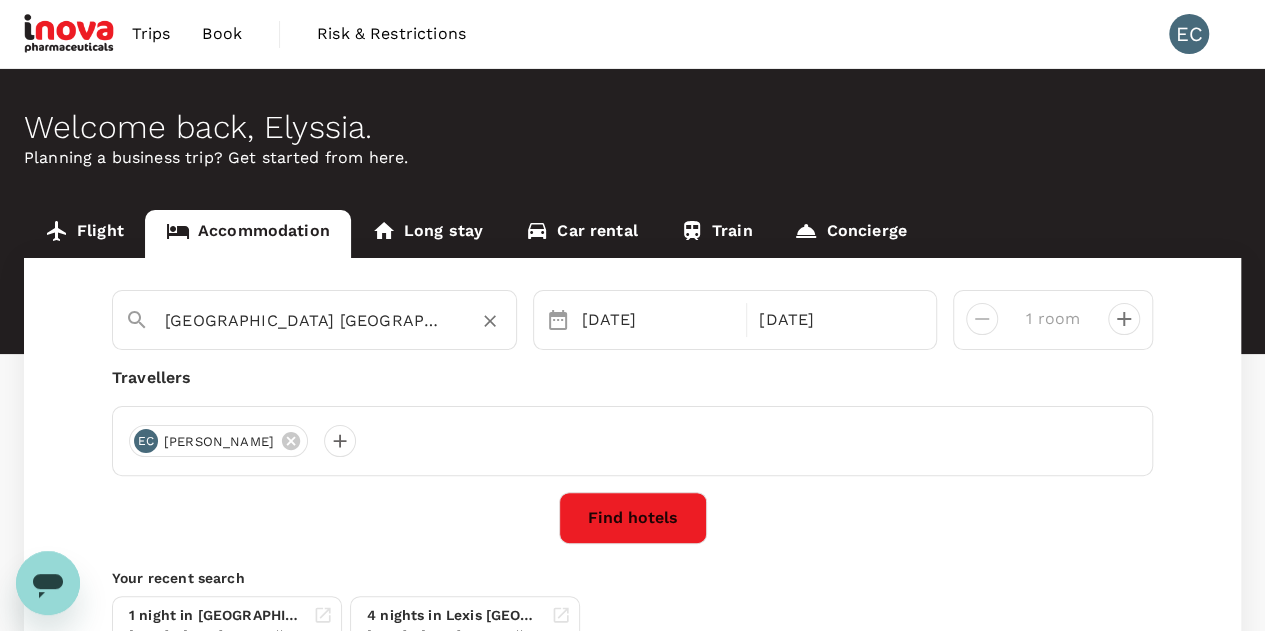 type on "Opero Hotel Southkey Johor Bahru" 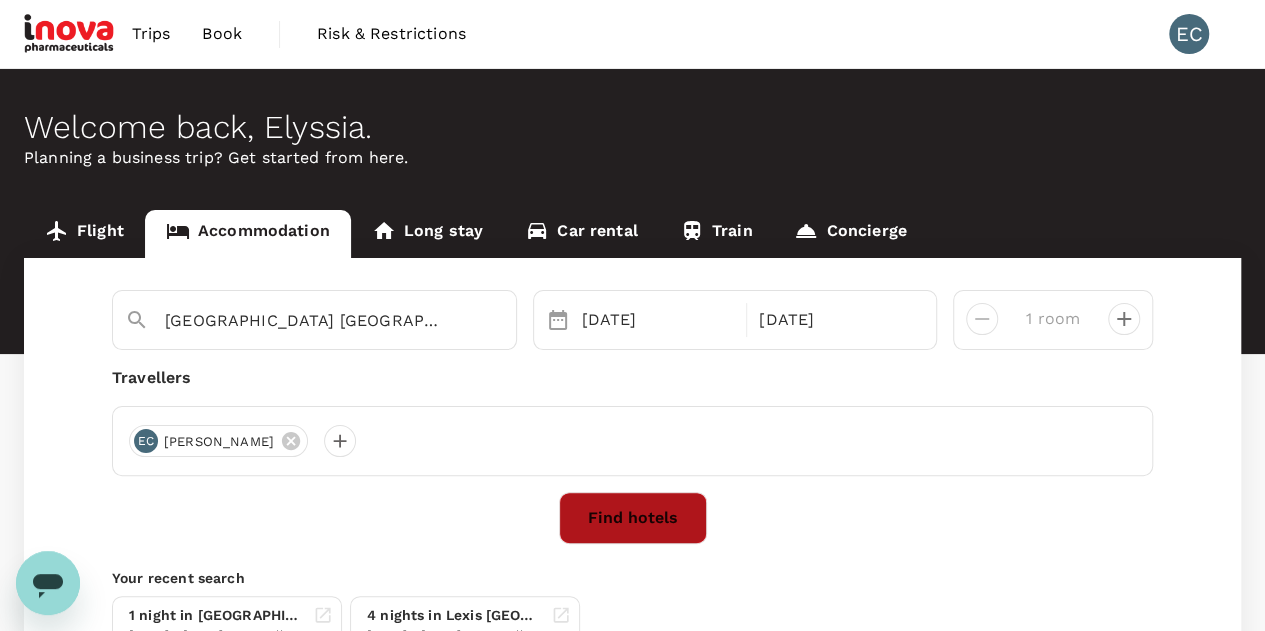 click on "Find hotels" at bounding box center [633, 518] 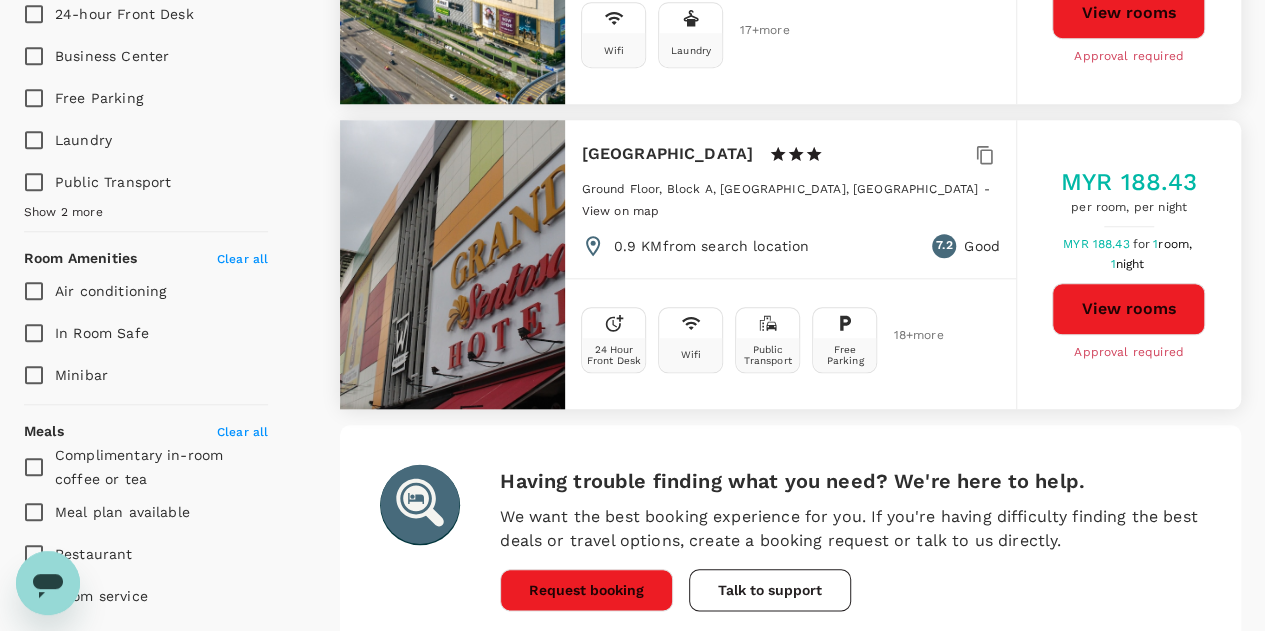 scroll, scrollTop: 900, scrollLeft: 0, axis: vertical 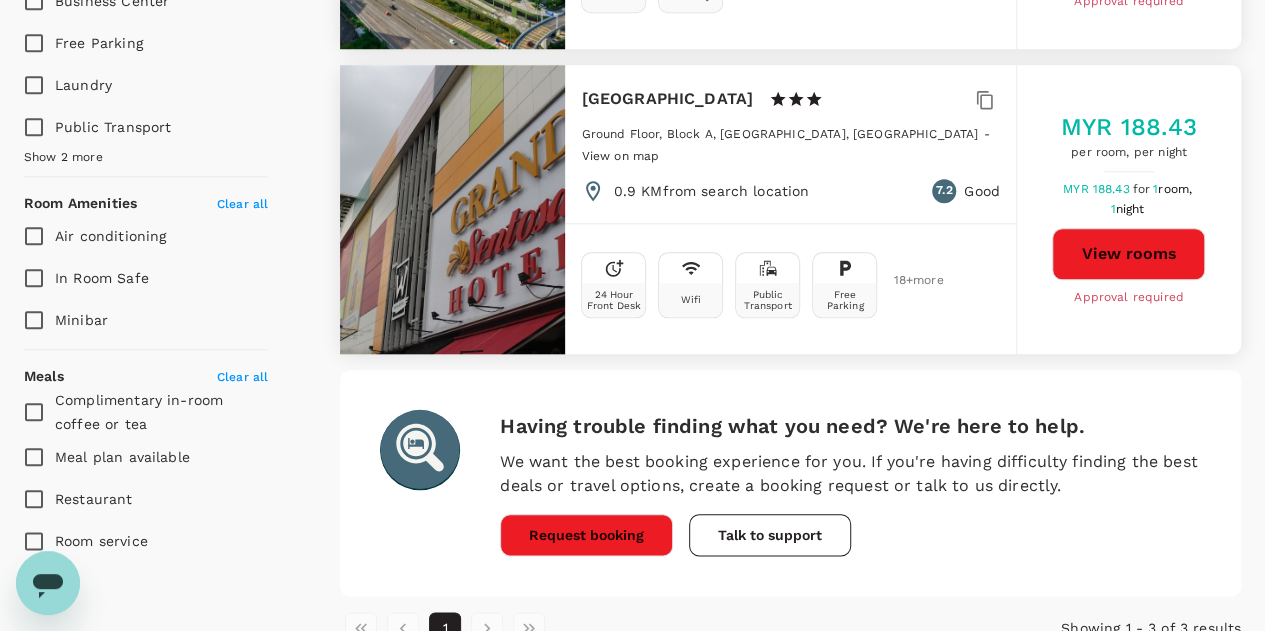 click on "View rooms" at bounding box center (1128, 254) 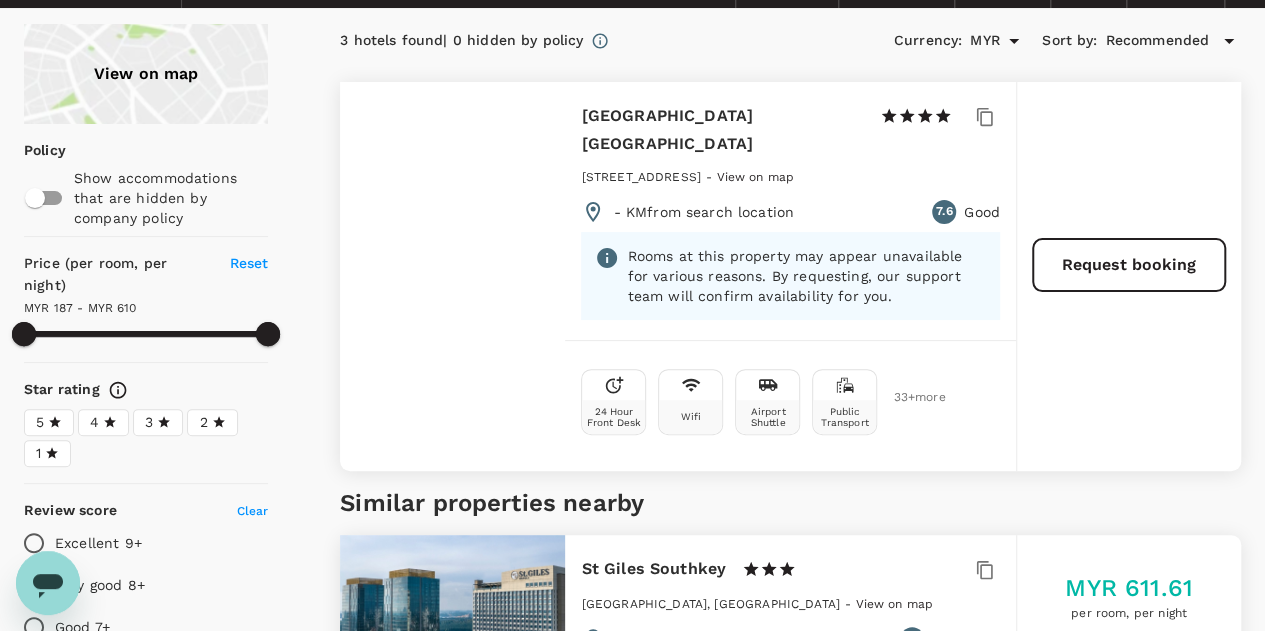 scroll, scrollTop: 0, scrollLeft: 0, axis: both 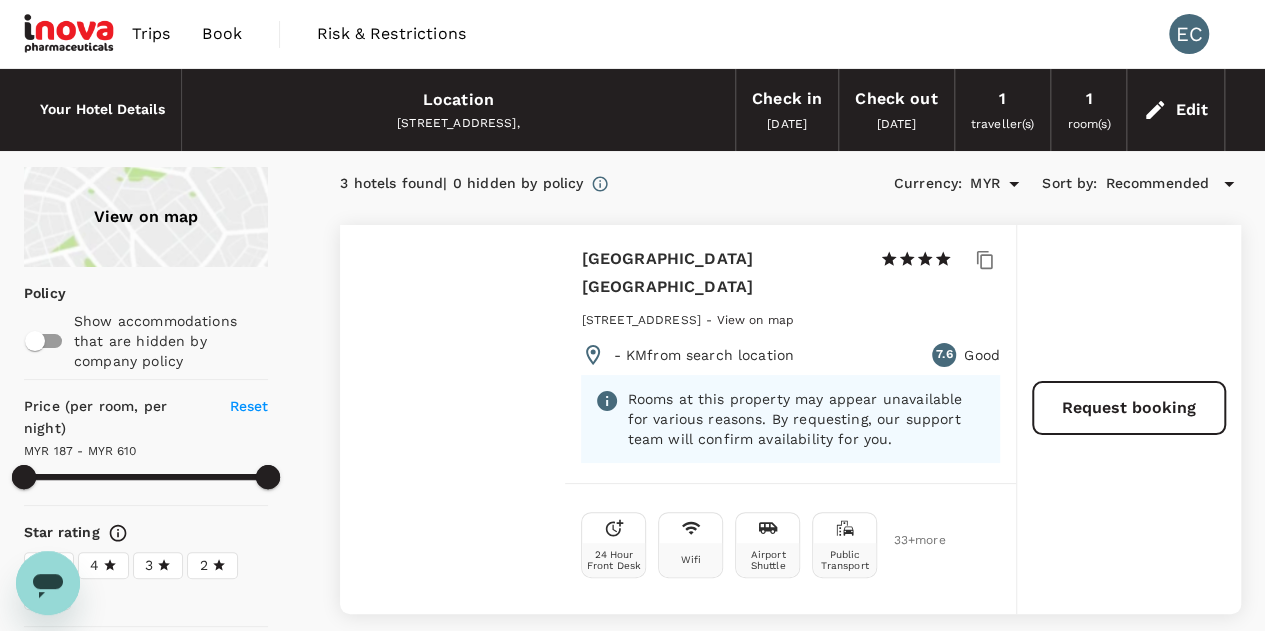 click at bounding box center [70, 34] 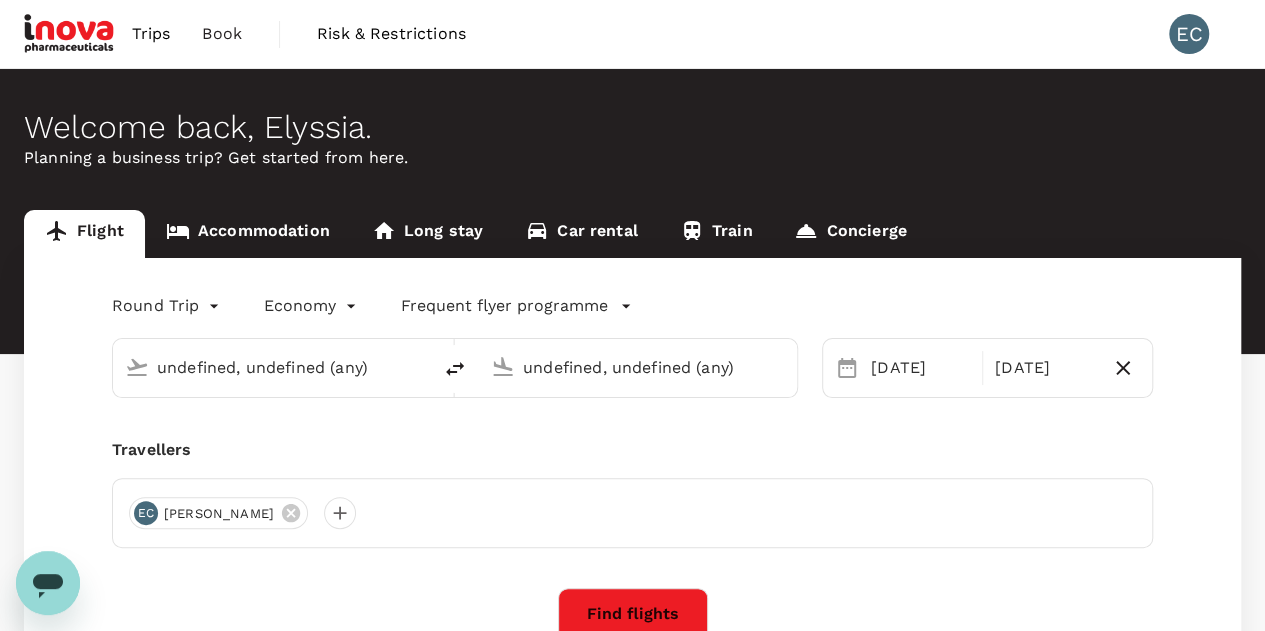 type on "Kuala Lumpur Intl (KUL)" 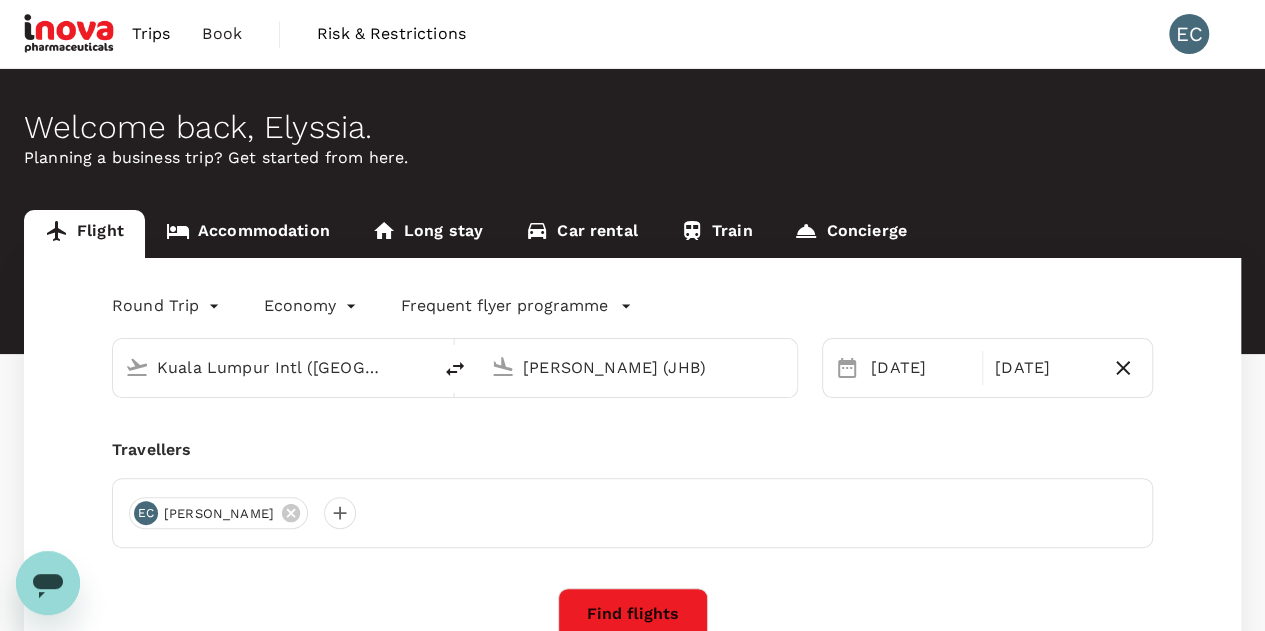 type 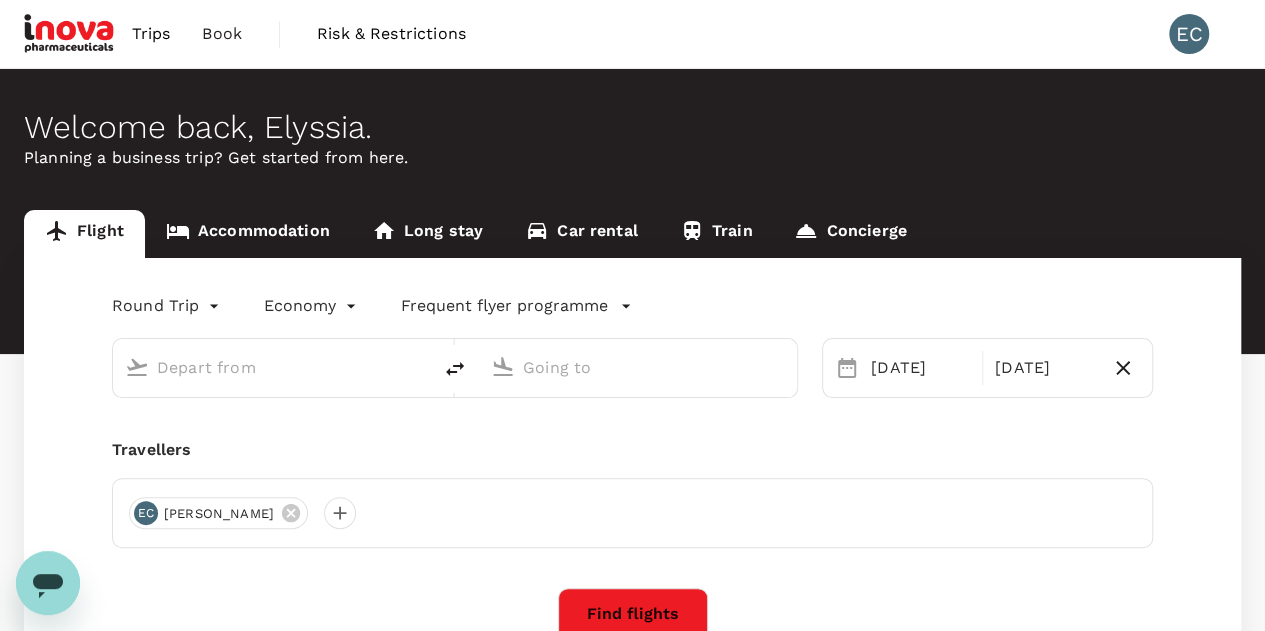 type on "Kuala Lumpur Intl (KUL)" 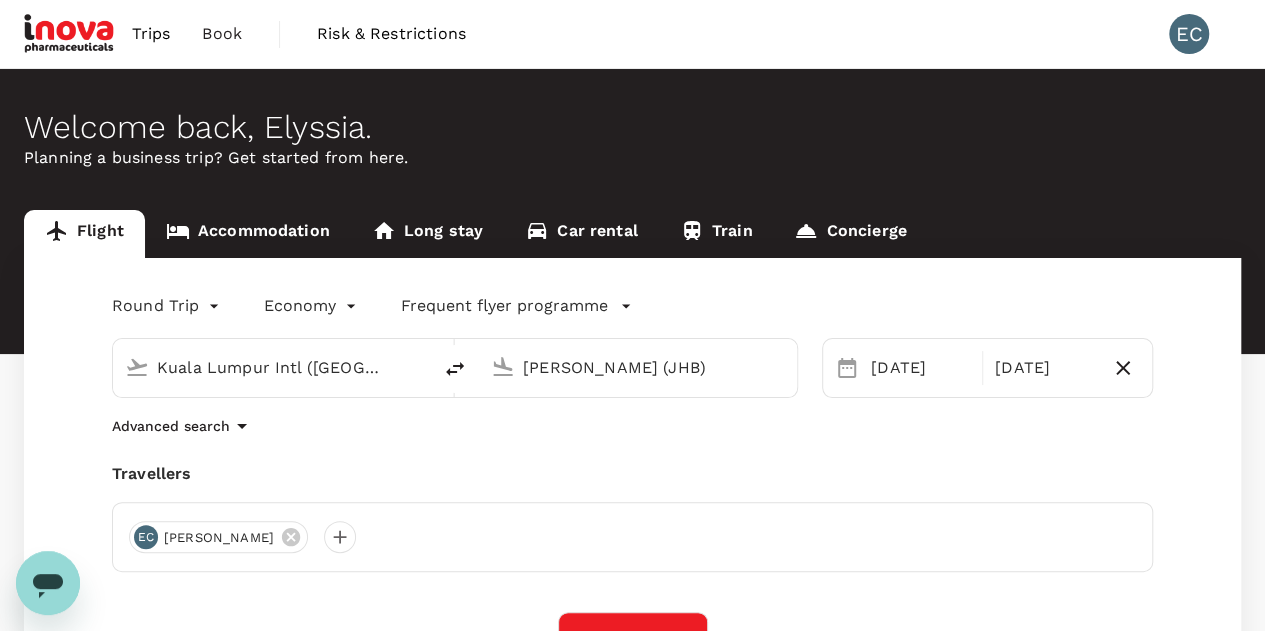 type 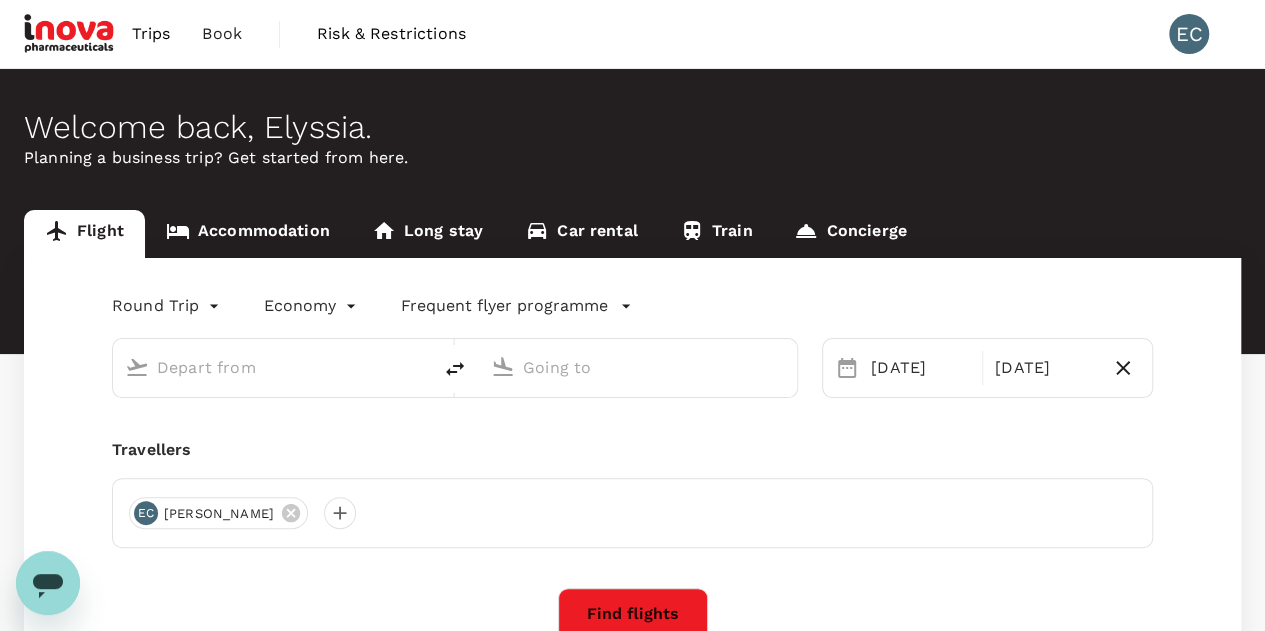 type on "Kuala Lumpur Intl (KUL)" 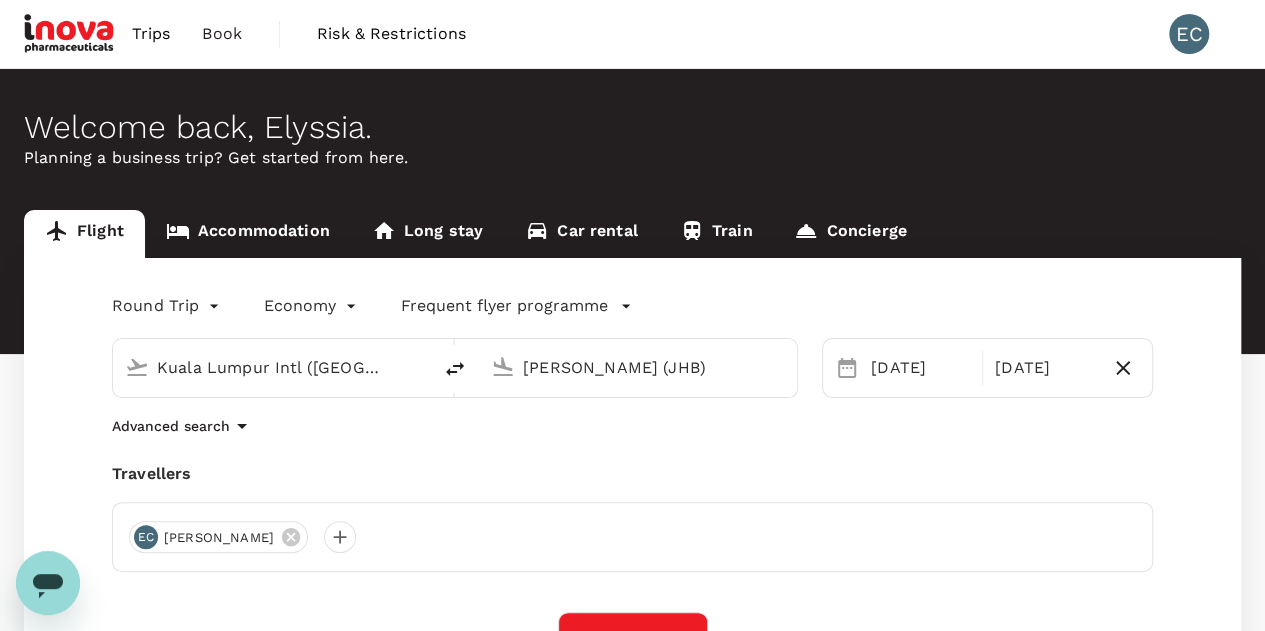click on "Trips Book Risk & Restrictions EC Welcome back , Elyssia . Planning a business trip? Get started from here. Flight Accommodation Long stay Car rental Train Concierge Round Trip roundtrip Economy economy Frequent flyer programme Kuala Lumpur Intl (KUL) Sultan Ismail Intl (JHB) 15 Aug 16 Aug Advanced search Travellers   EC Elyssia Chin Find flights Your recent search Flight to Penang SZB - PEN 22 Aug - 23 Aug · 1 Traveller Flight to Penang KUL - PEN 10 Sep - 14 Sep · 1 Traveller Flight to Penang SZB - PEN 22 Aug - 24 Aug · 1 Traveller Version 3.46.3 Privacy Policy Terms of Use Help Centre Frequent flyer programme Add new" at bounding box center (632, 484) 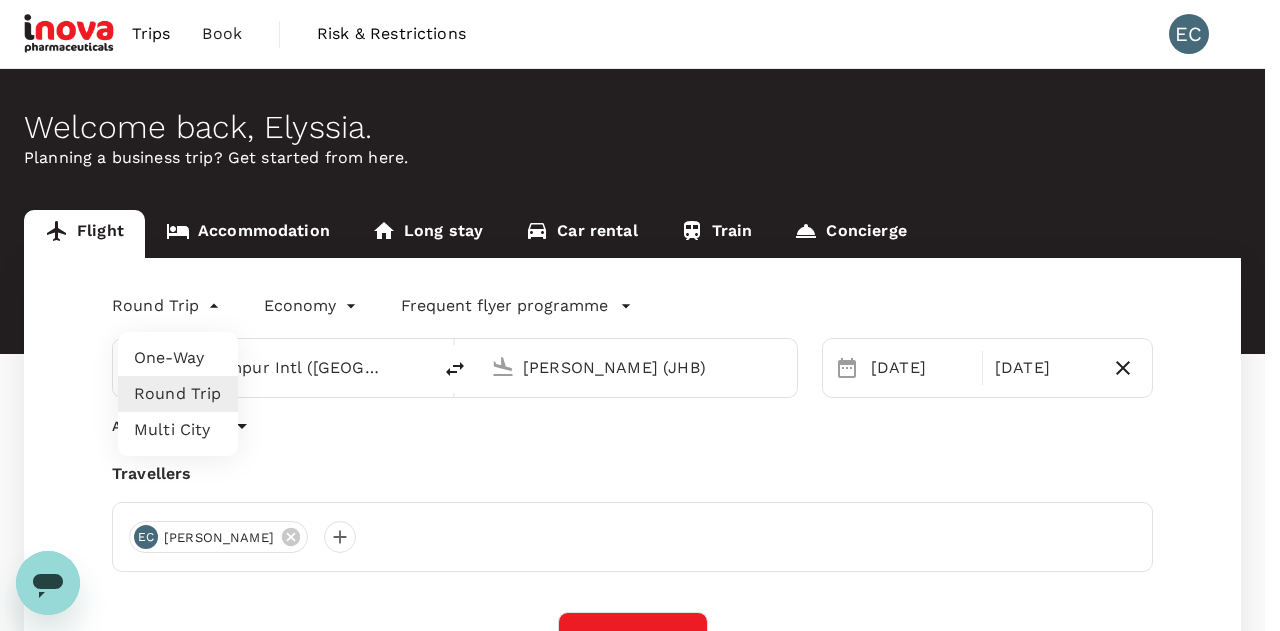click on "Round Trip" at bounding box center (178, 394) 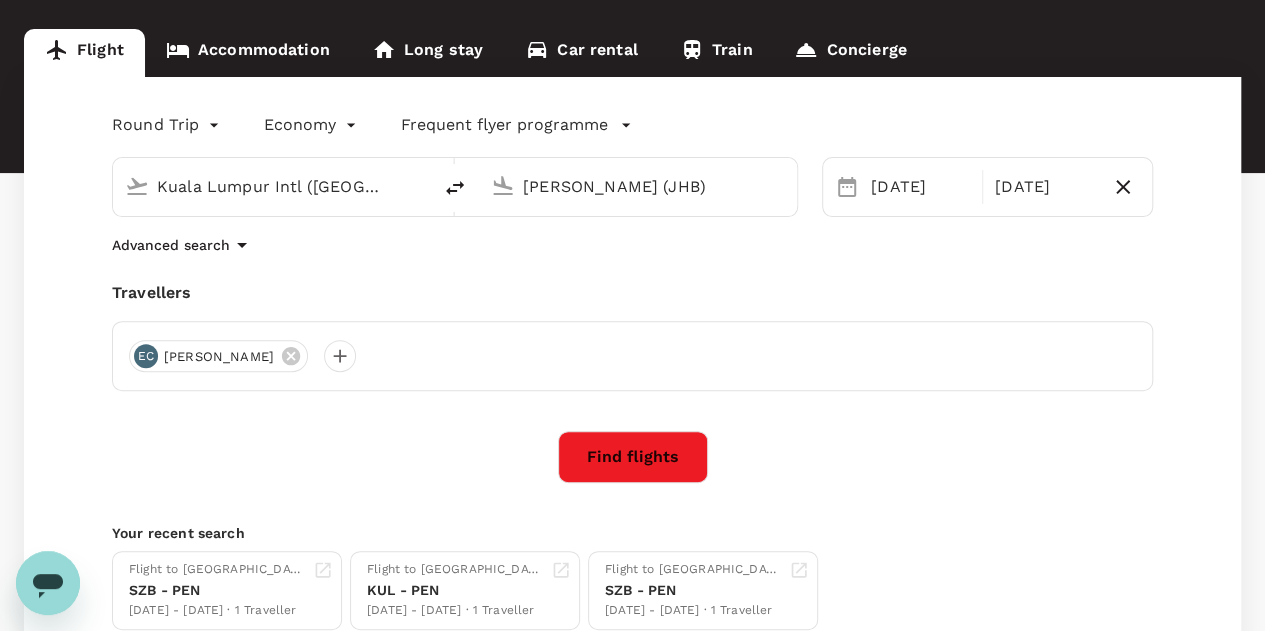 scroll, scrollTop: 200, scrollLeft: 0, axis: vertical 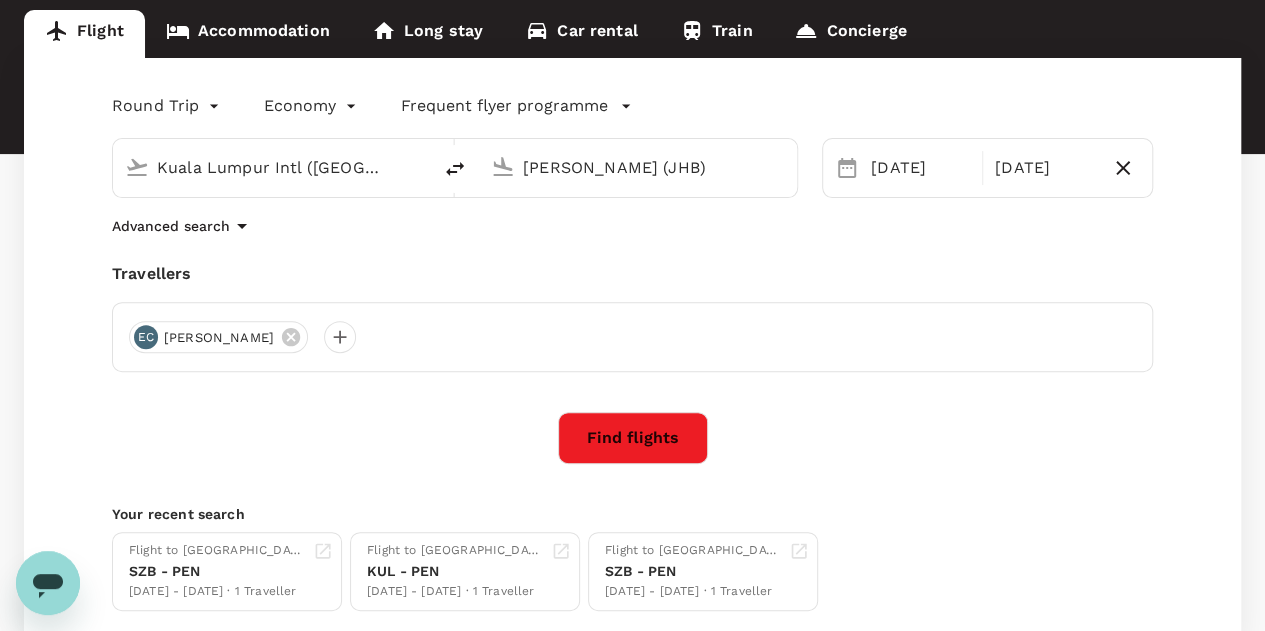 click on "Find flights" at bounding box center [633, 438] 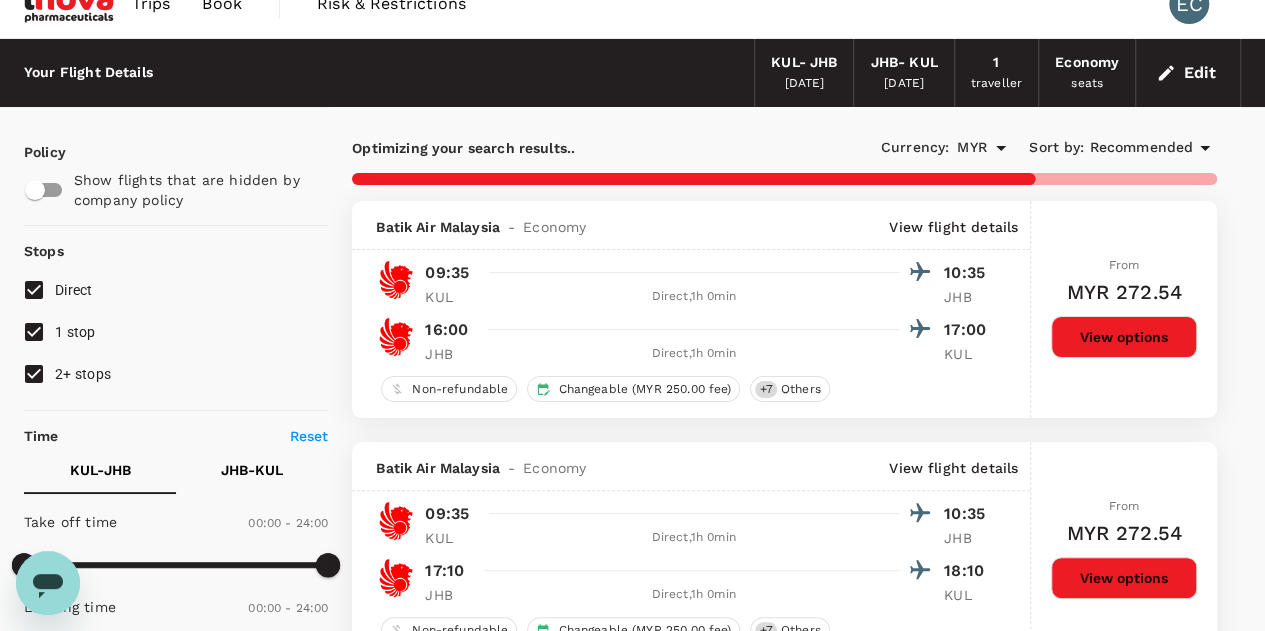 scroll, scrollTop: 0, scrollLeft: 0, axis: both 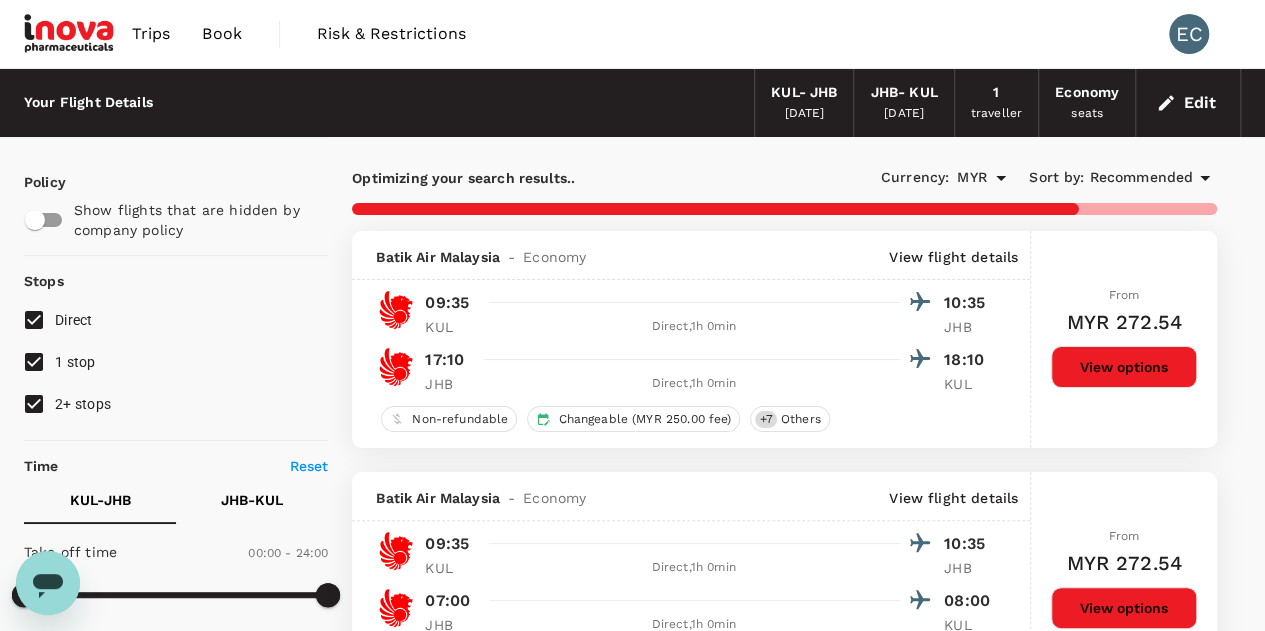click on "1 stop" at bounding box center (34, 362) 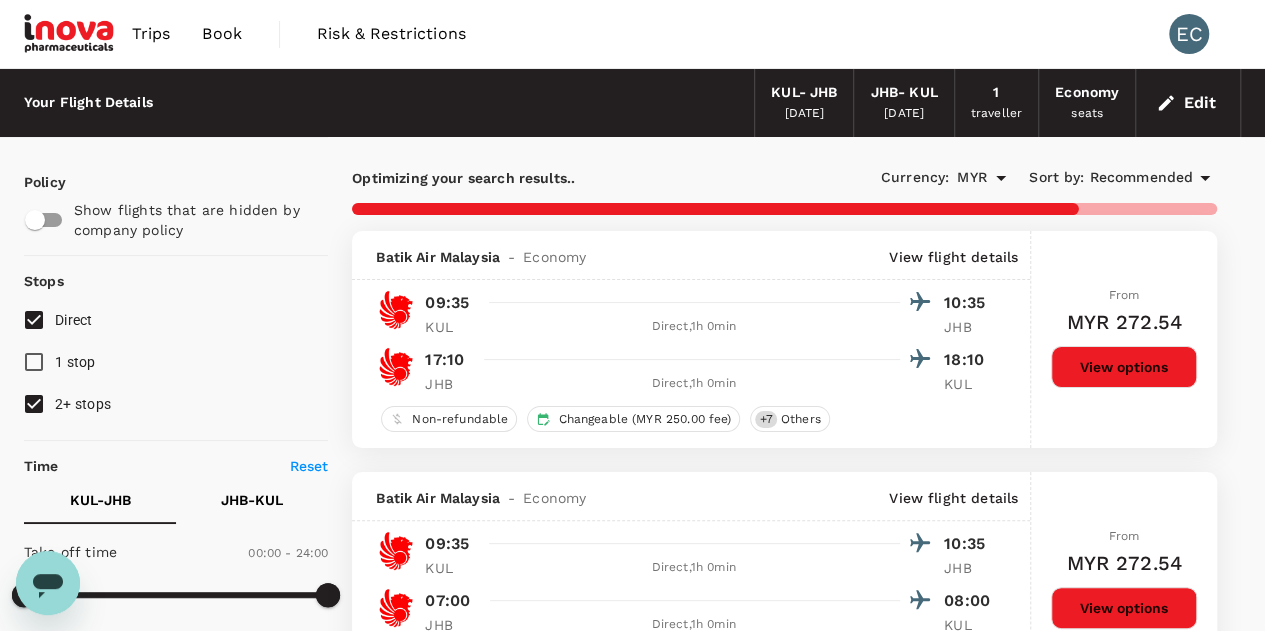 click on "2+ stops" at bounding box center (34, 404) 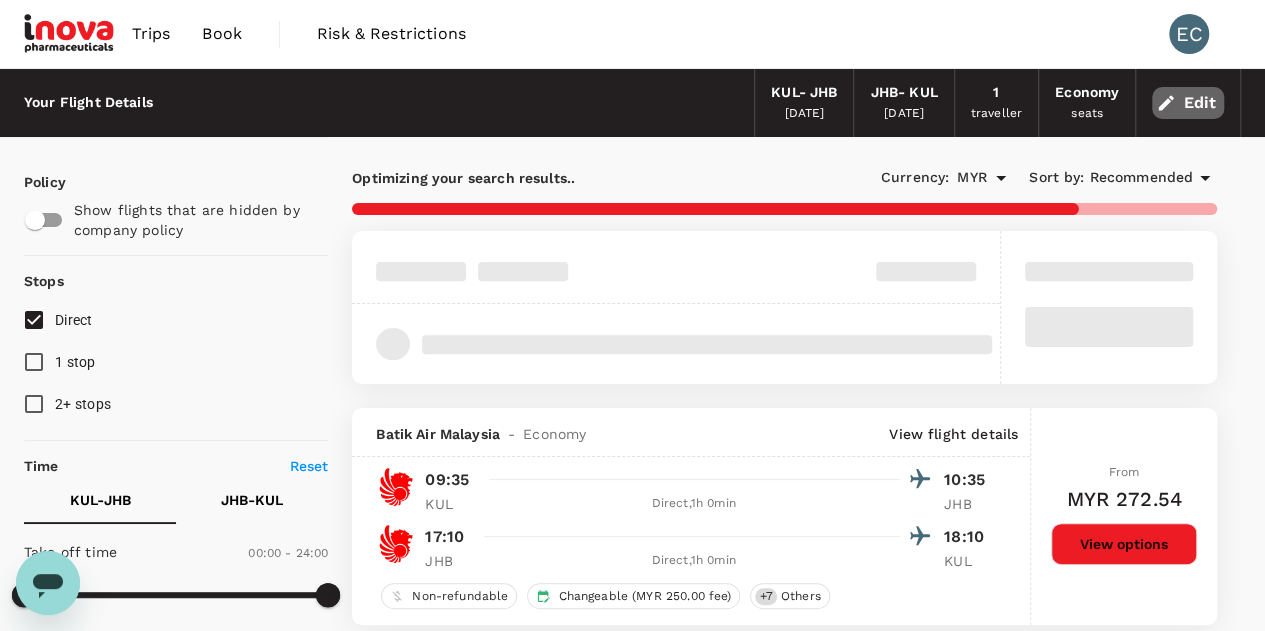 click on "Edit" at bounding box center (1188, 103) 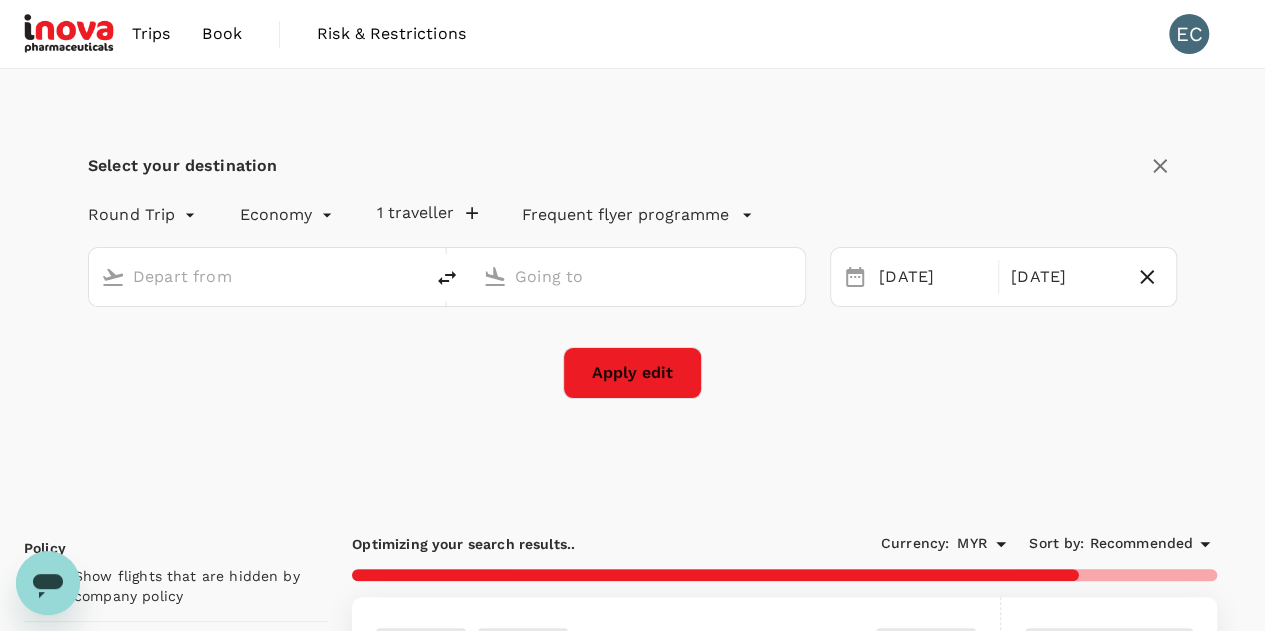 type on "Kuala Lumpur Intl (KUL)" 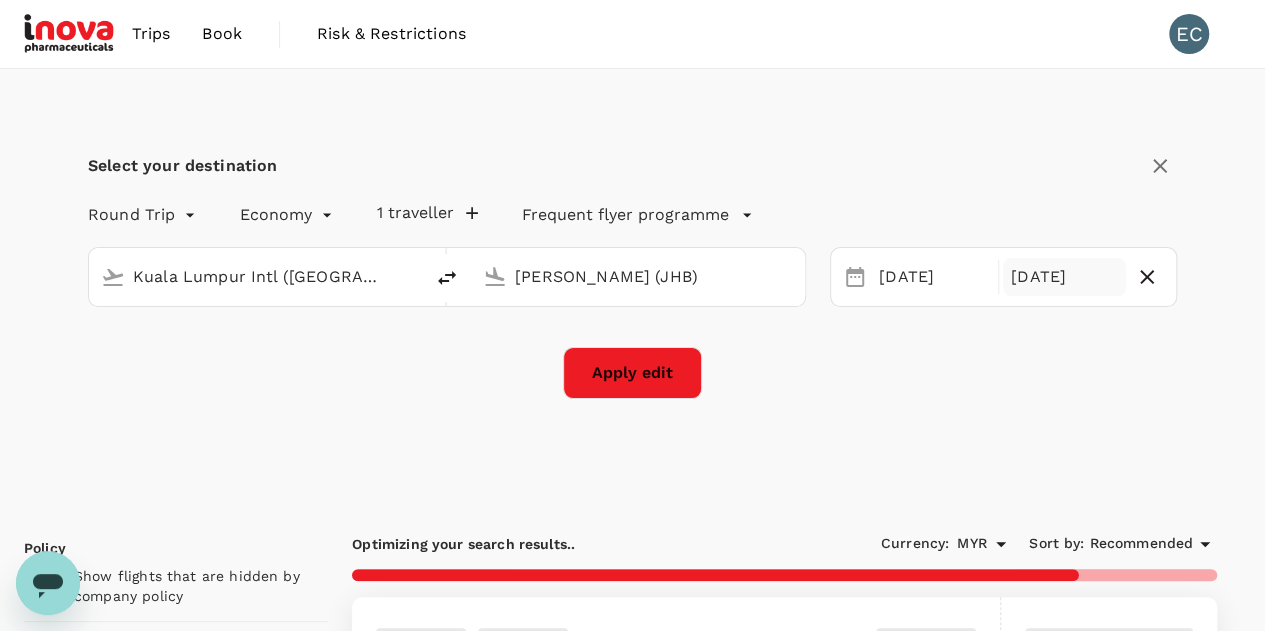 click on "16 Aug" at bounding box center (1064, 277) 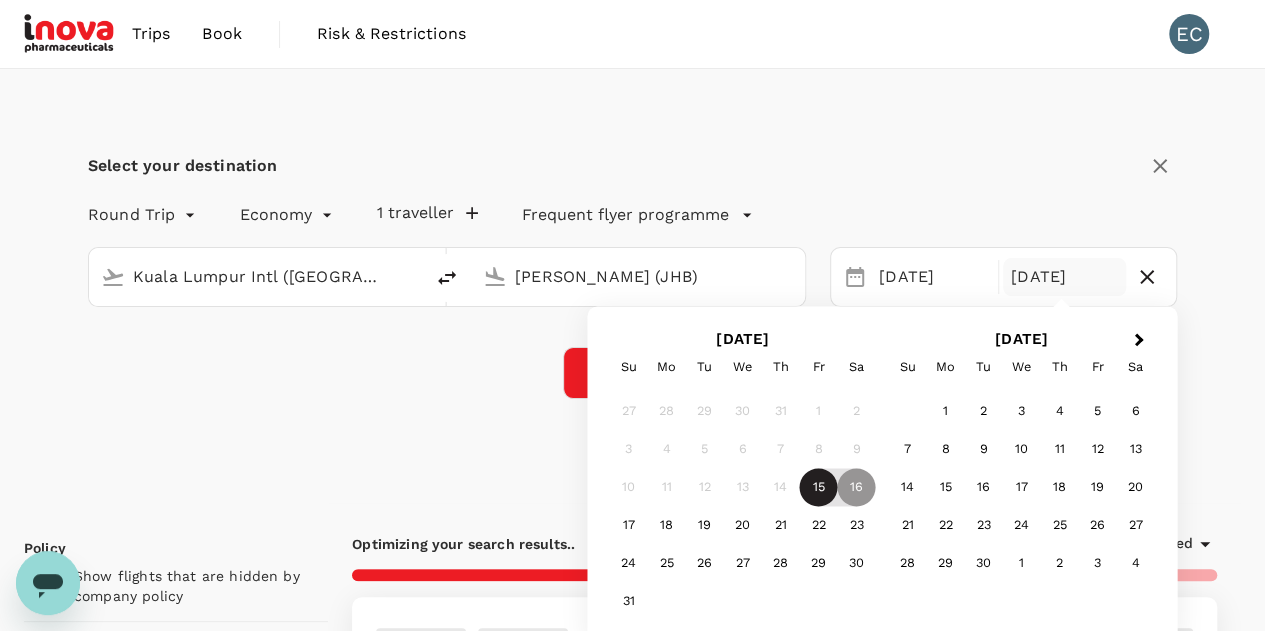click on "15" at bounding box center (819, 488) 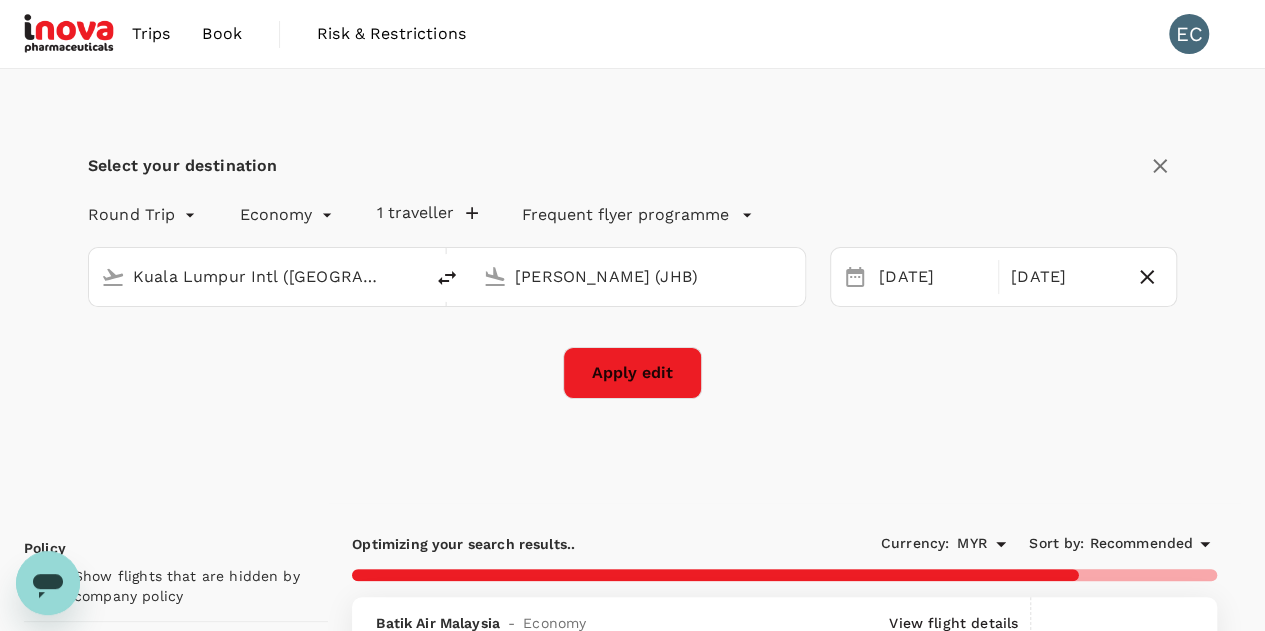 click on "Apply edit" at bounding box center [632, 373] 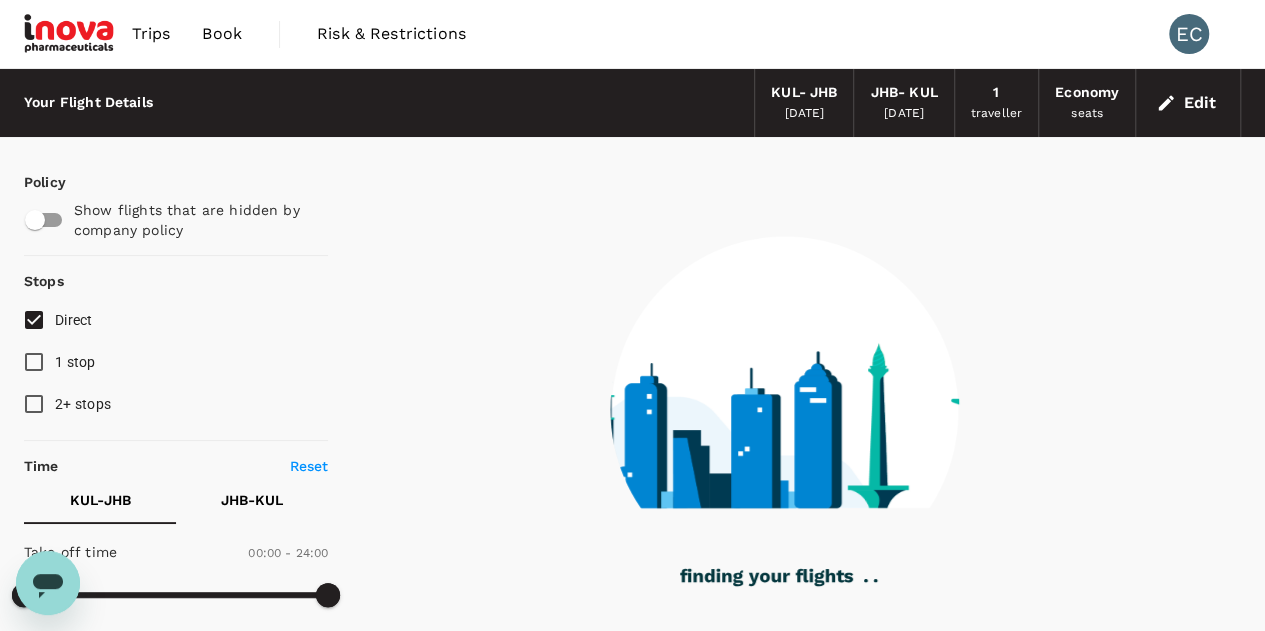 checkbox on "true" 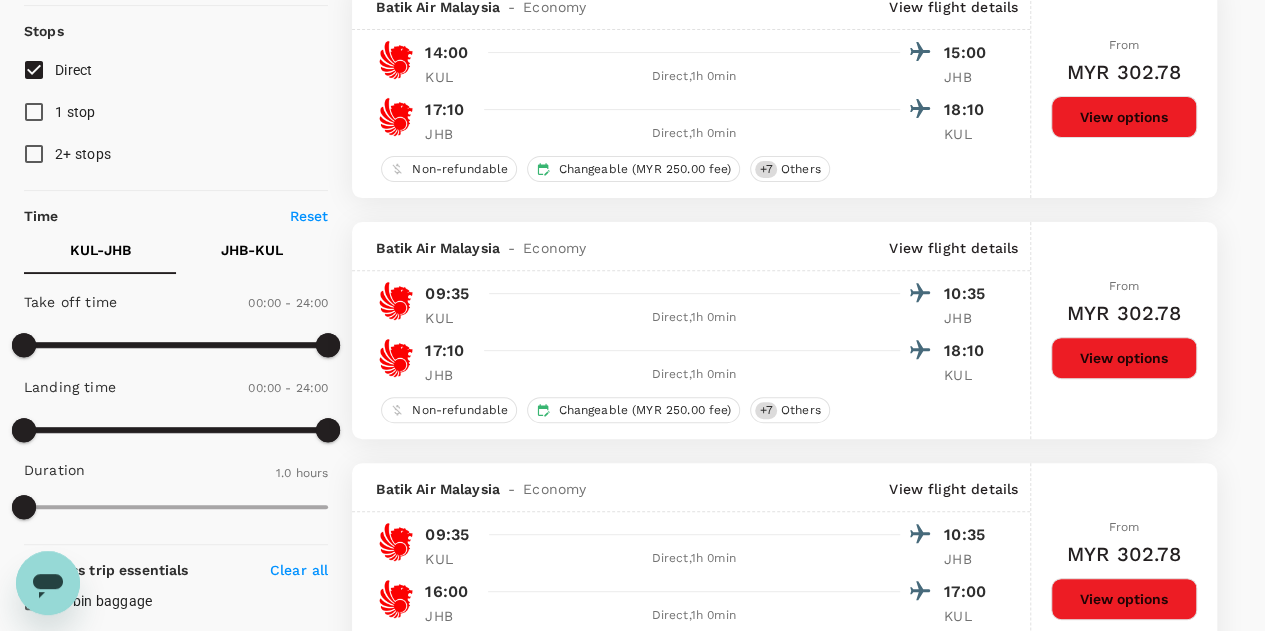scroll, scrollTop: 300, scrollLeft: 0, axis: vertical 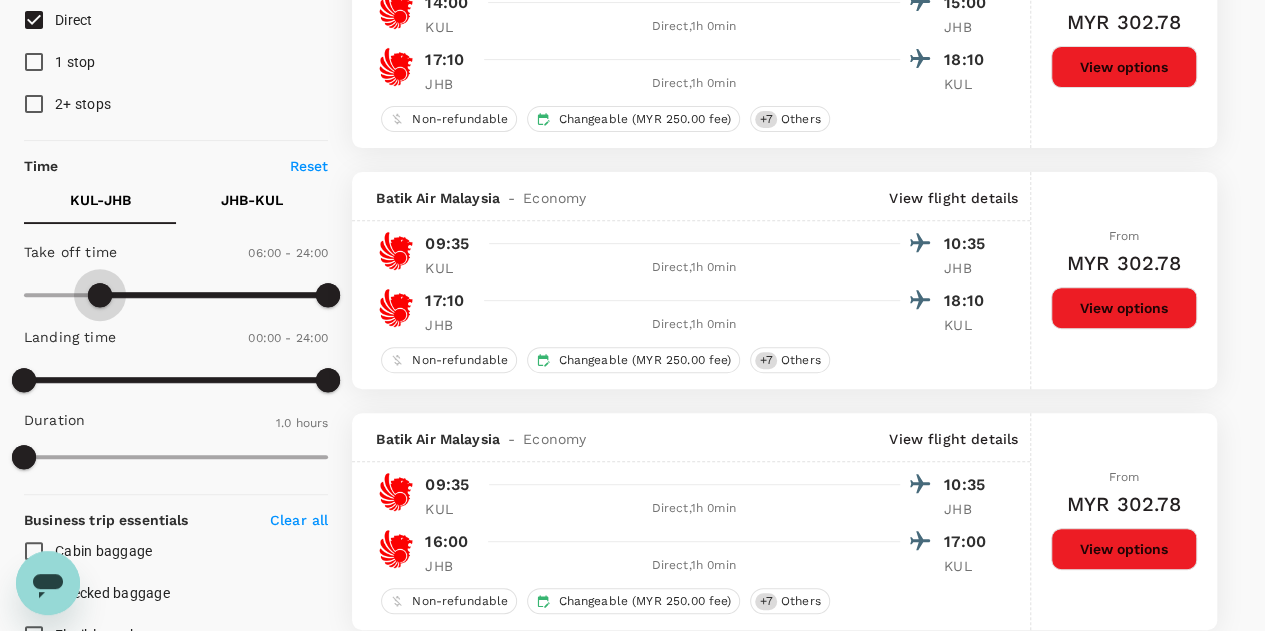 type on "450" 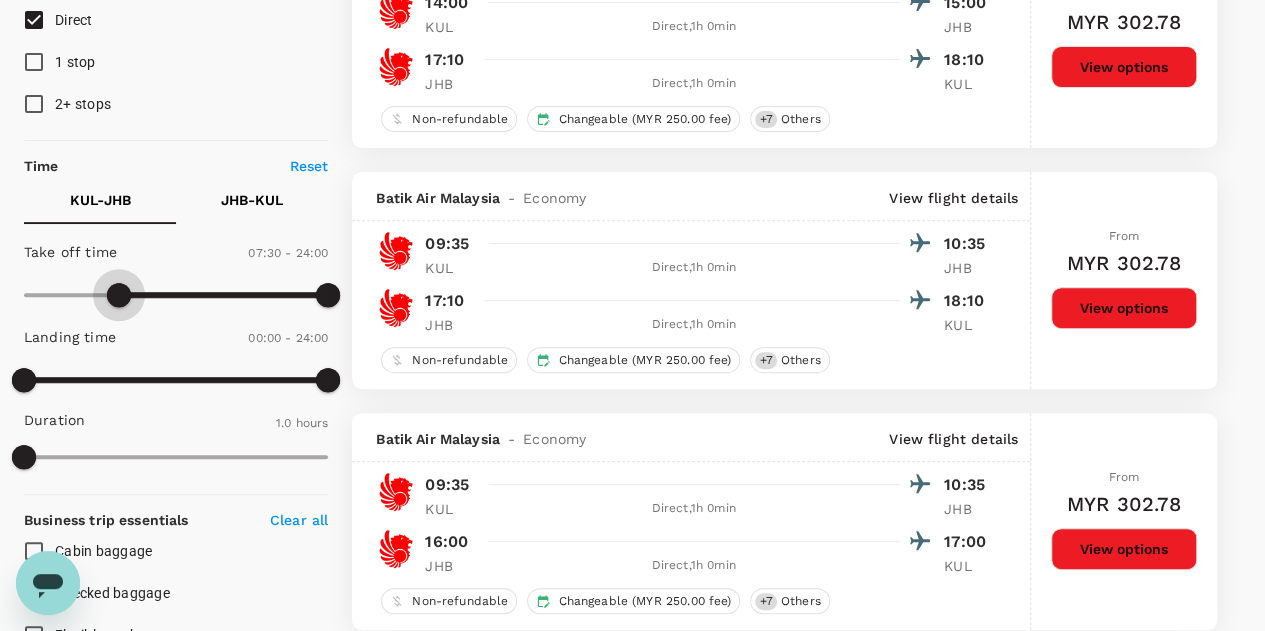 drag, startPoint x: 23, startPoint y: 276, endPoint x: 116, endPoint y: 281, distance: 93.13431 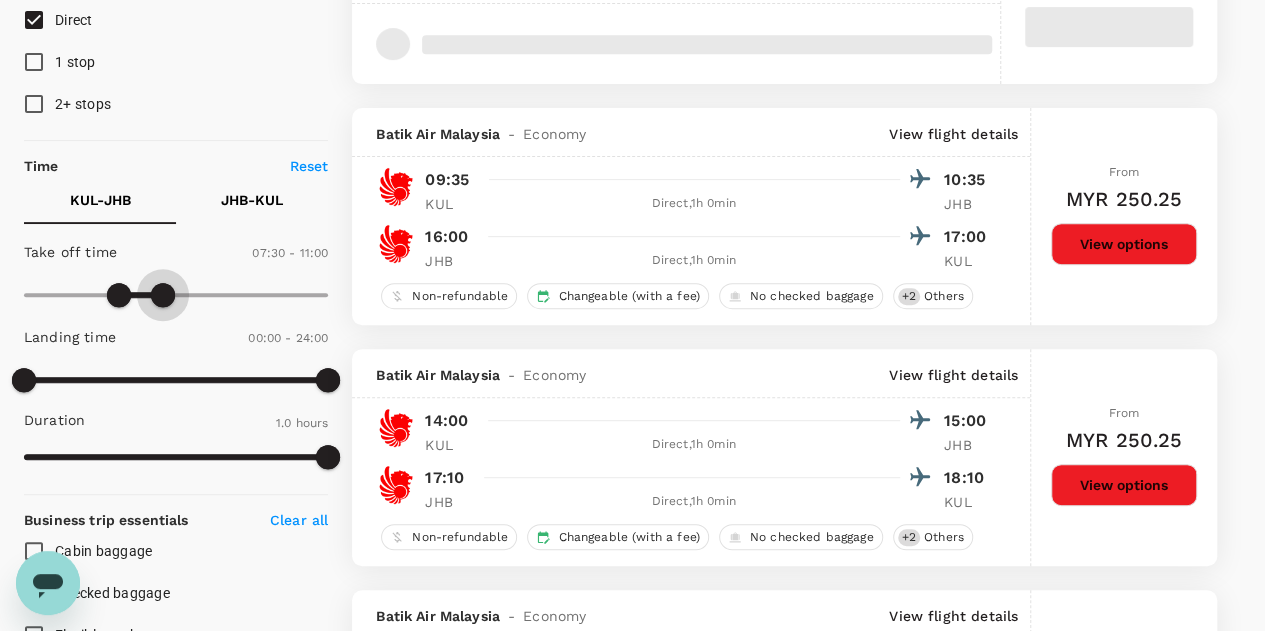type on "690" 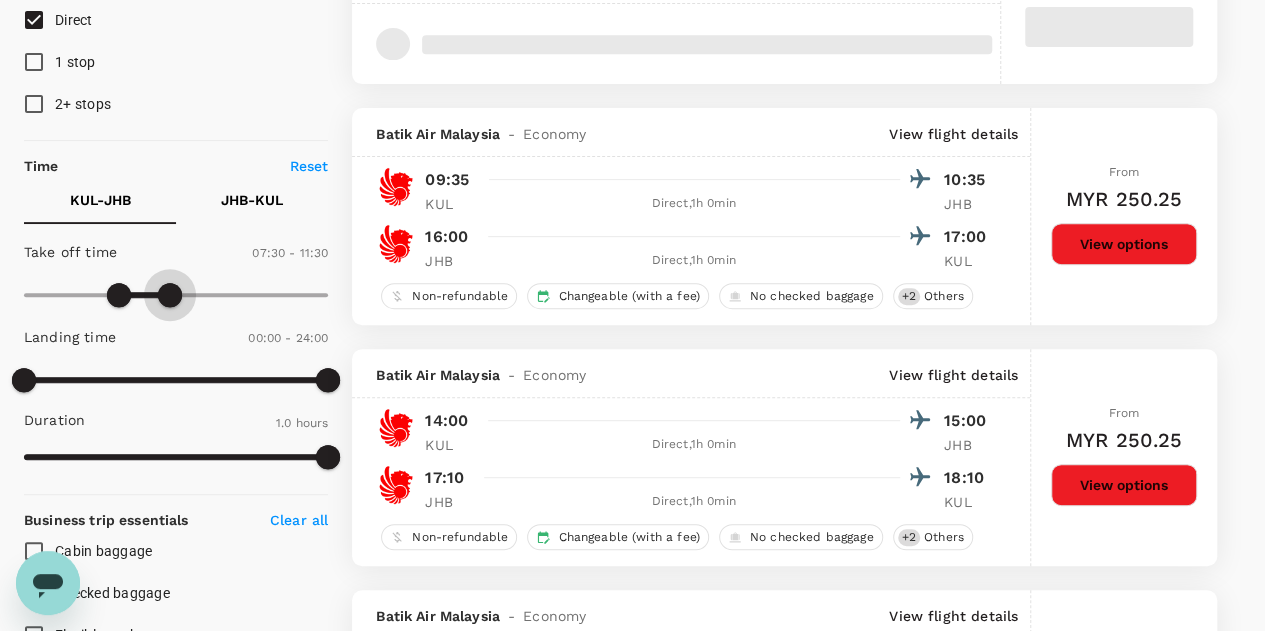 drag, startPoint x: 331, startPoint y: 288, endPoint x: 167, endPoint y: 297, distance: 164.24677 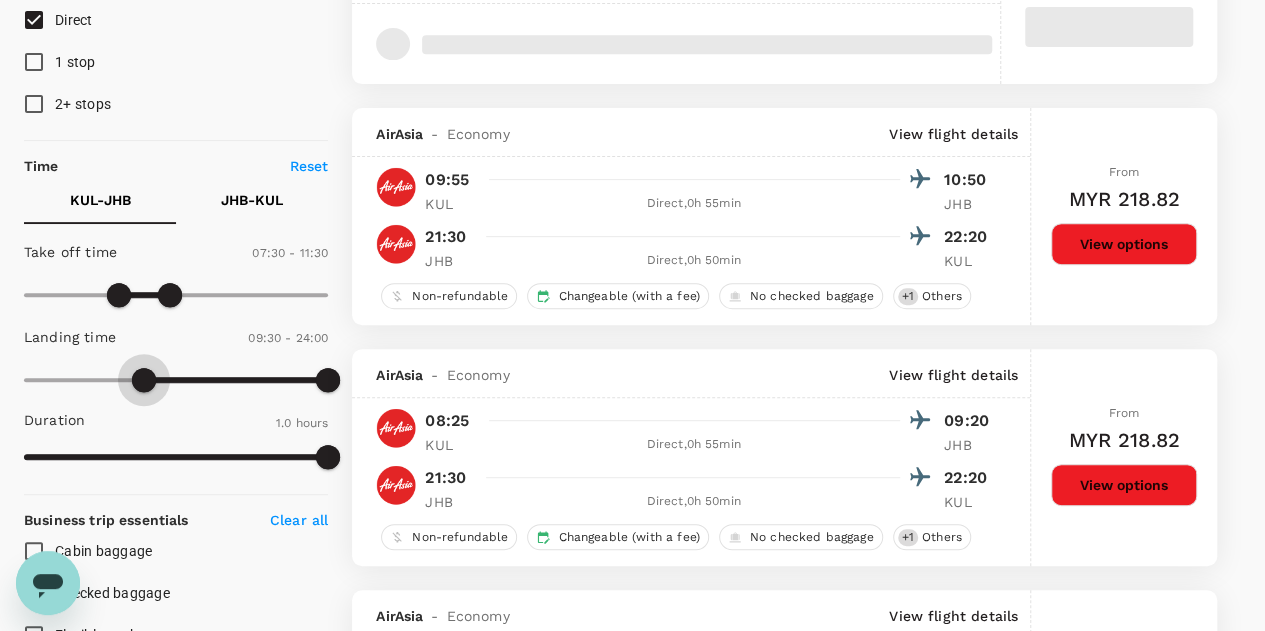 type on "600" 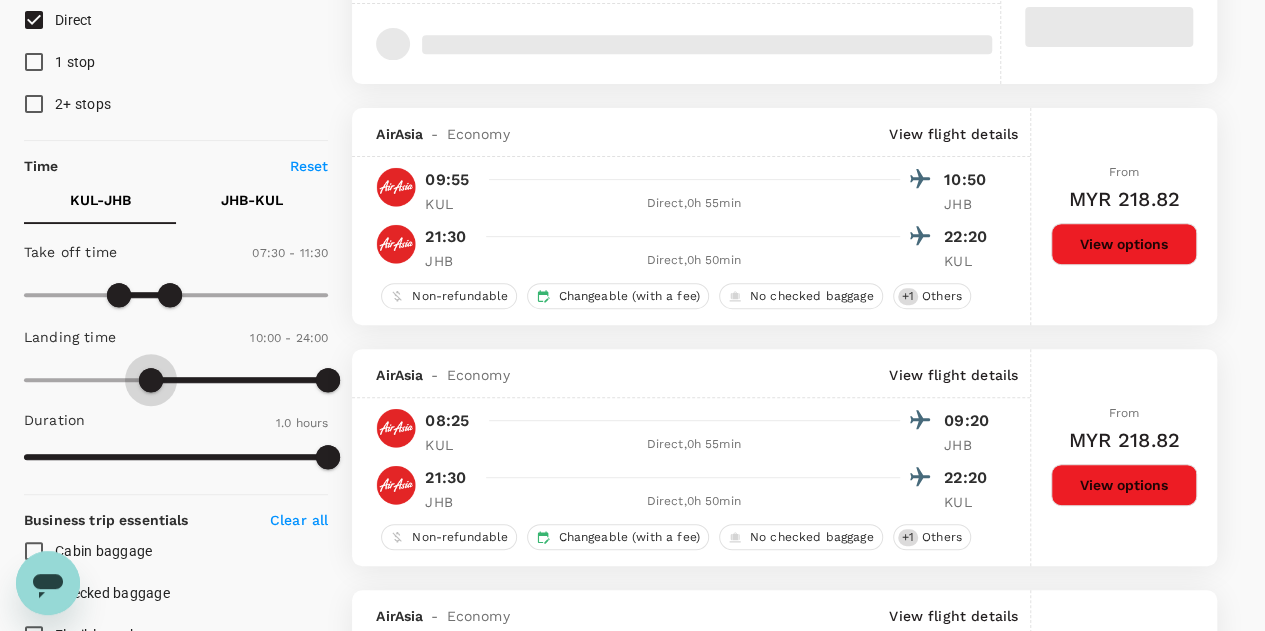 drag, startPoint x: 20, startPoint y: 375, endPoint x: 152, endPoint y: 363, distance: 132.54433 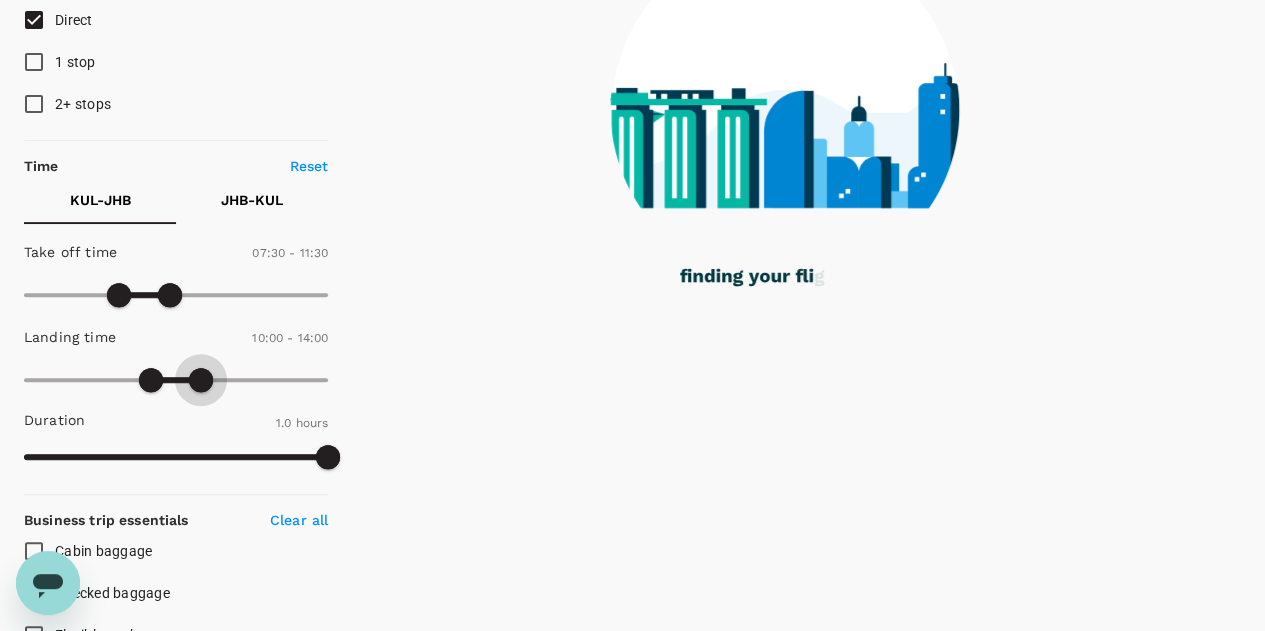 type on "810" 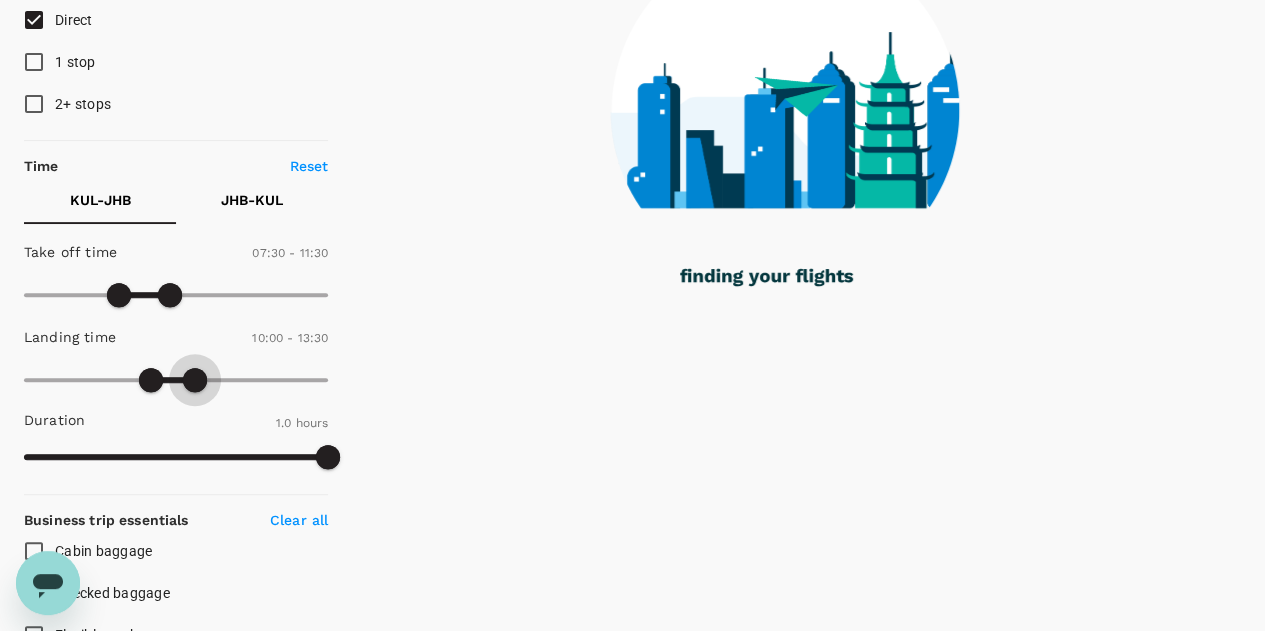 drag, startPoint x: 318, startPoint y: 370, endPoint x: 193, endPoint y: 381, distance: 125.48307 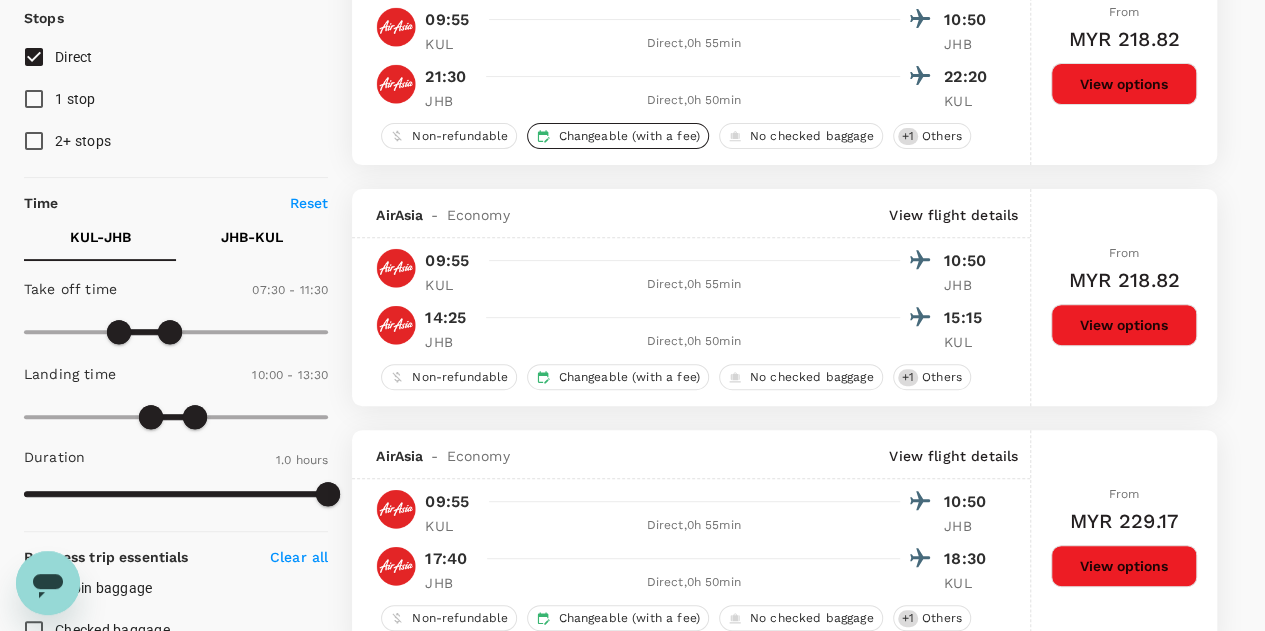 scroll, scrollTop: 300, scrollLeft: 0, axis: vertical 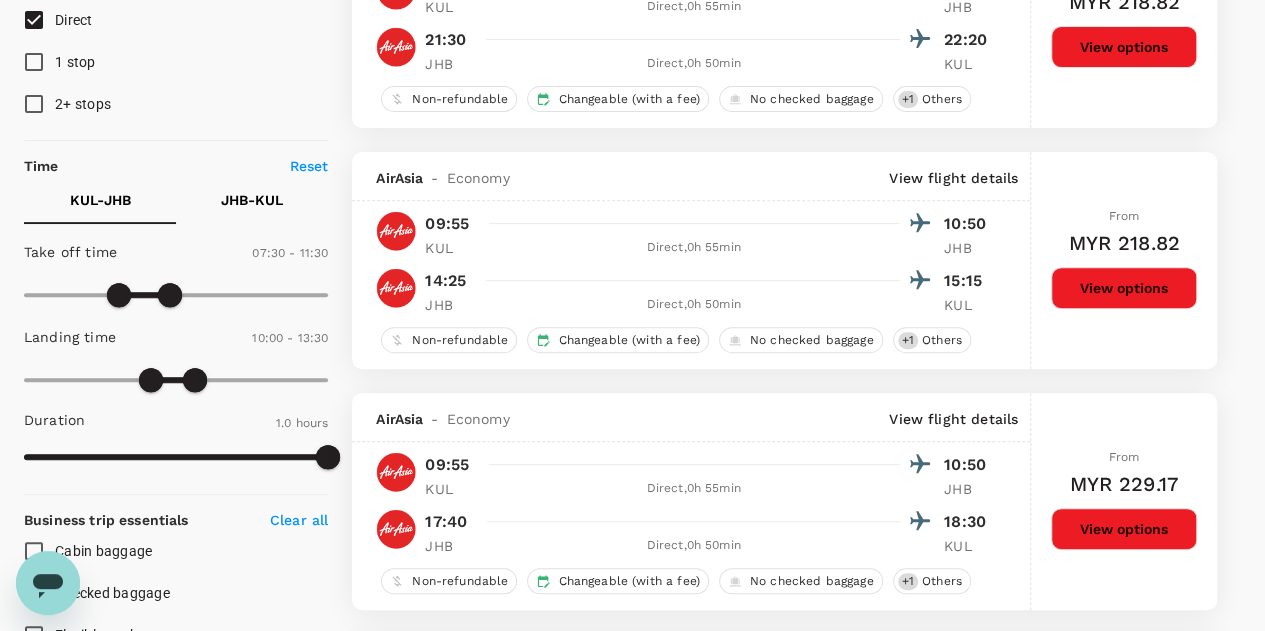 click on "JHB - KUL" at bounding box center [252, 200] 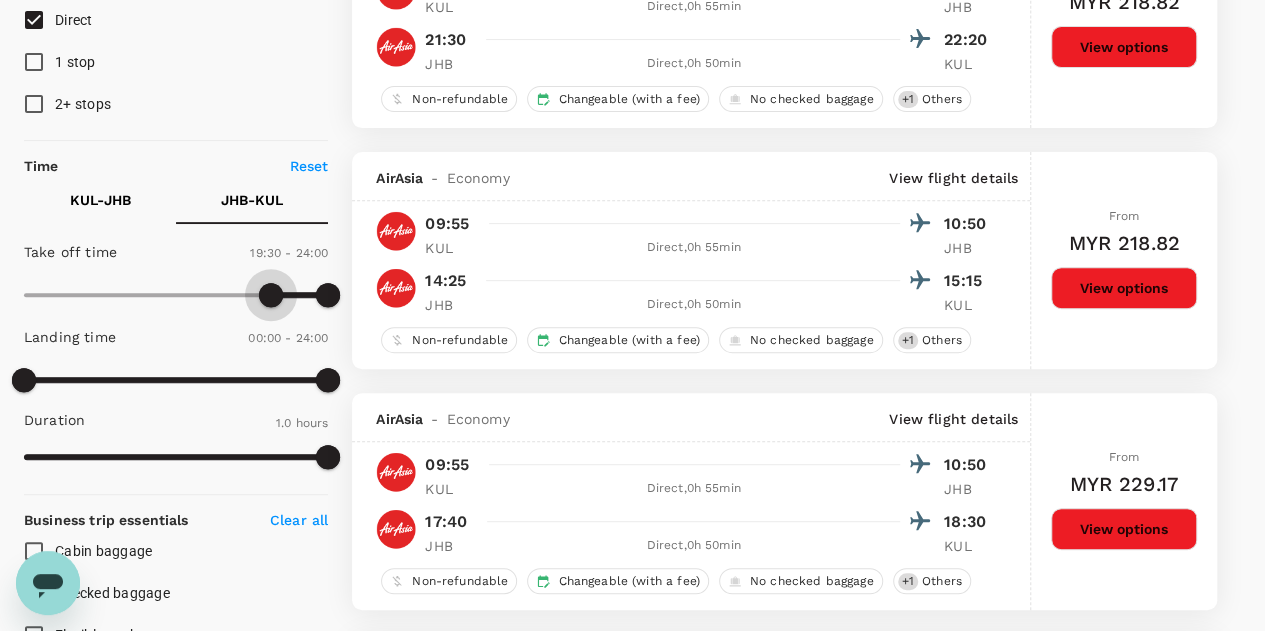 type on "1200" 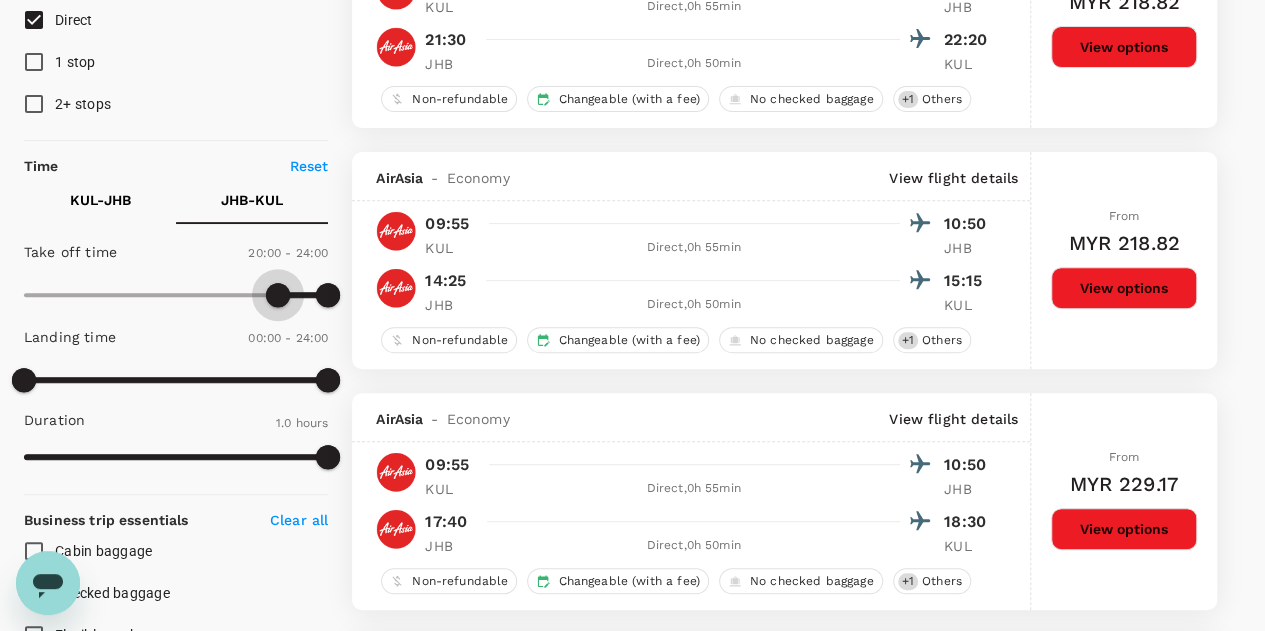 drag, startPoint x: 26, startPoint y: 288, endPoint x: 278, endPoint y: 285, distance: 252.01785 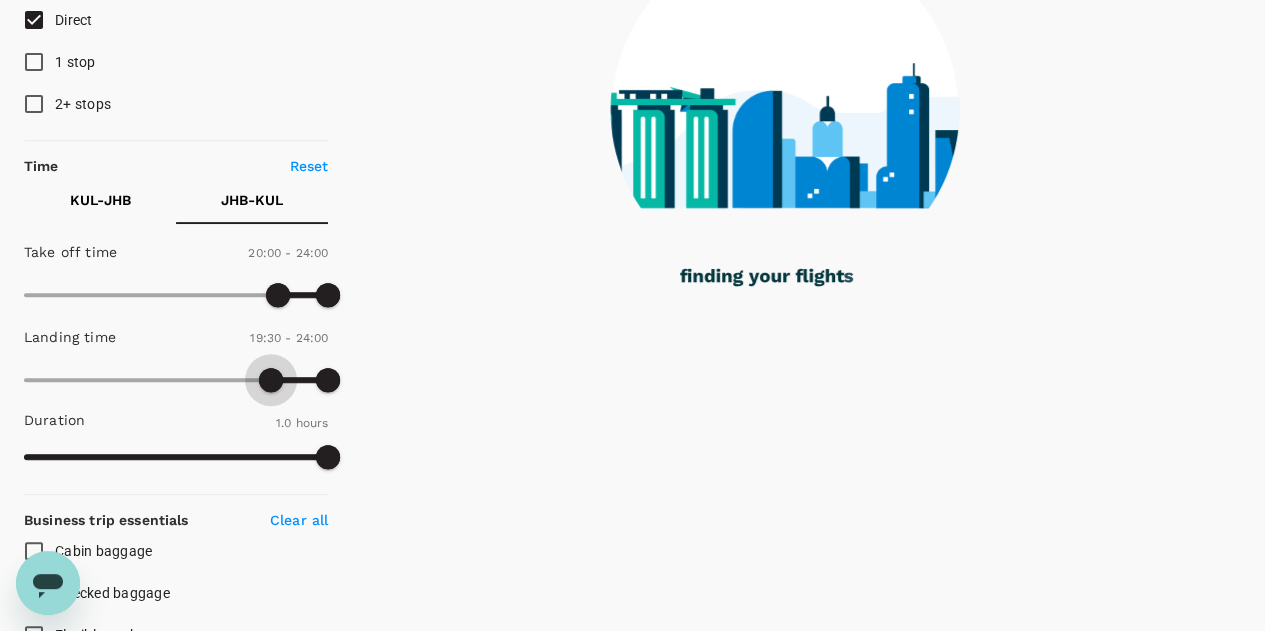 drag, startPoint x: 18, startPoint y: 382, endPoint x: 274, endPoint y: 368, distance: 256.38254 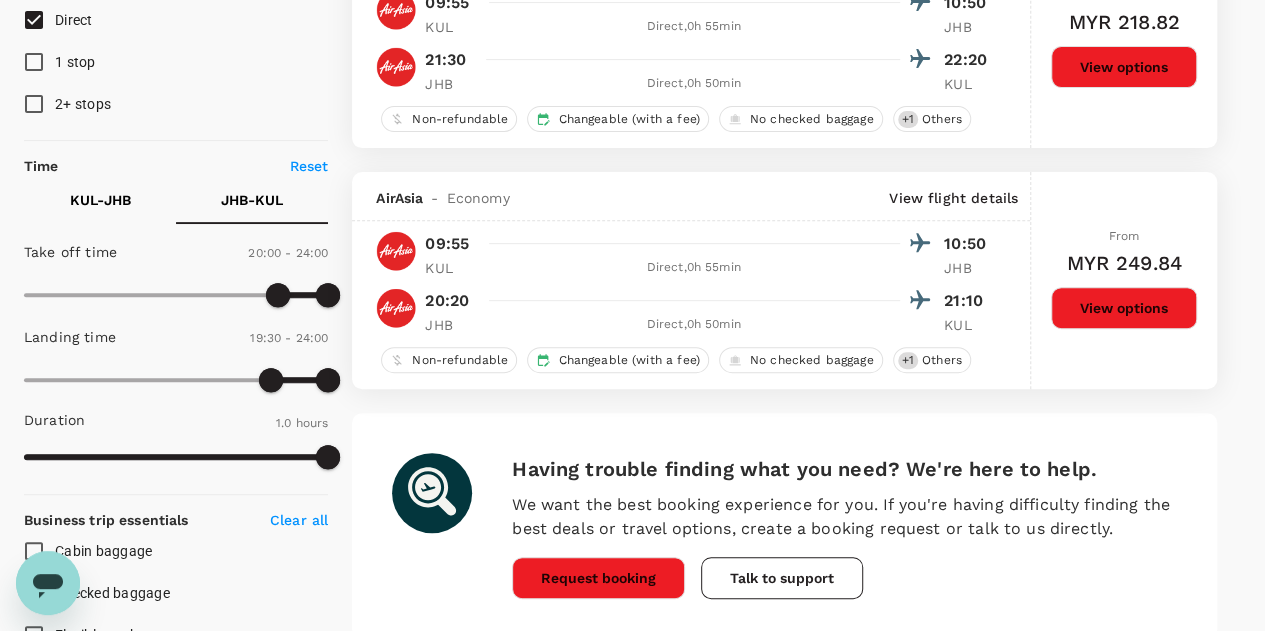 type on "1200" 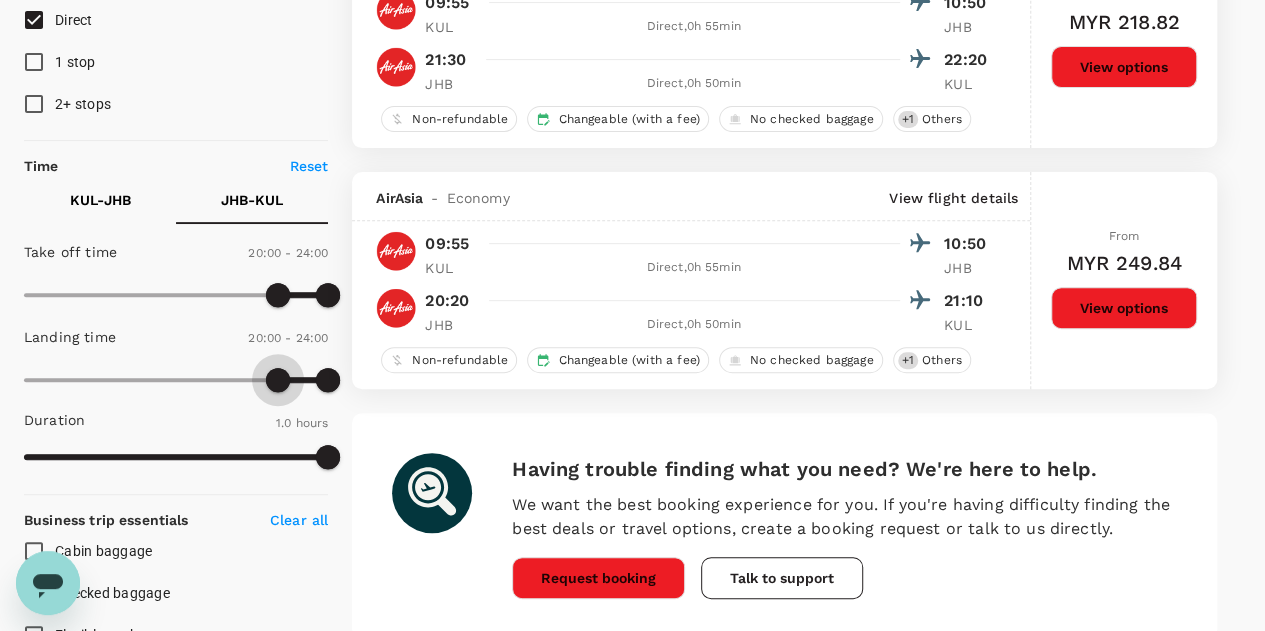 click at bounding box center [278, 380] 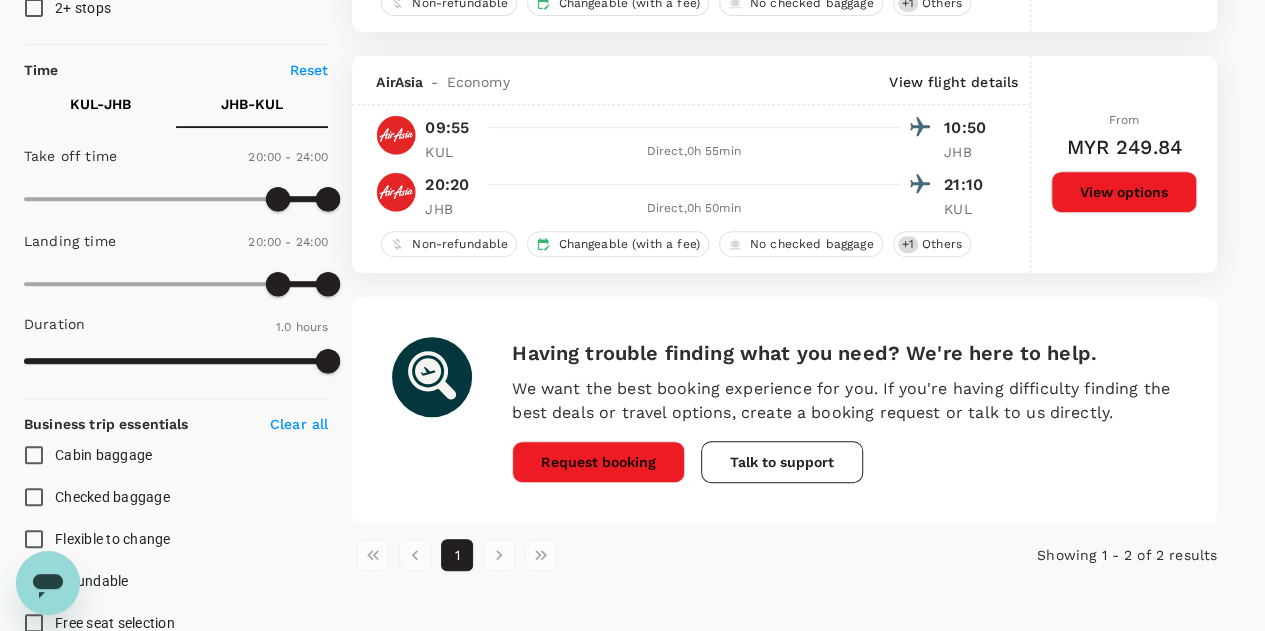scroll, scrollTop: 486, scrollLeft: 0, axis: vertical 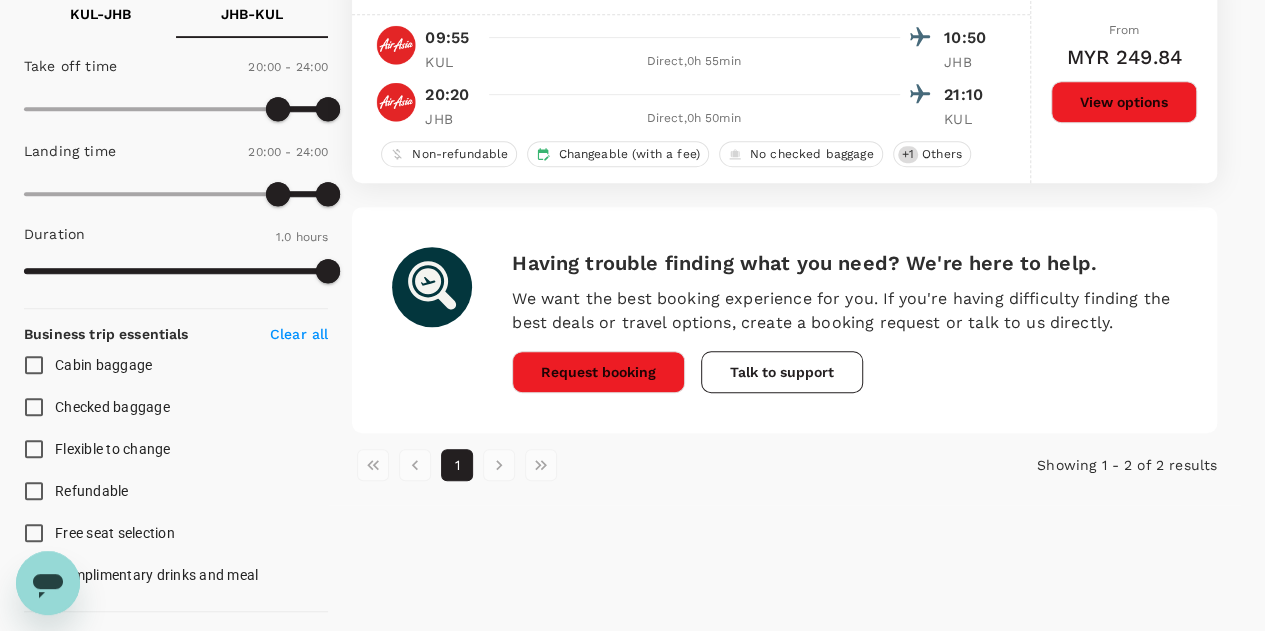 click on "Checked baggage" at bounding box center (112, 407) 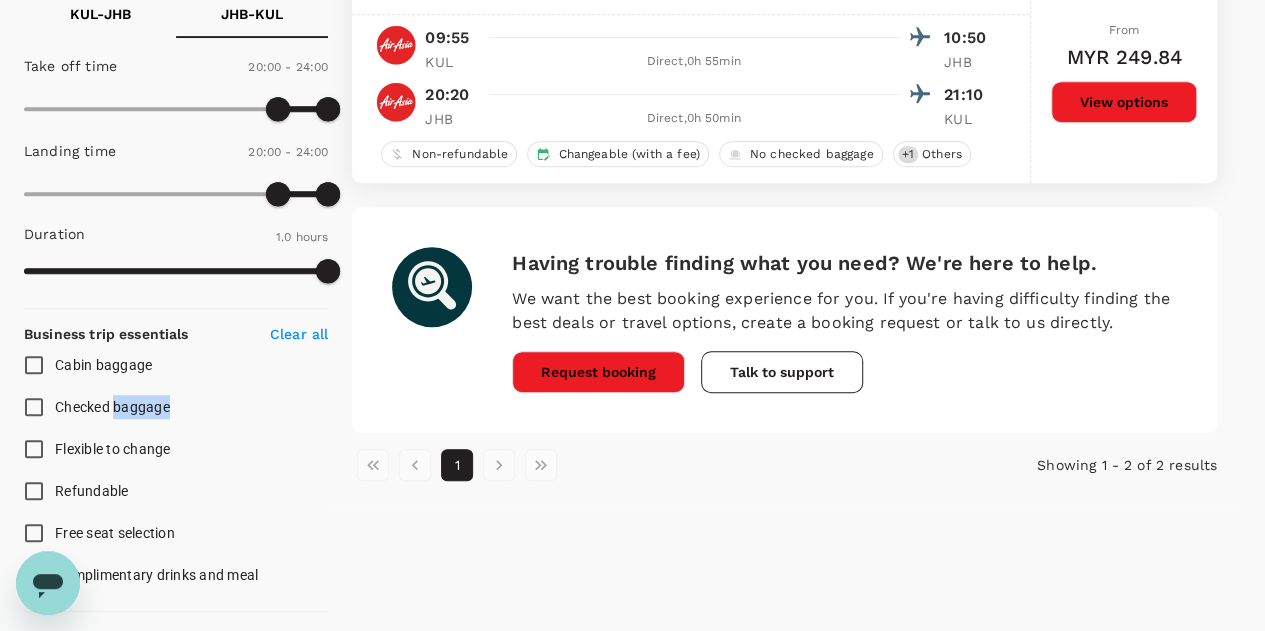 click on "Checked baggage" at bounding box center [112, 407] 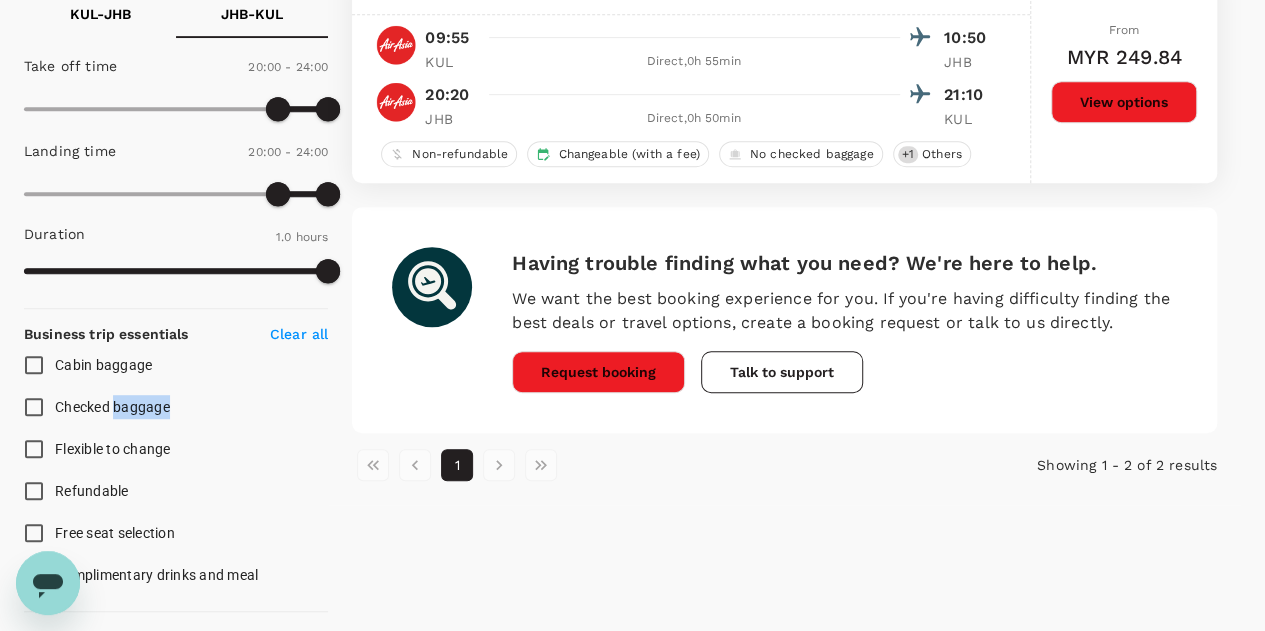 type on "MYR" 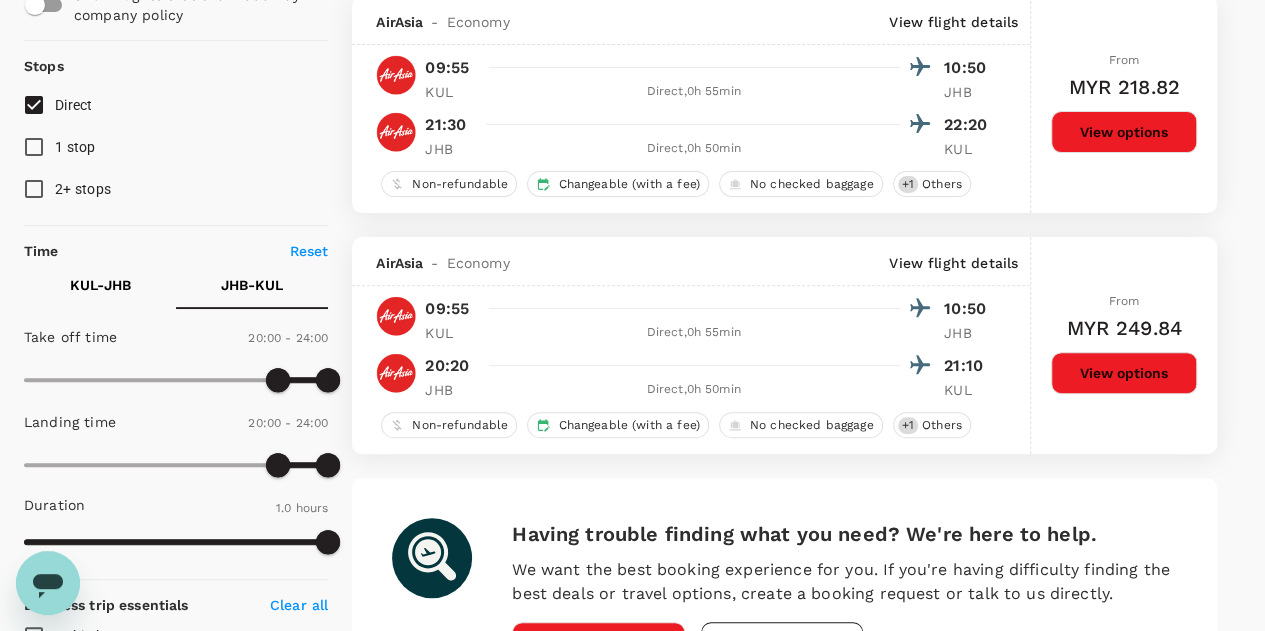 scroll, scrollTop: 214, scrollLeft: 0, axis: vertical 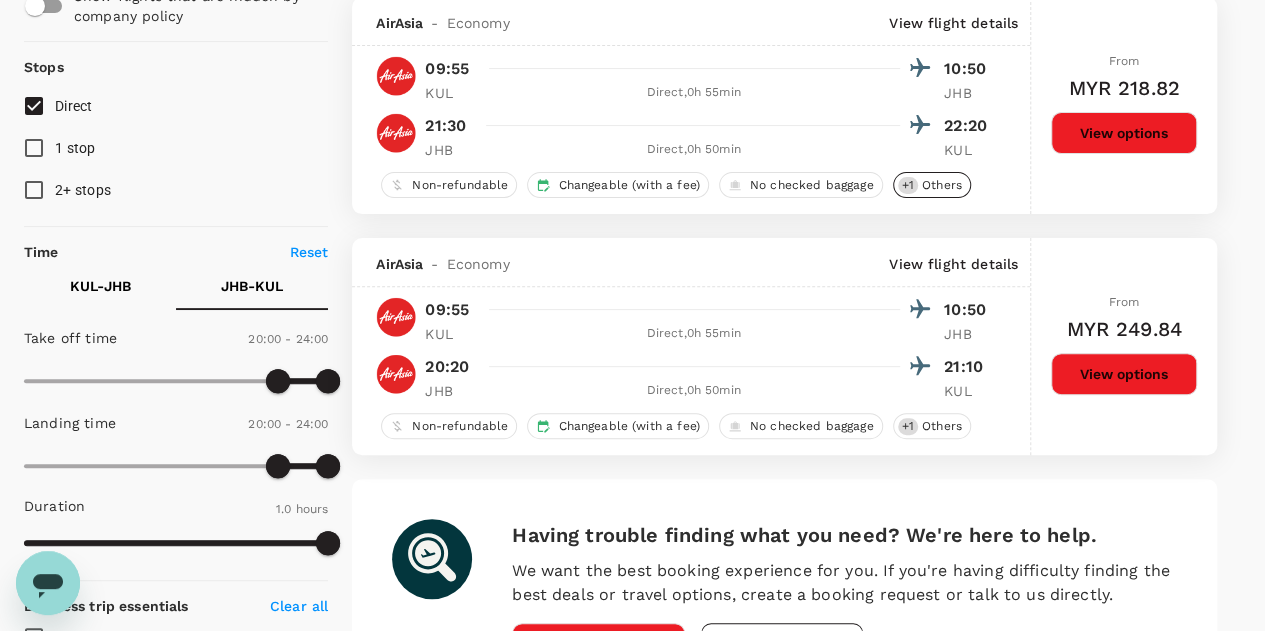 click on "Others" at bounding box center (942, 185) 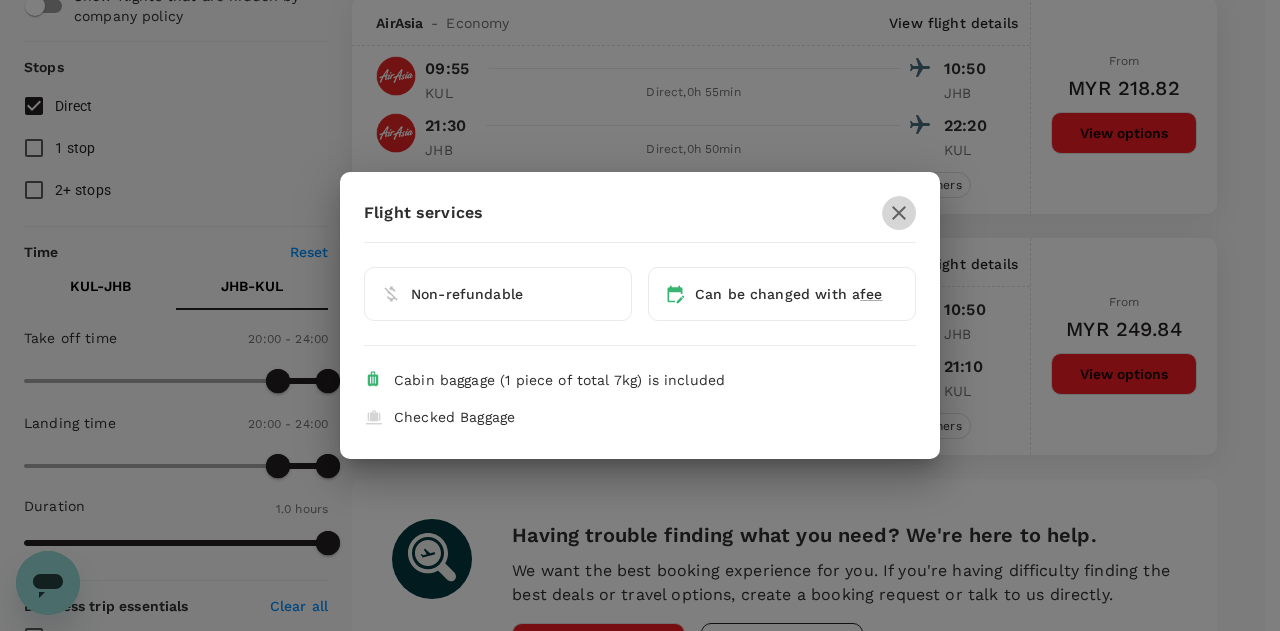 click 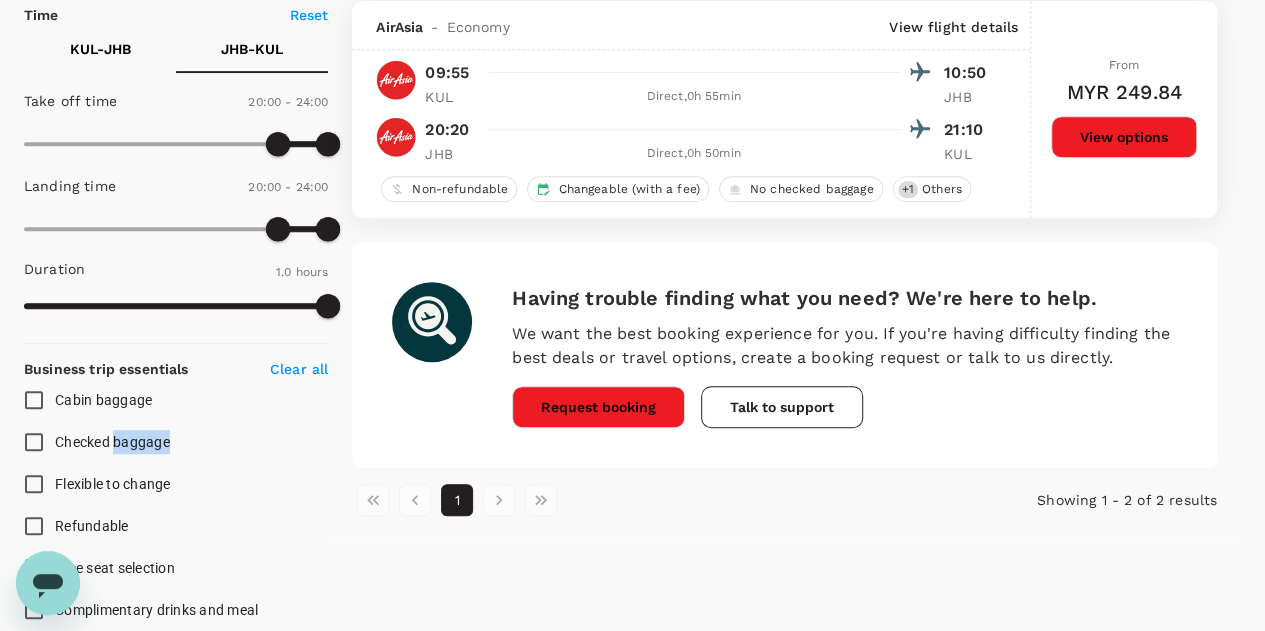 scroll, scrollTop: 452, scrollLeft: 0, axis: vertical 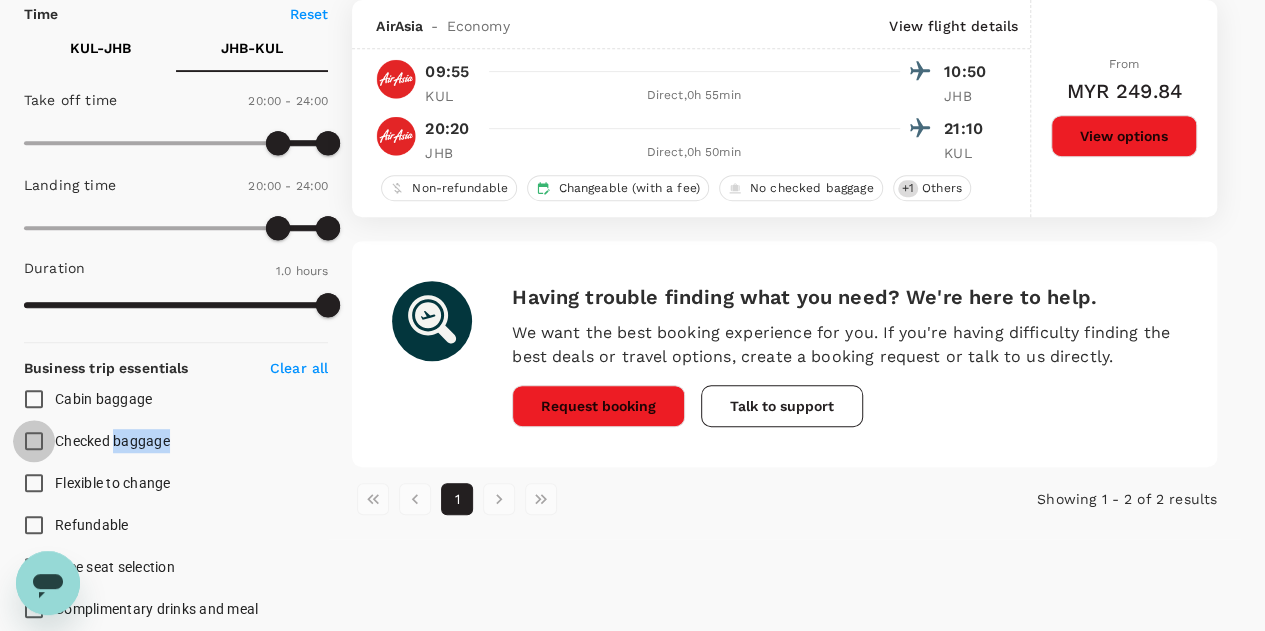 click on "Checked baggage" at bounding box center [34, 441] 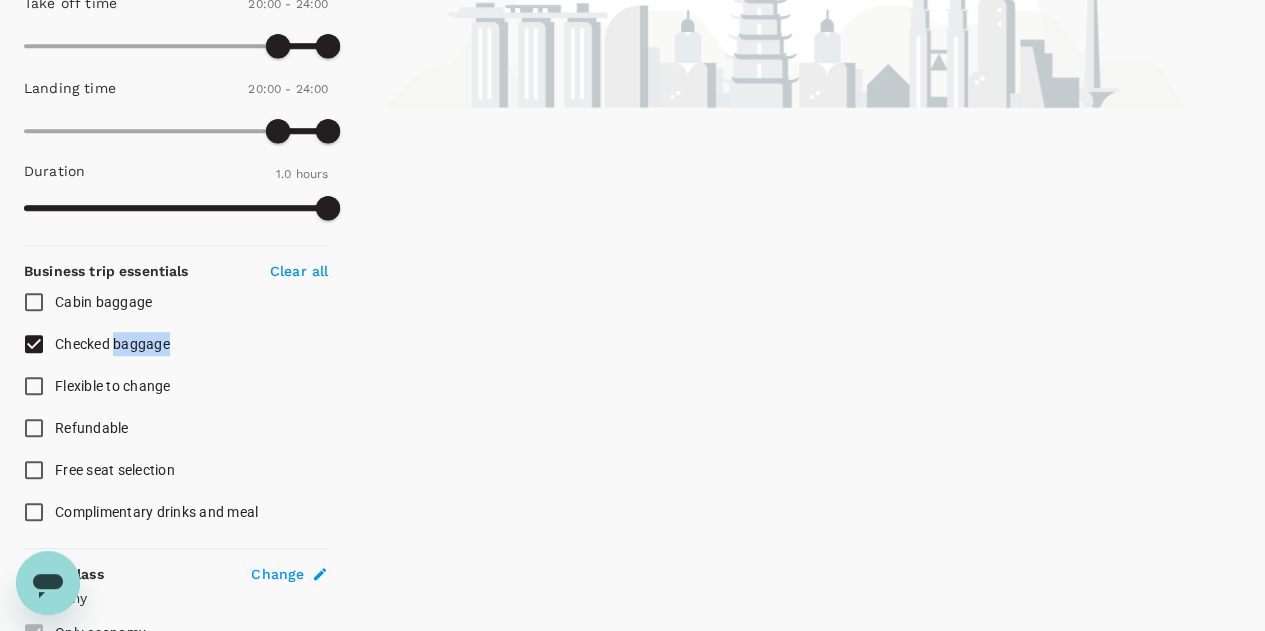 scroll, scrollTop: 550, scrollLeft: 0, axis: vertical 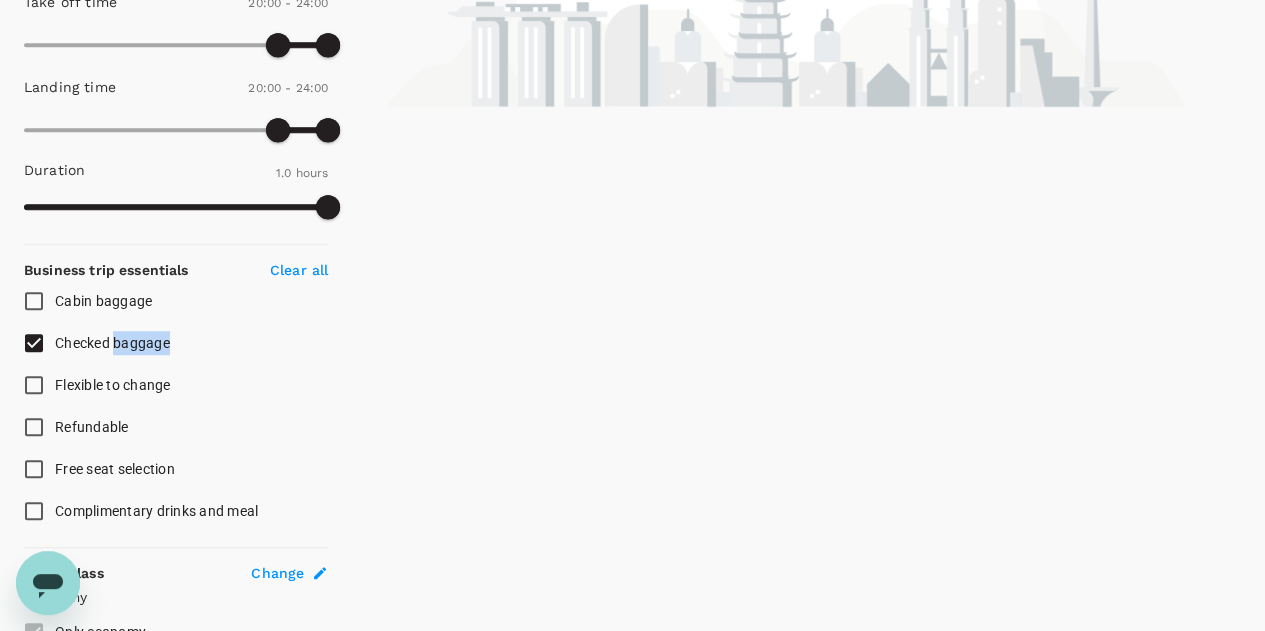 click at bounding box center (32, 350) 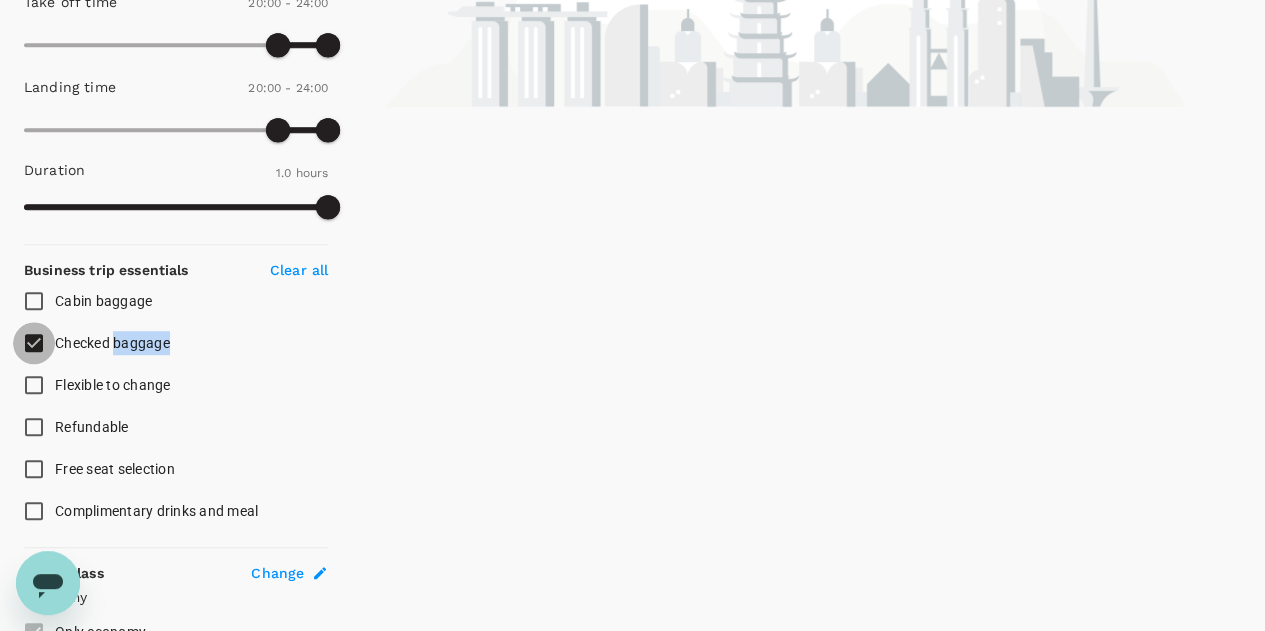 click on "Checked baggage" at bounding box center (34, 343) 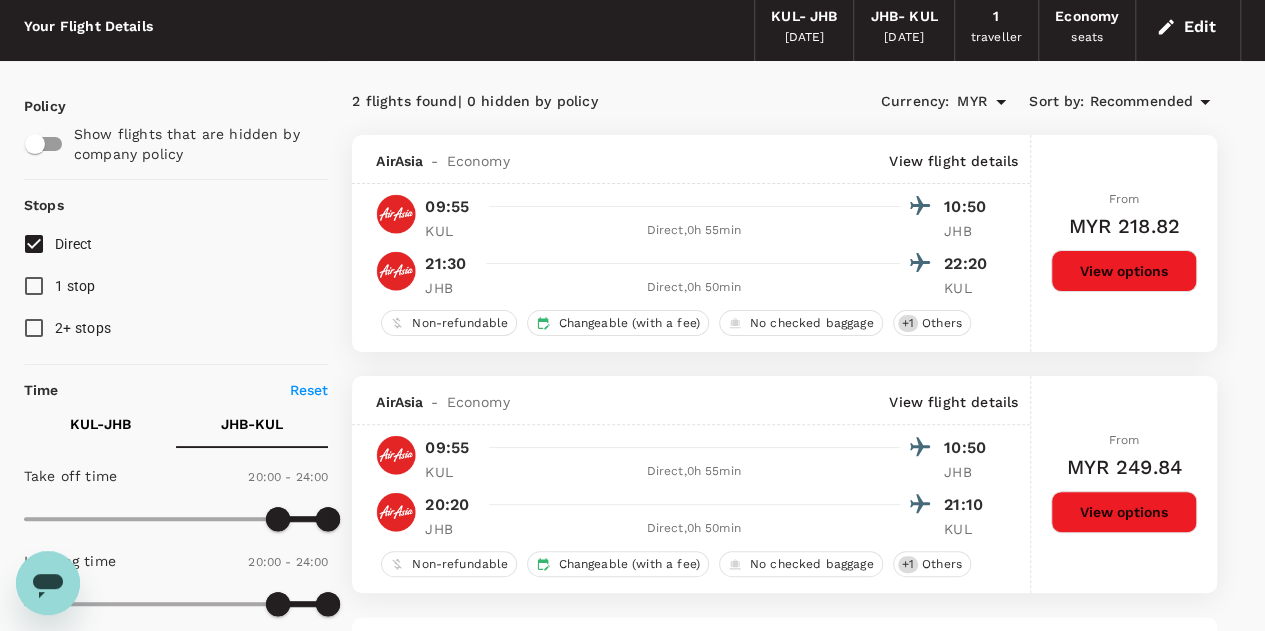 scroll, scrollTop: 73, scrollLeft: 0, axis: vertical 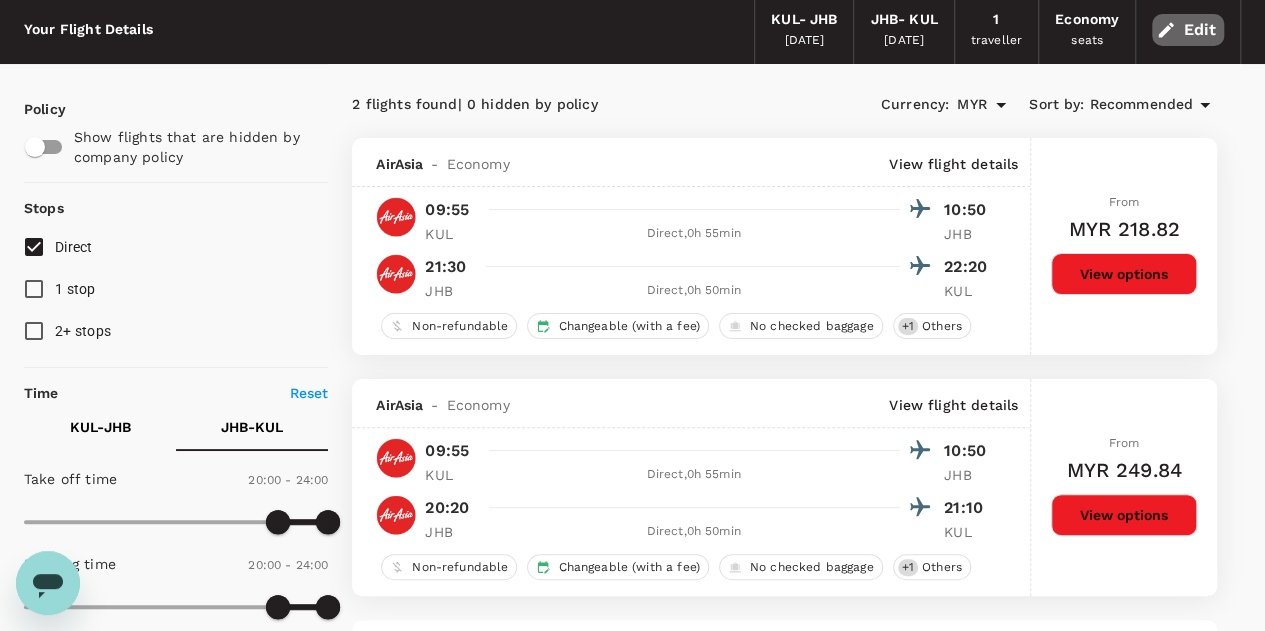 click 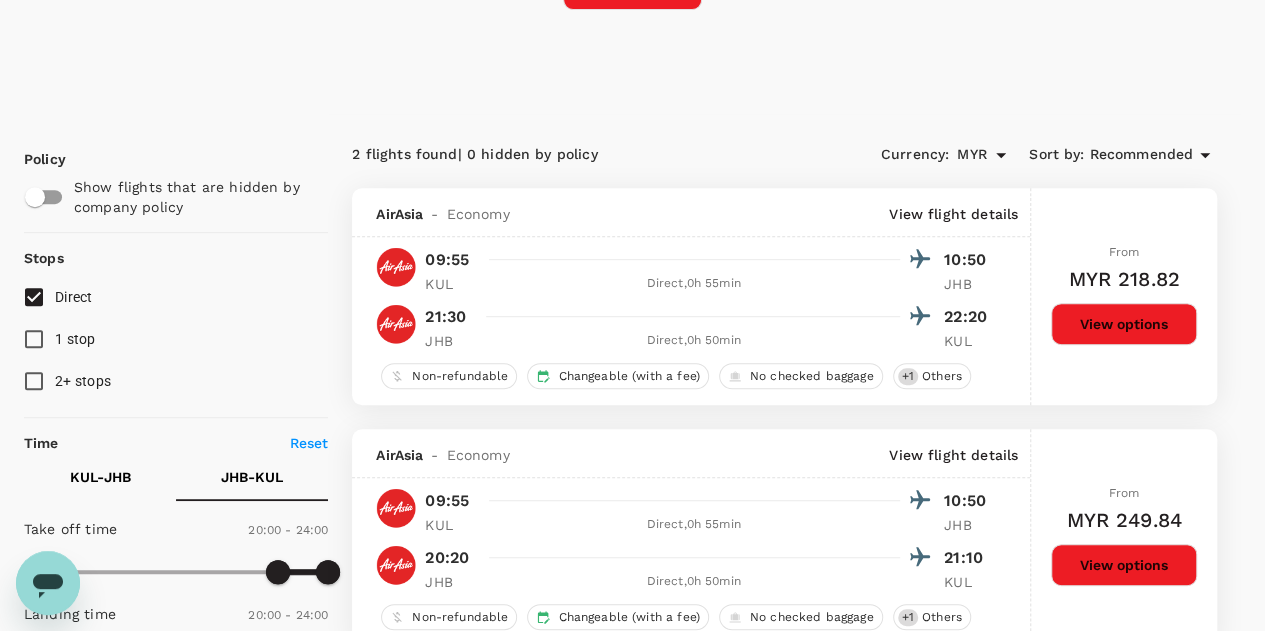 scroll, scrollTop: 44, scrollLeft: 0, axis: vertical 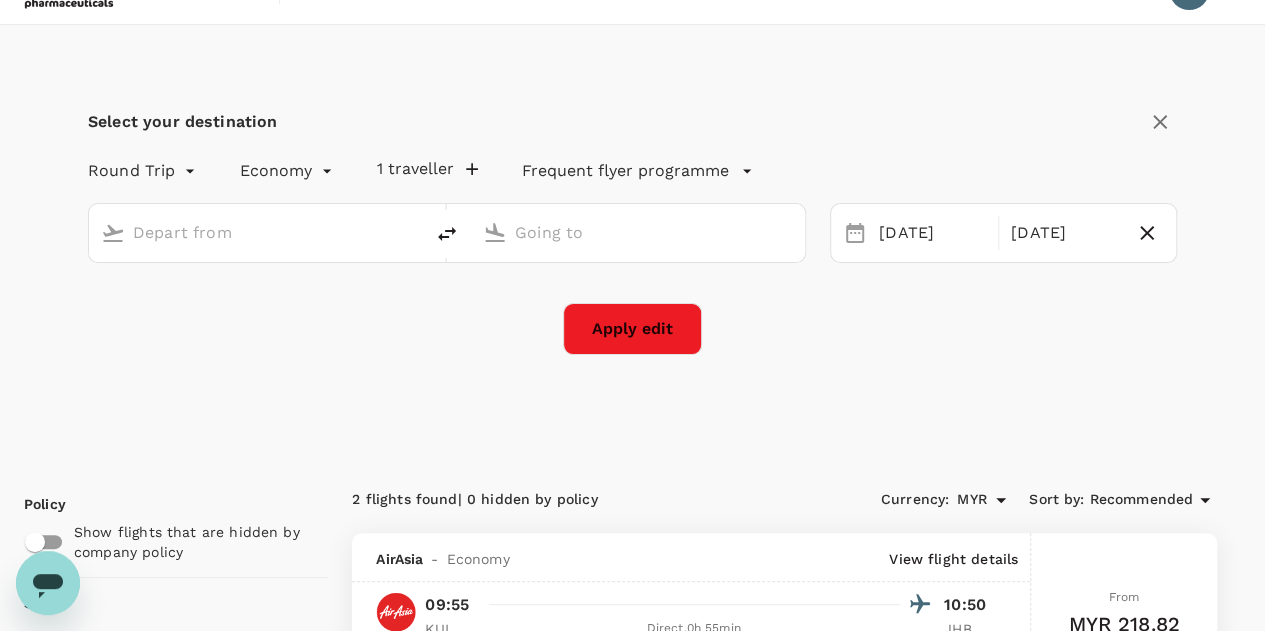 type on "Kuala Lumpur Intl (KUL)" 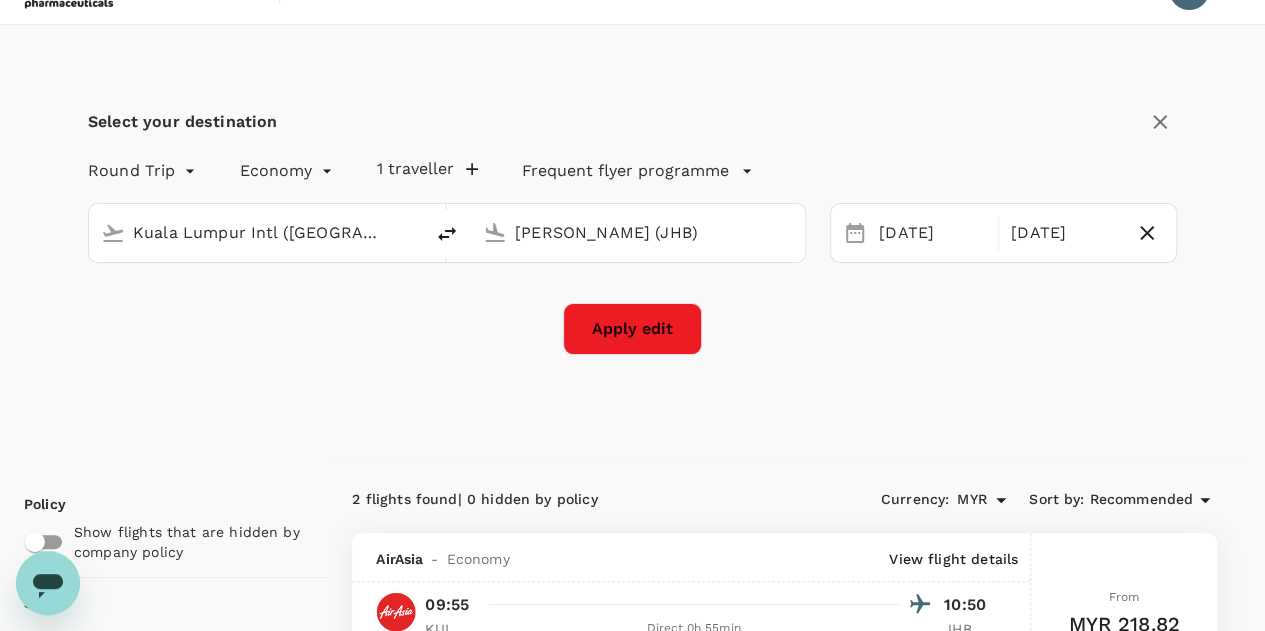 scroll, scrollTop: 0, scrollLeft: 0, axis: both 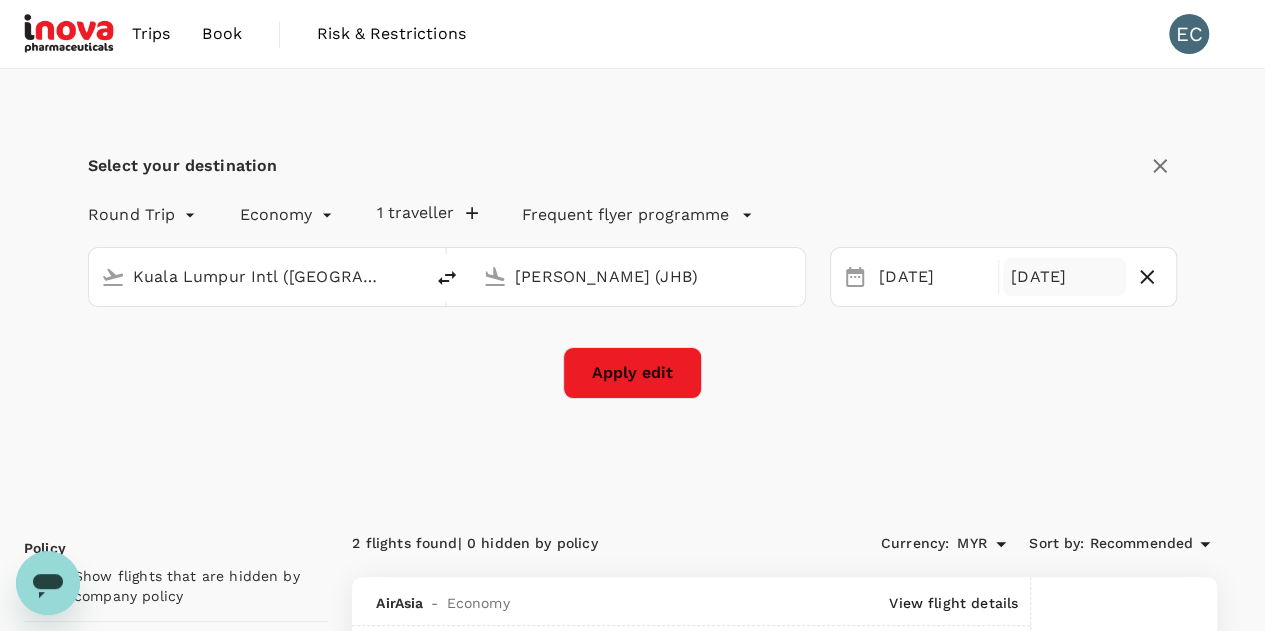 click on "15 Aug" at bounding box center (1064, 277) 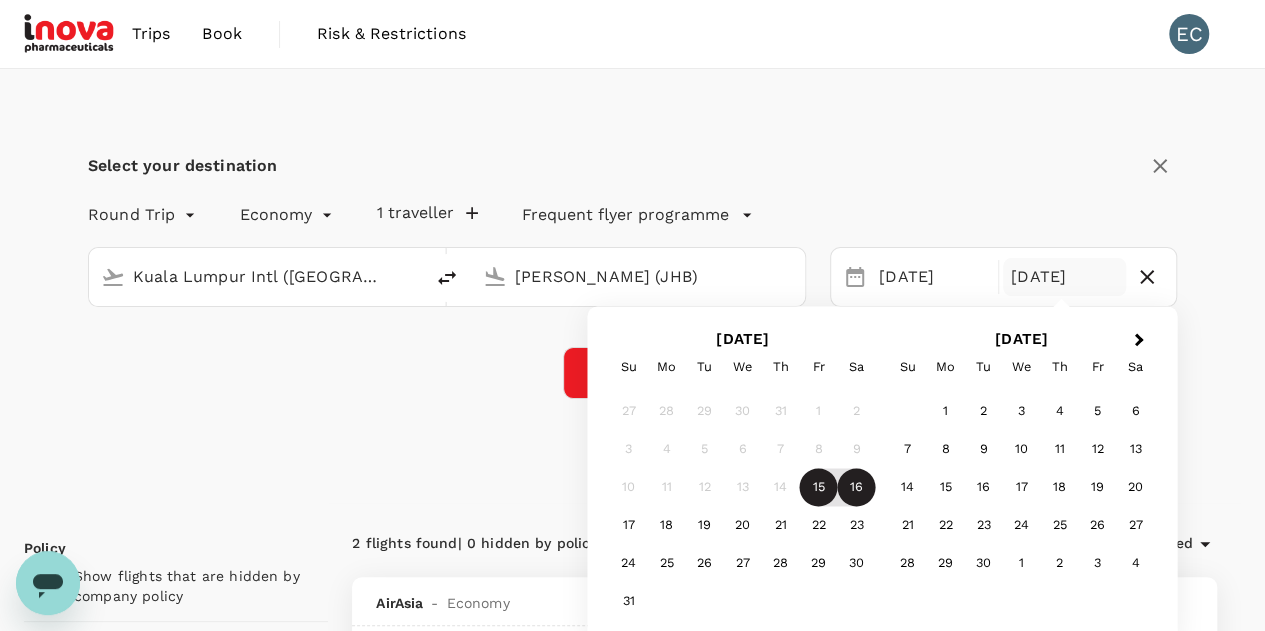 click on "16" at bounding box center (857, 488) 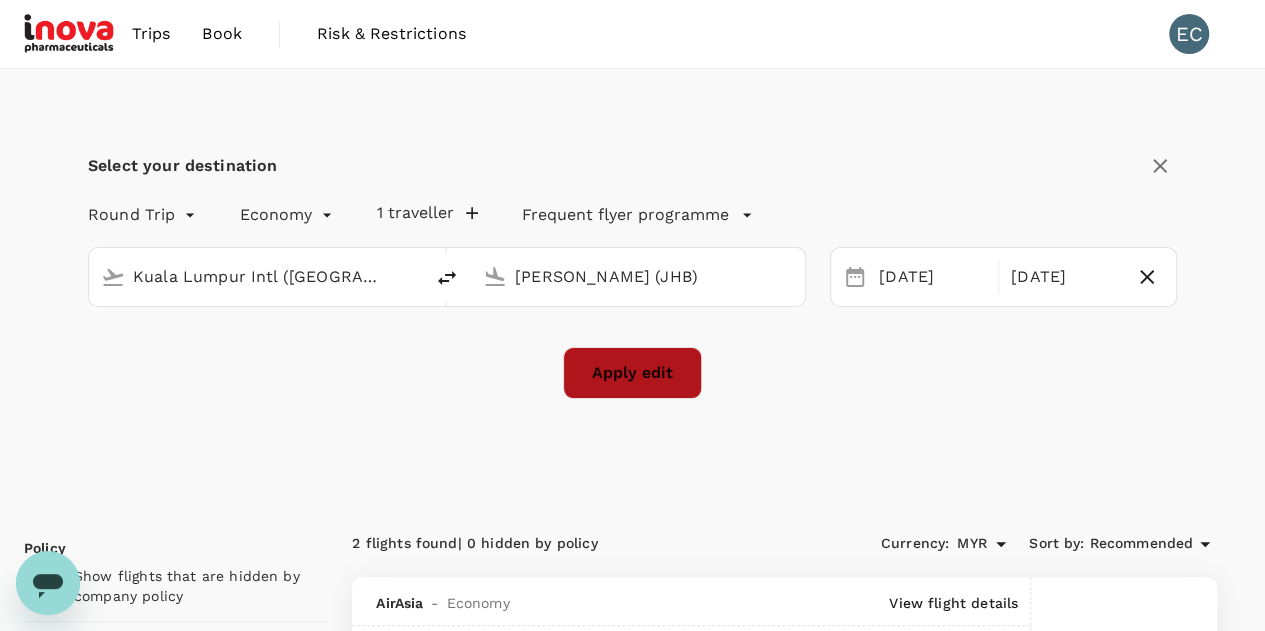 click on "Apply edit" at bounding box center (632, 373) 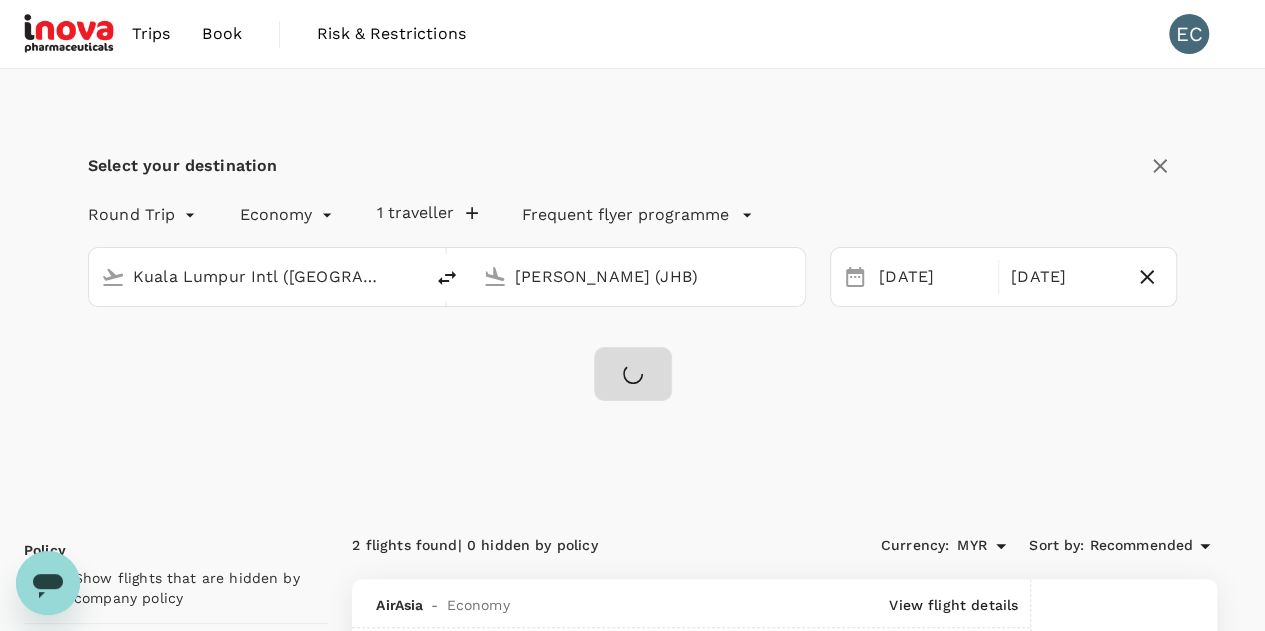 checkbox on "false" 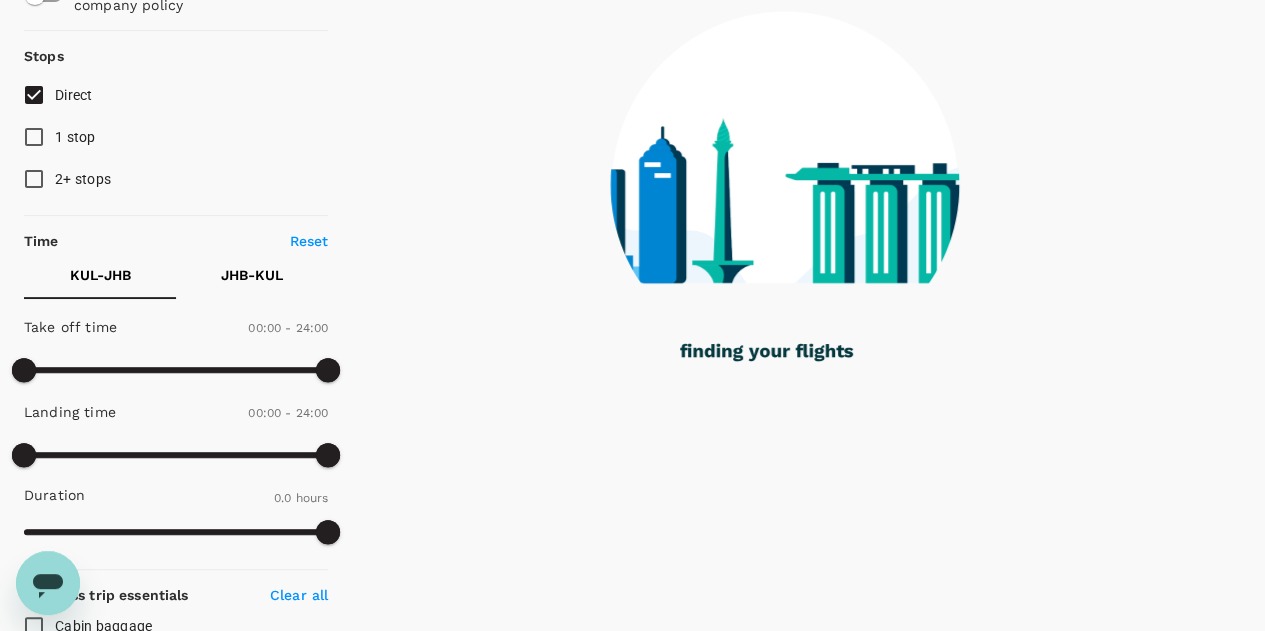 scroll, scrollTop: 226, scrollLeft: 0, axis: vertical 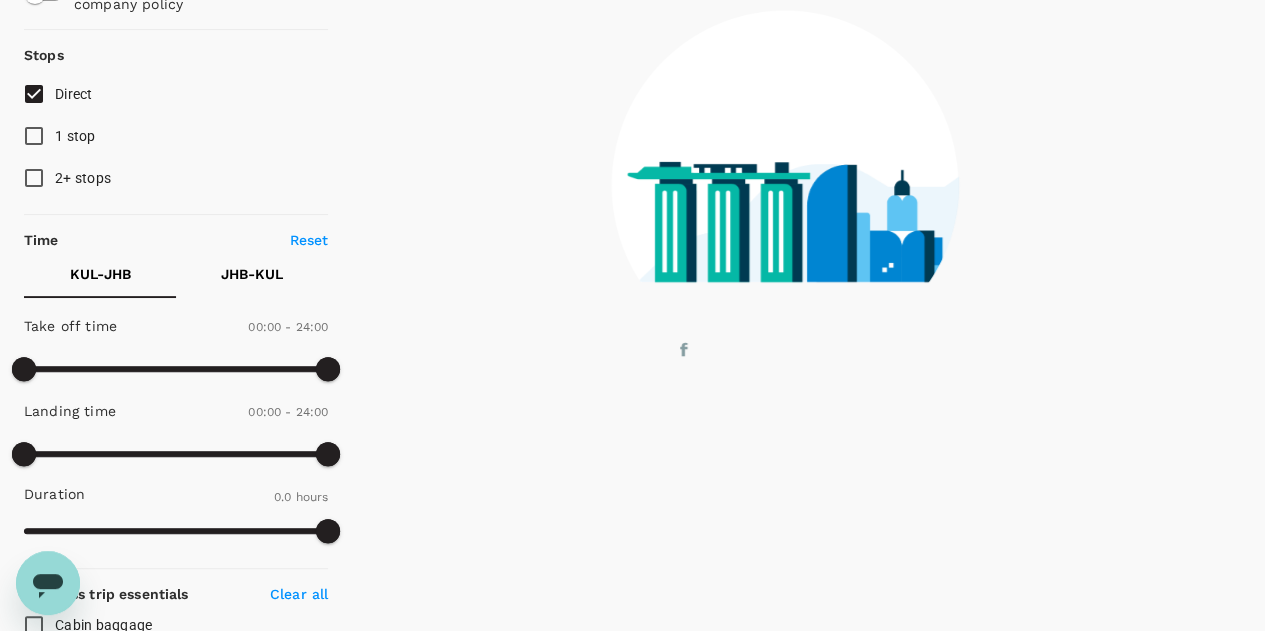 type on "60" 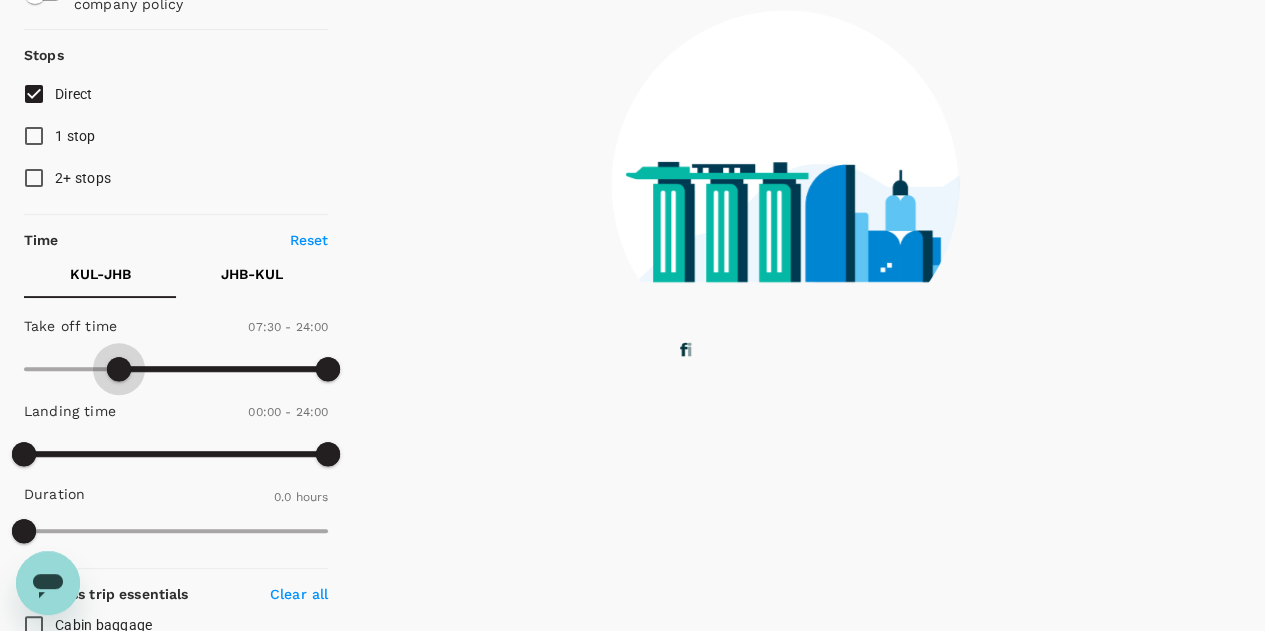 type on "570" 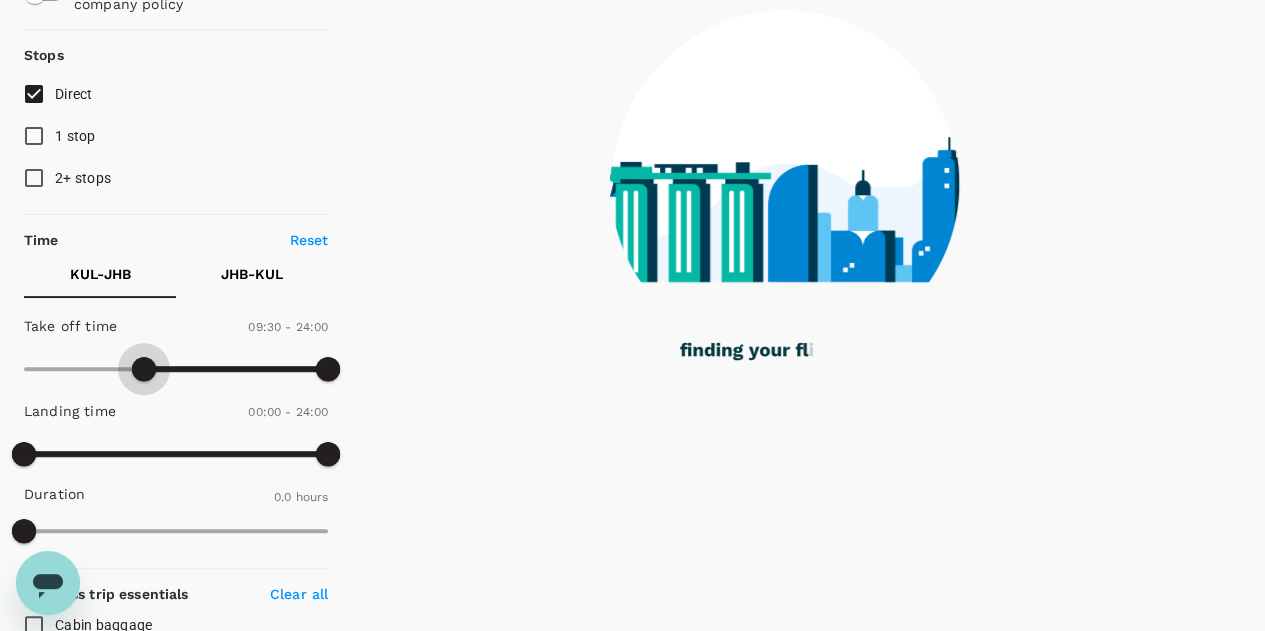 drag, startPoint x: 28, startPoint y: 363, endPoint x: 142, endPoint y: 358, distance: 114.1096 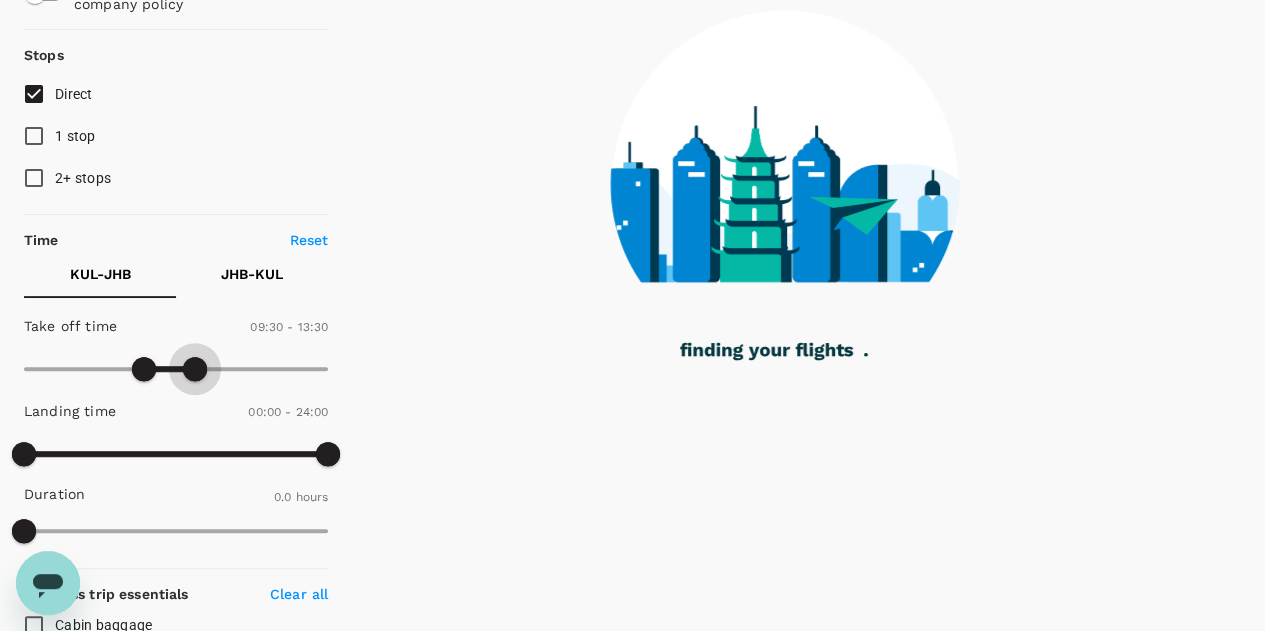 type on "780" 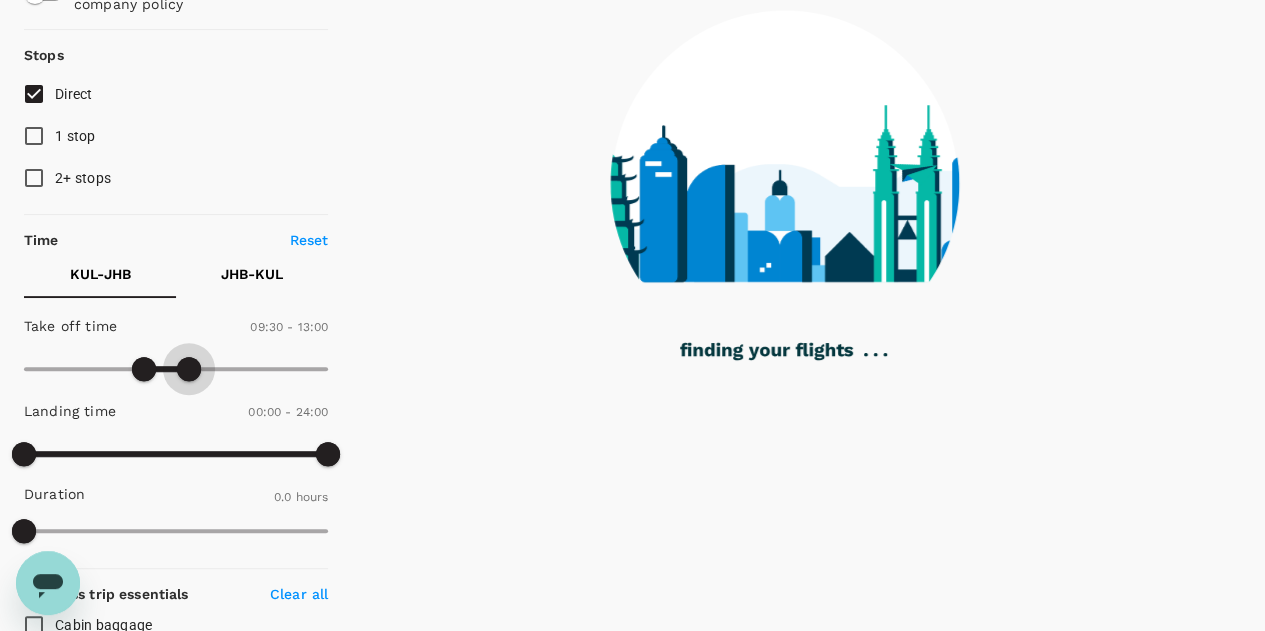 drag, startPoint x: 282, startPoint y: 371, endPoint x: 191, endPoint y: 379, distance: 91.350975 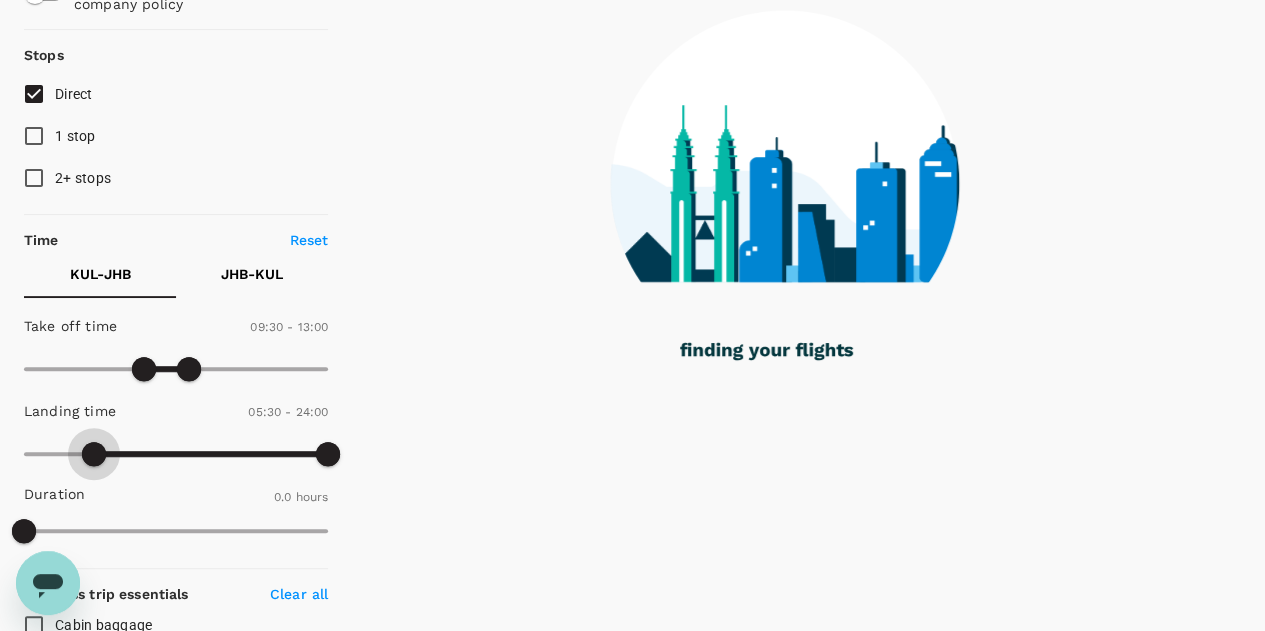 type on "780" 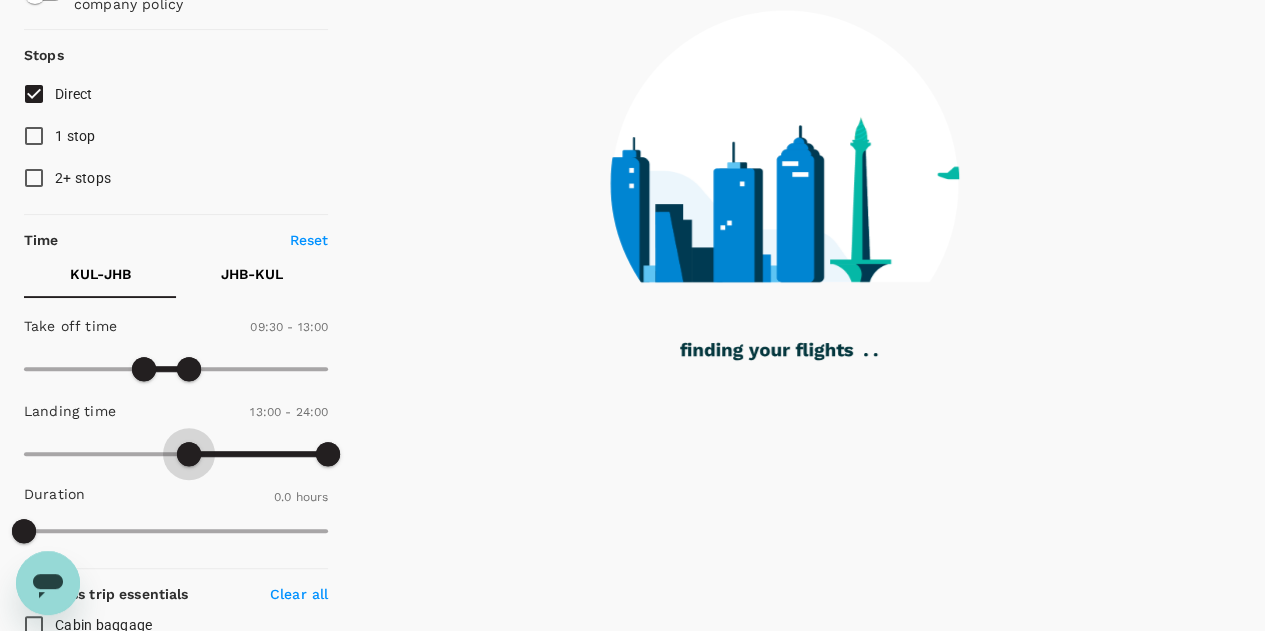drag, startPoint x: 19, startPoint y: 461, endPoint x: 188, endPoint y: 446, distance: 169.66437 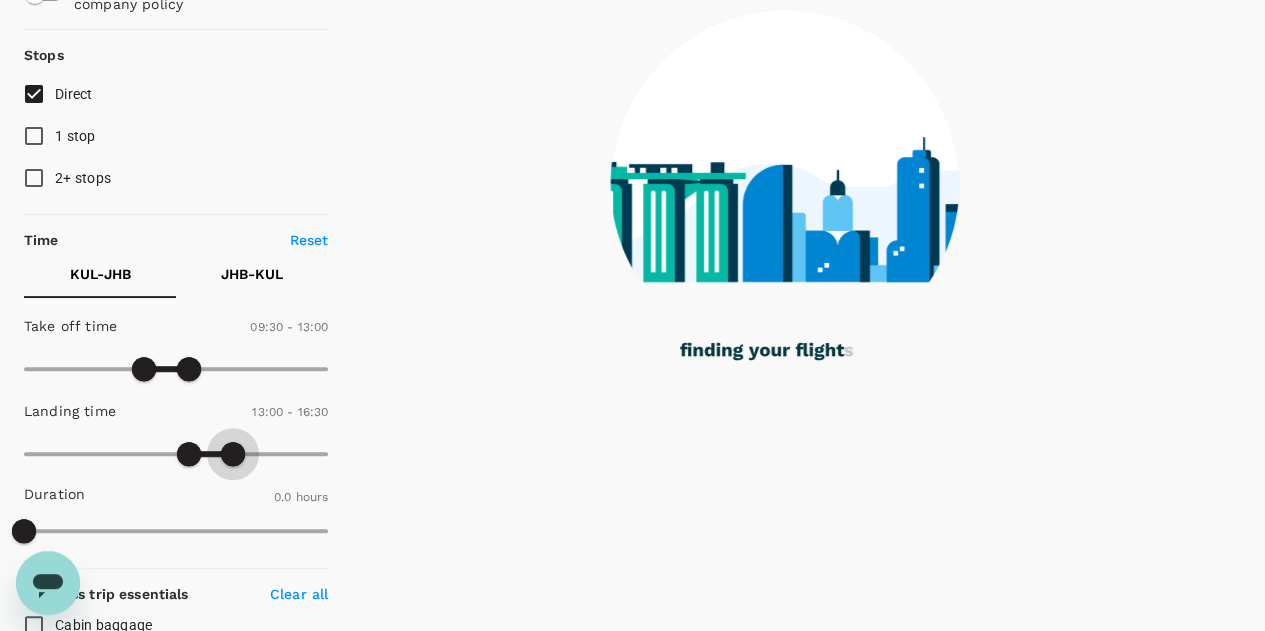 type on "960" 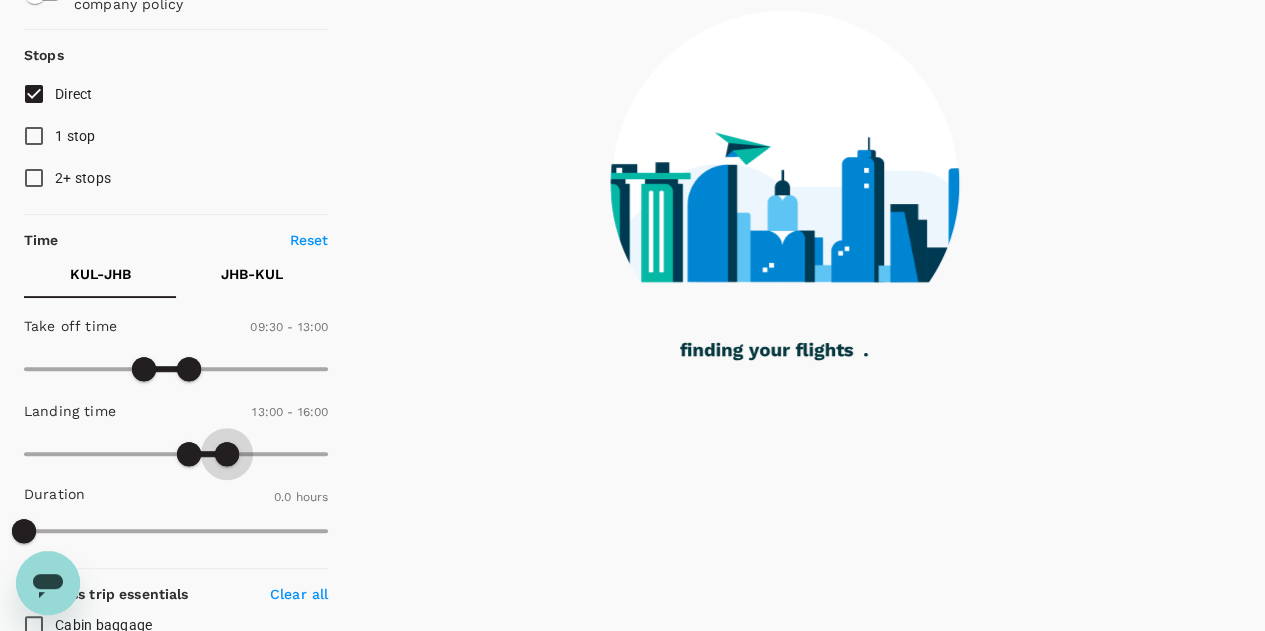 drag, startPoint x: 339, startPoint y: 447, endPoint x: 227, endPoint y: 450, distance: 112.04017 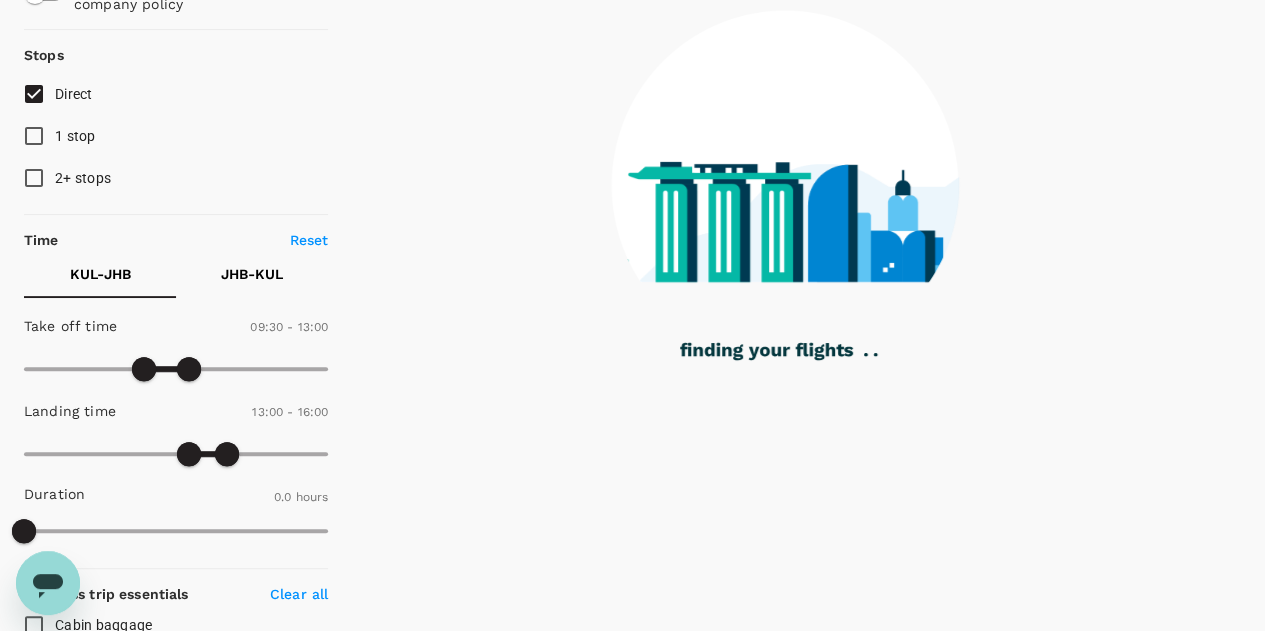 type on "50" 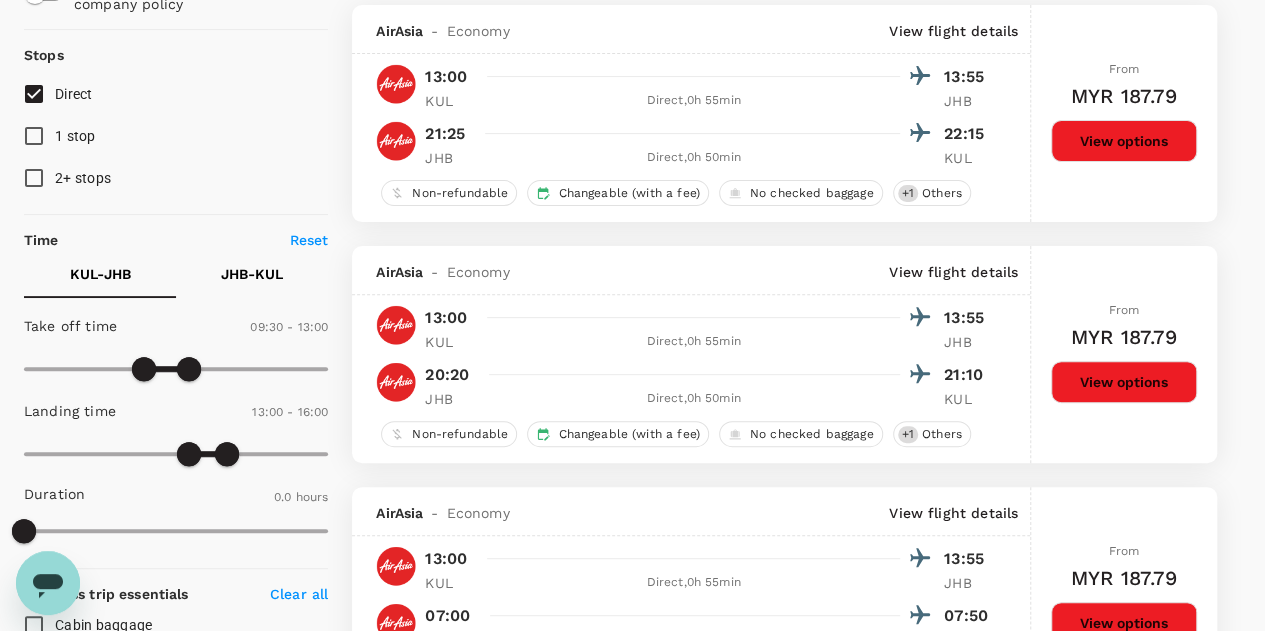 type on "MYR" 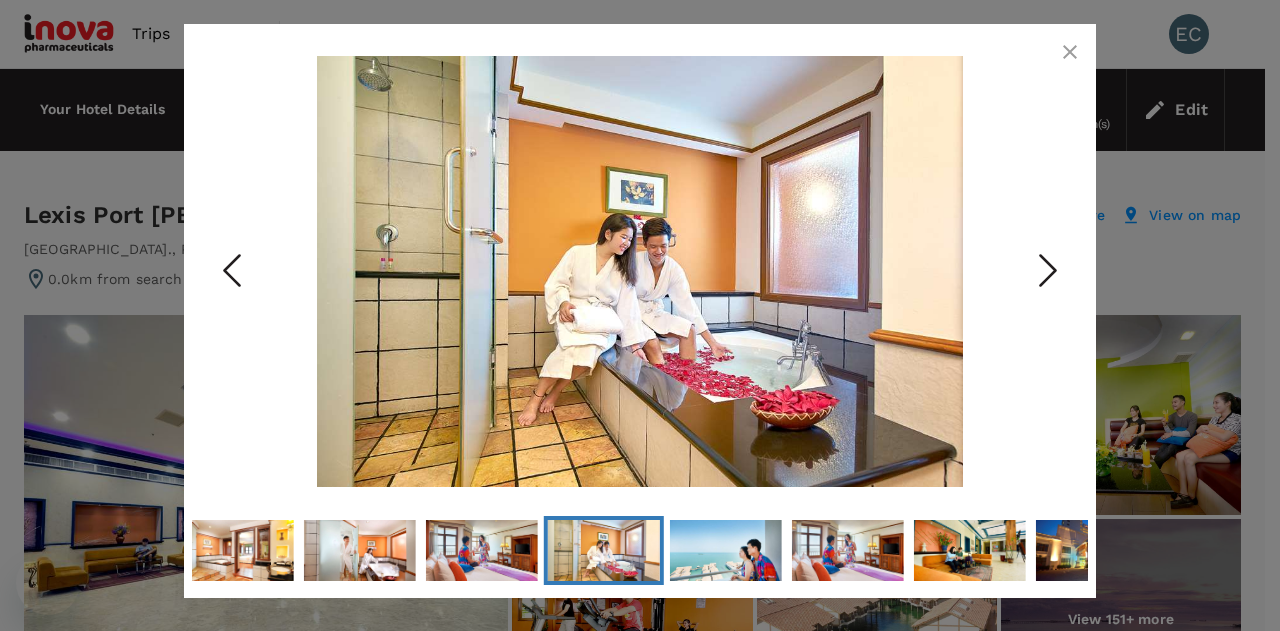 scroll, scrollTop: 124, scrollLeft: 0, axis: vertical 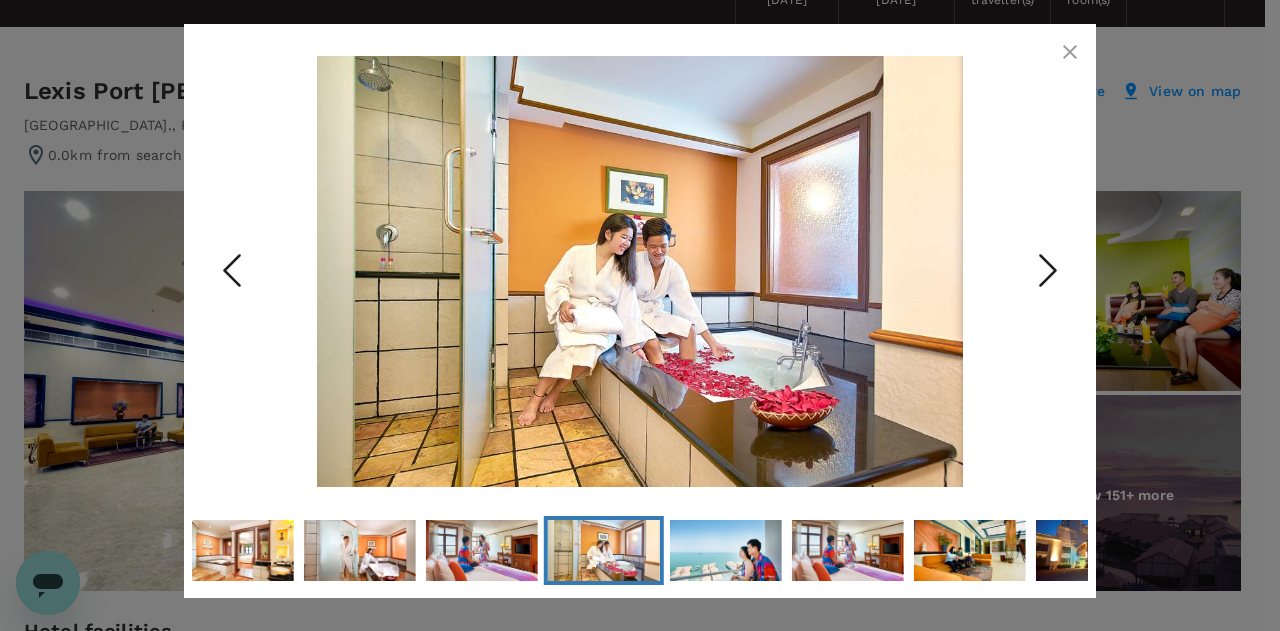 click 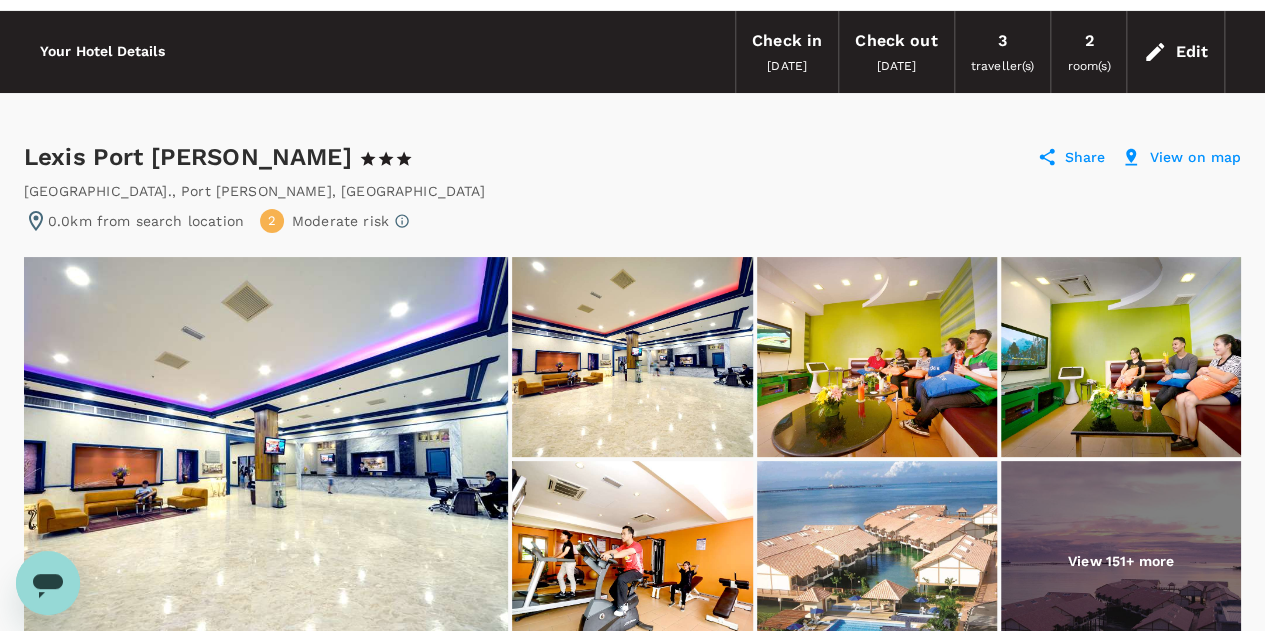 scroll, scrollTop: 0, scrollLeft: 0, axis: both 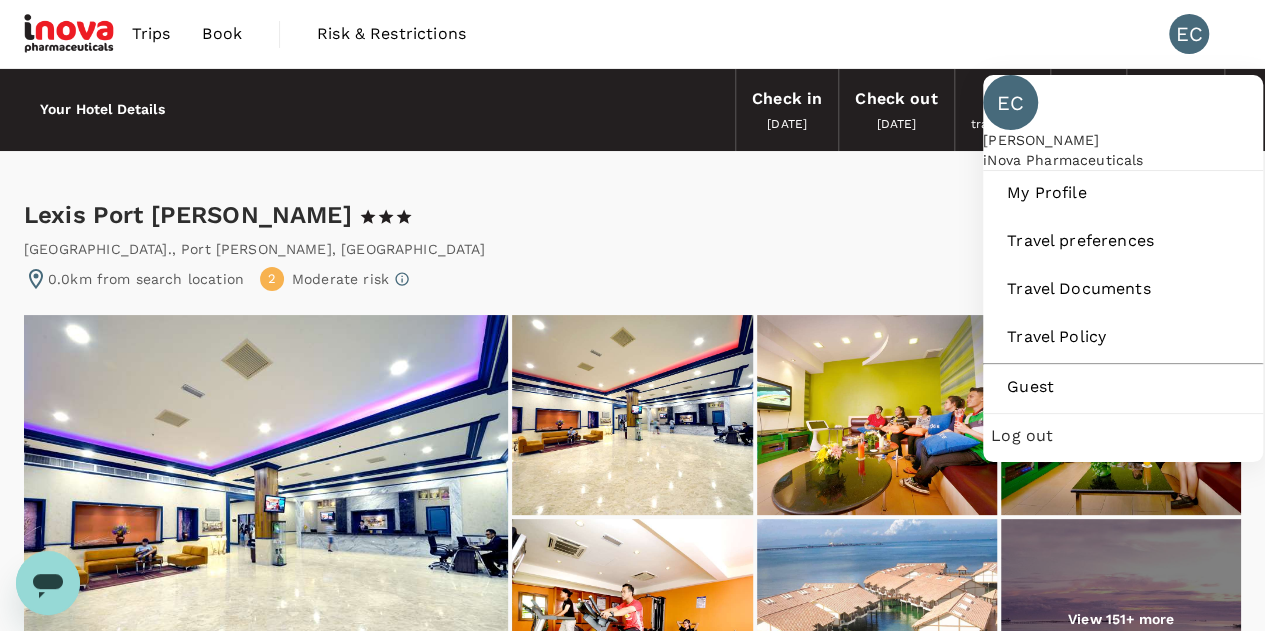 click on "EC" at bounding box center (1189, 34) 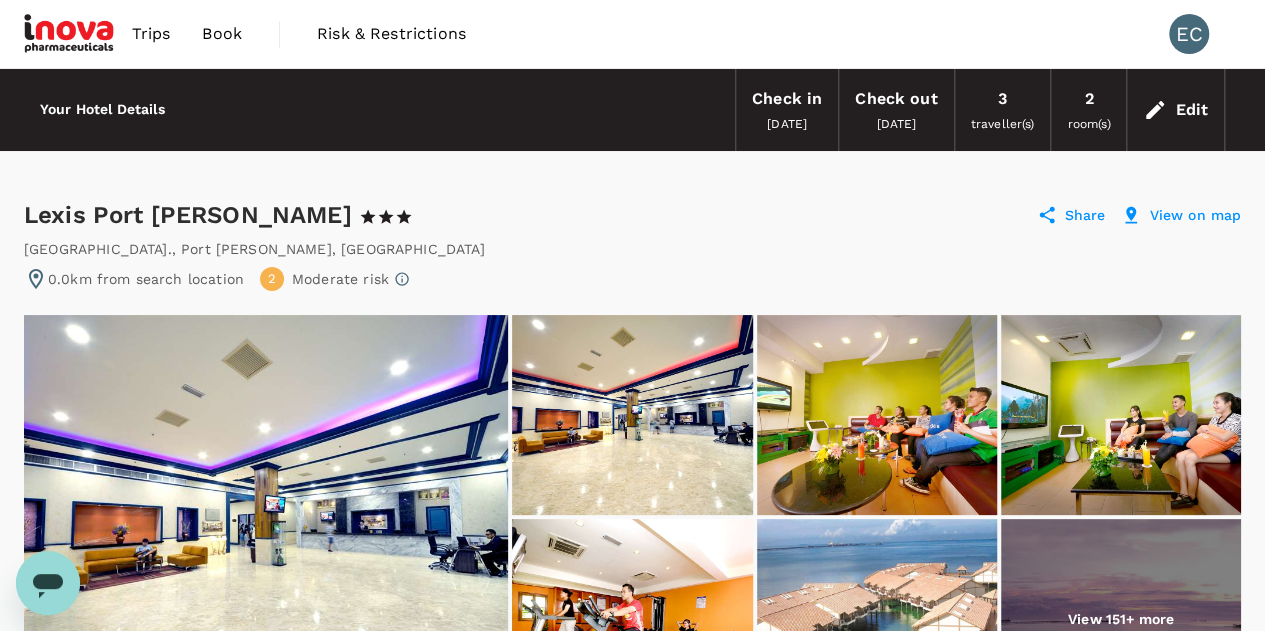 click on "EC" at bounding box center (1189, 34) 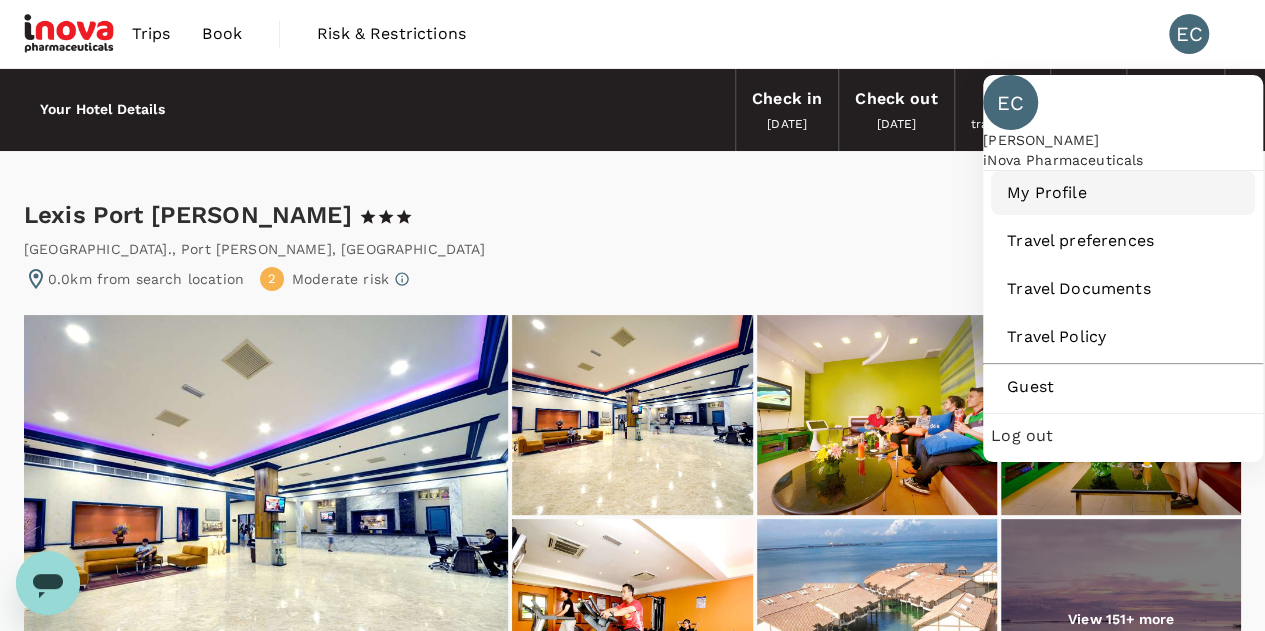 click on "My Profile" at bounding box center [1123, 193] 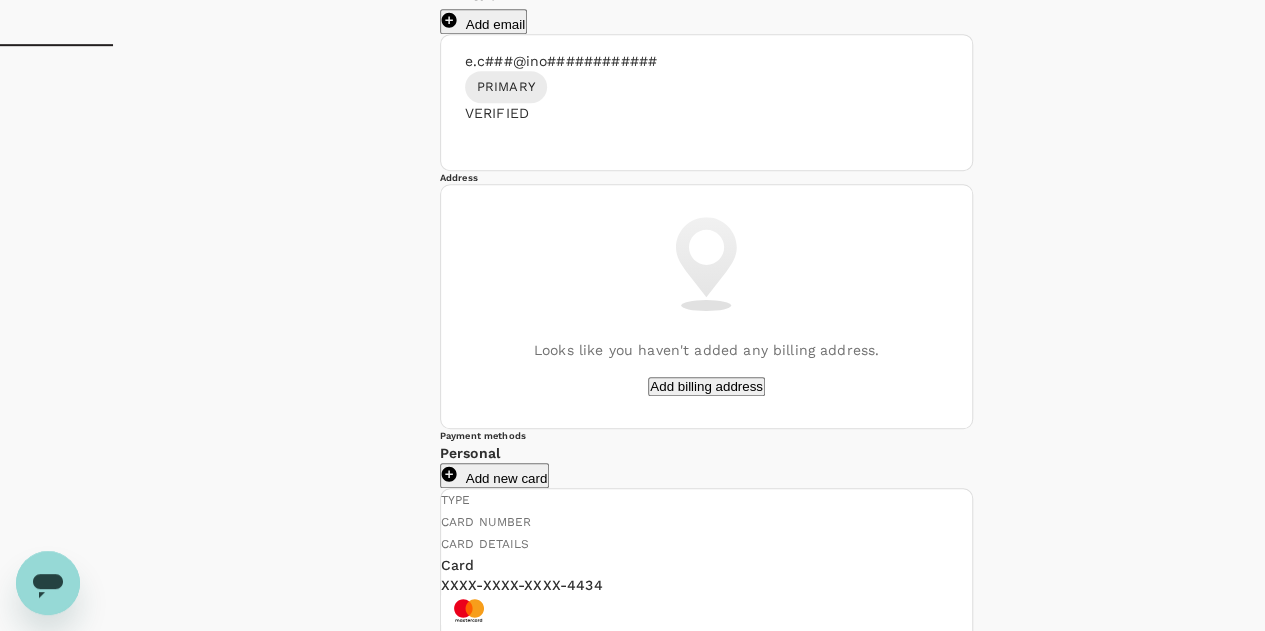 scroll, scrollTop: 0, scrollLeft: 0, axis: both 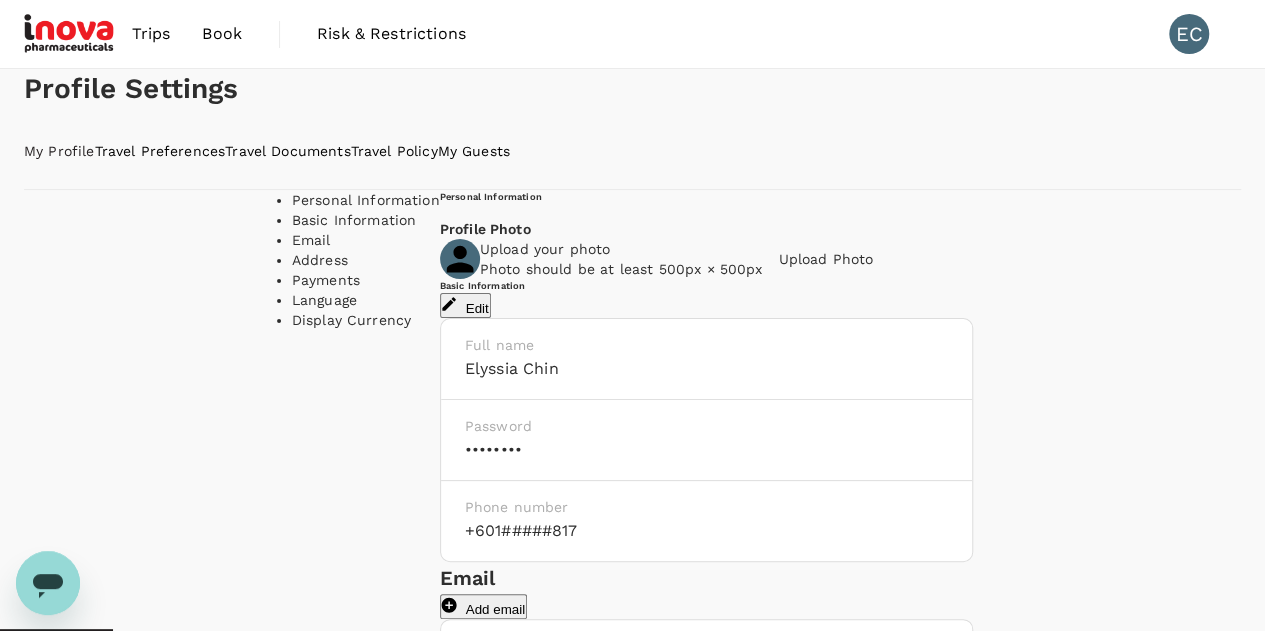 click on "Travel Preferences" at bounding box center [160, 151] 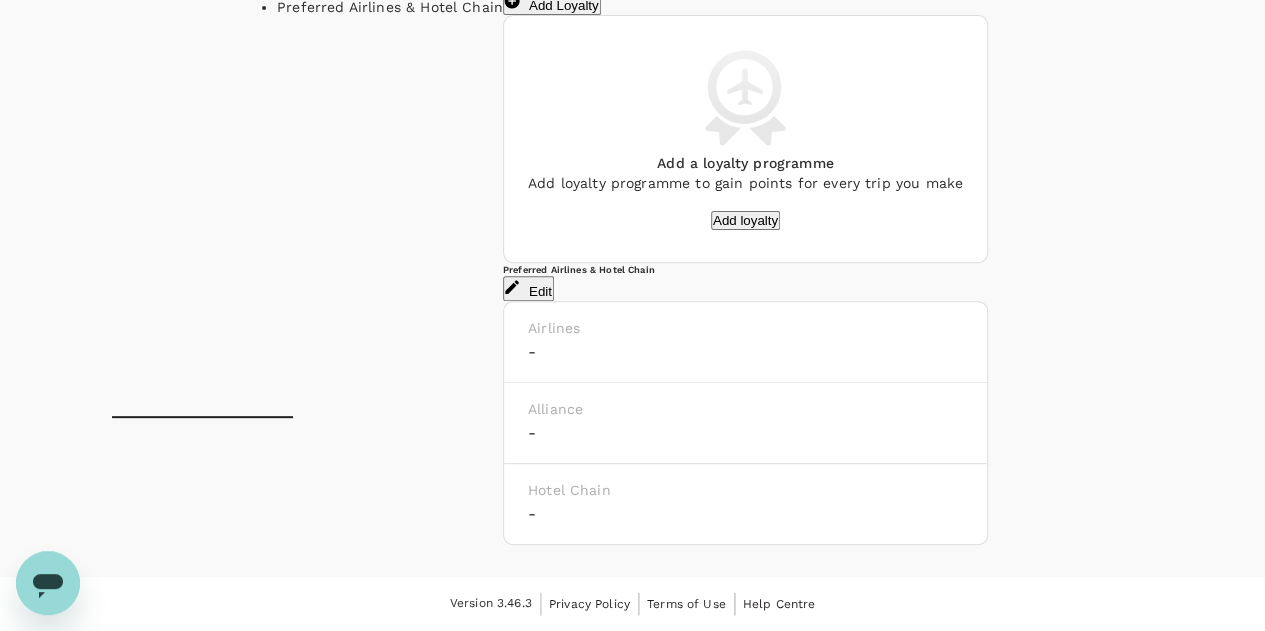 scroll, scrollTop: 497, scrollLeft: 0, axis: vertical 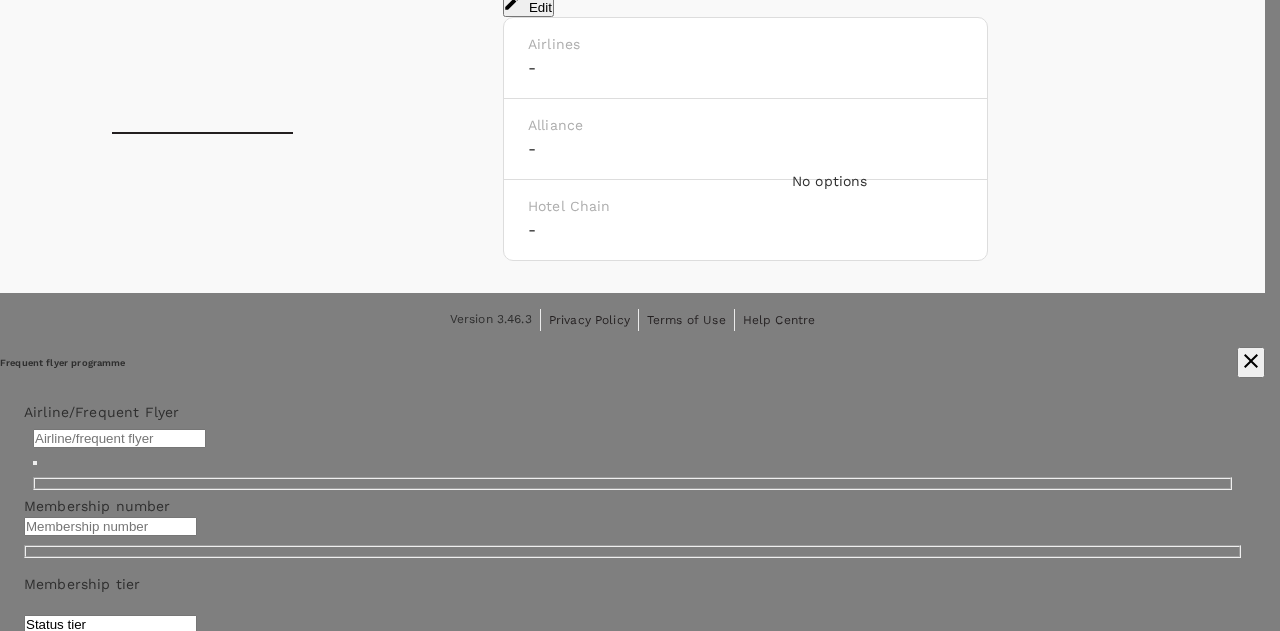 click at bounding box center (119, 438) 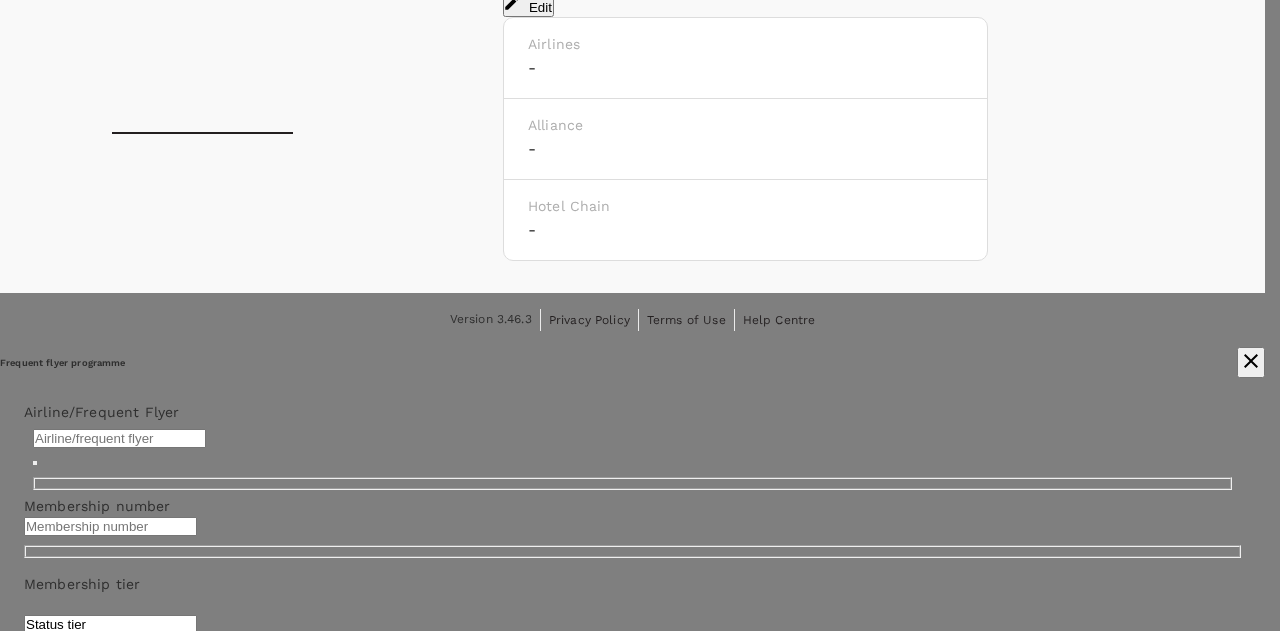 click on "Trips Book Risk & Restrictions EC Profile Settings My Profile Travel Preferences Travel Documents Travel Policy My Guests Loyalty Programmes Preferred Airlines & Hotel Chain Loyalty Programmes Add Loyalty Add a loyalty programme Add loyalty programme to gain points for every trip you make Add loyalty Preferred Airlines & Hotel Chain Edit Airlines - Alliance - Hotel Chain - Version 3.46.3 Privacy Policy Terms of Use Help Centre Frequent flyer programme Airline/Frequent Flyer ​ Membership number ​ Membership tier ​ Status tier ​ Save Status tier" at bounding box center [640, 1015] 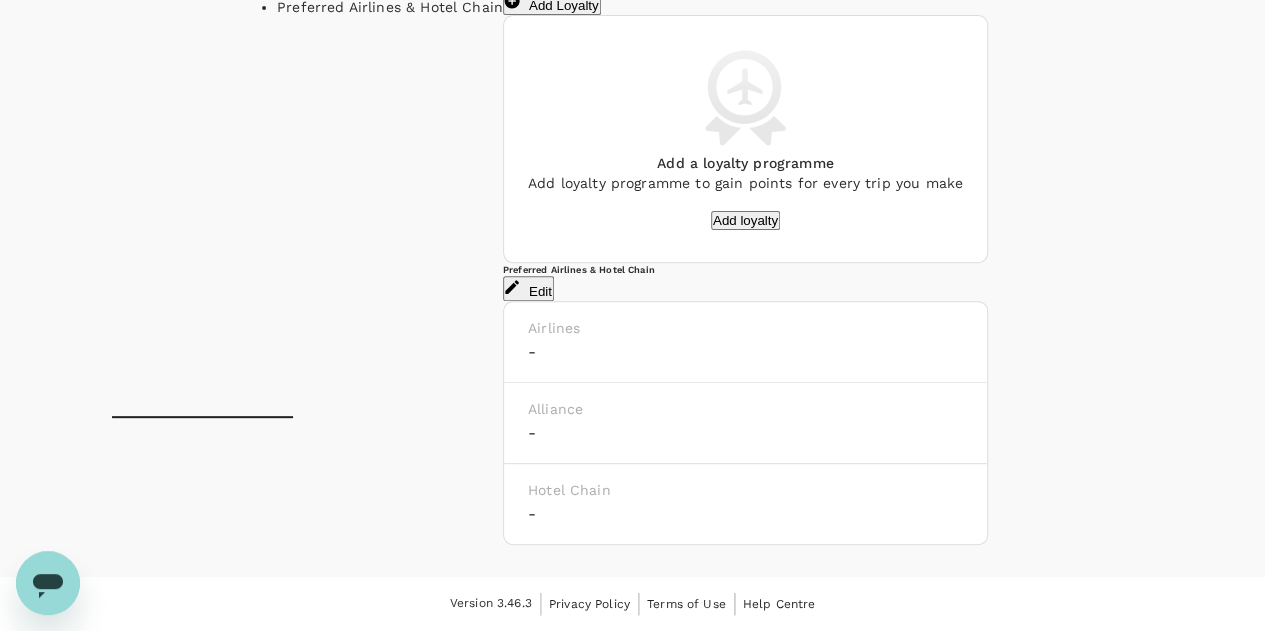 click 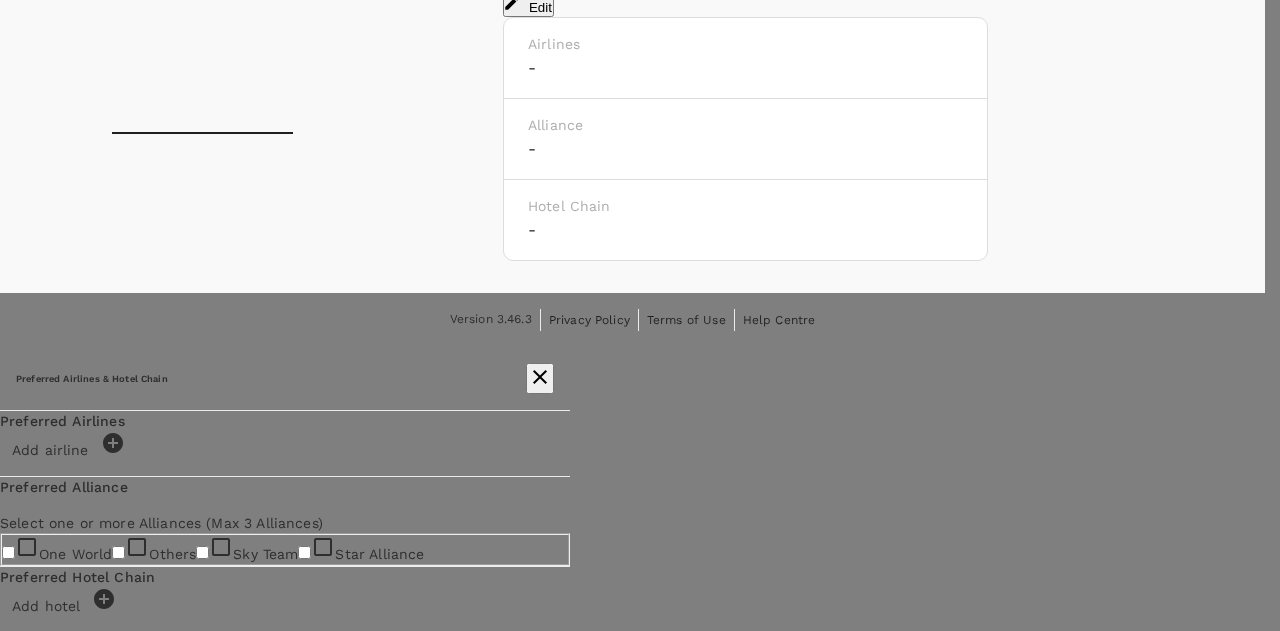 click on "Add airline" at bounding box center (62, 445) 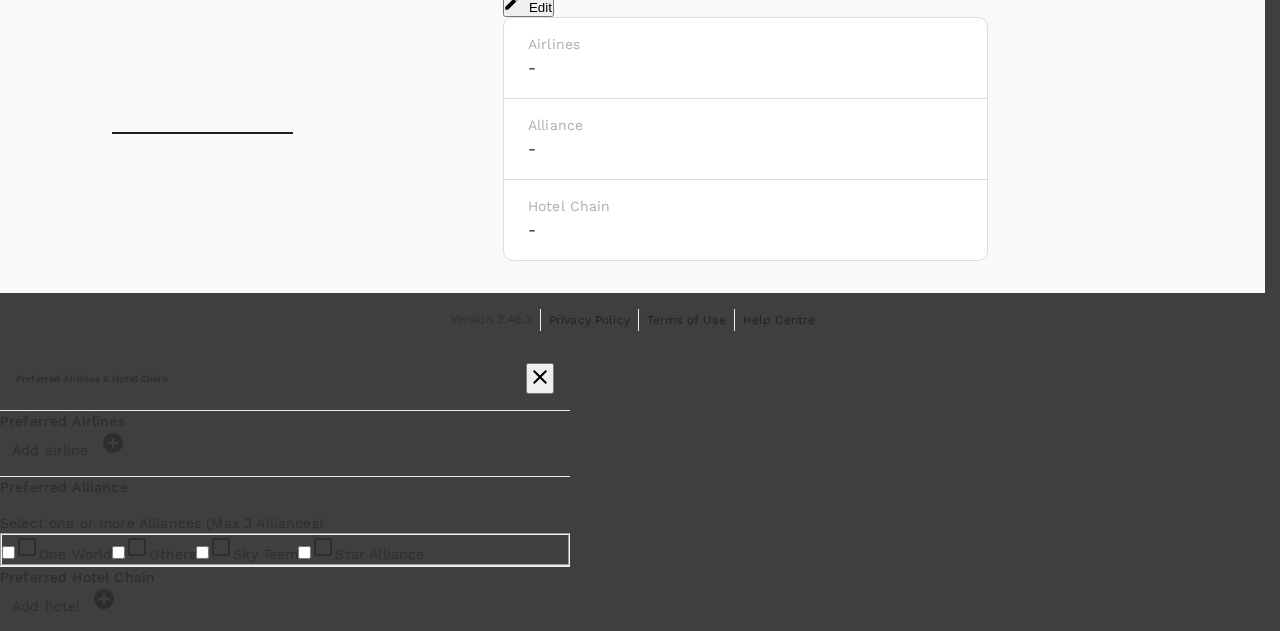 click on "Malaysia Airlines" at bounding box center [195, -363] 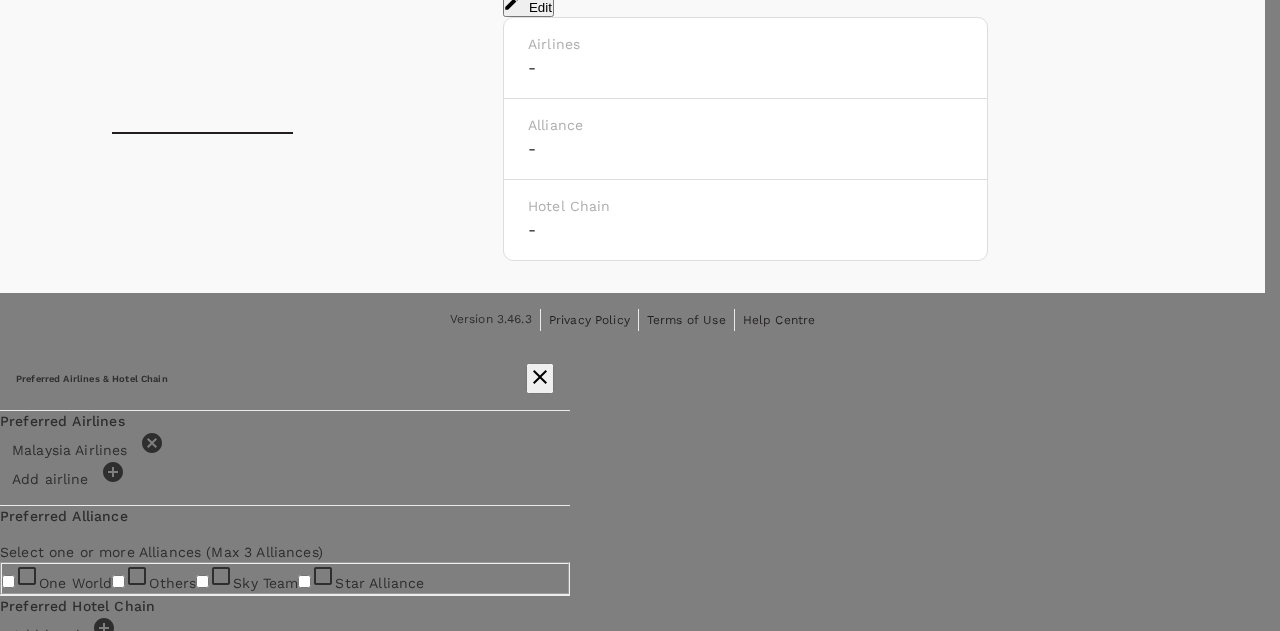 click on "Save preferences" at bounding box center (70, 1278) 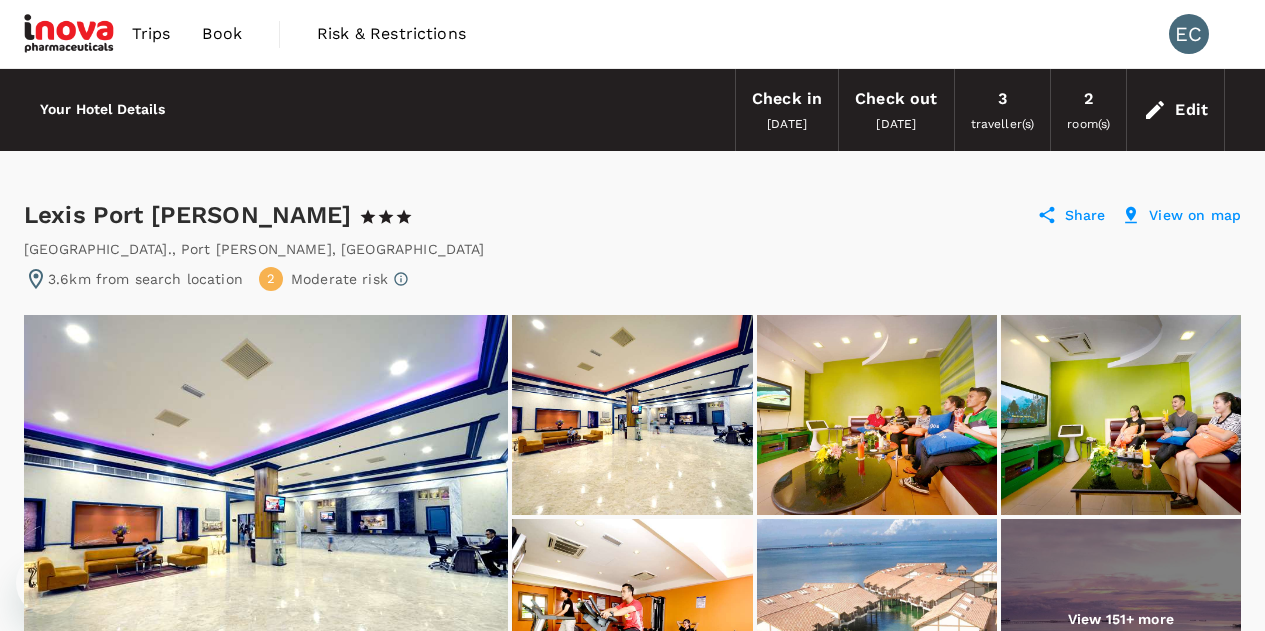 scroll, scrollTop: 0, scrollLeft: 0, axis: both 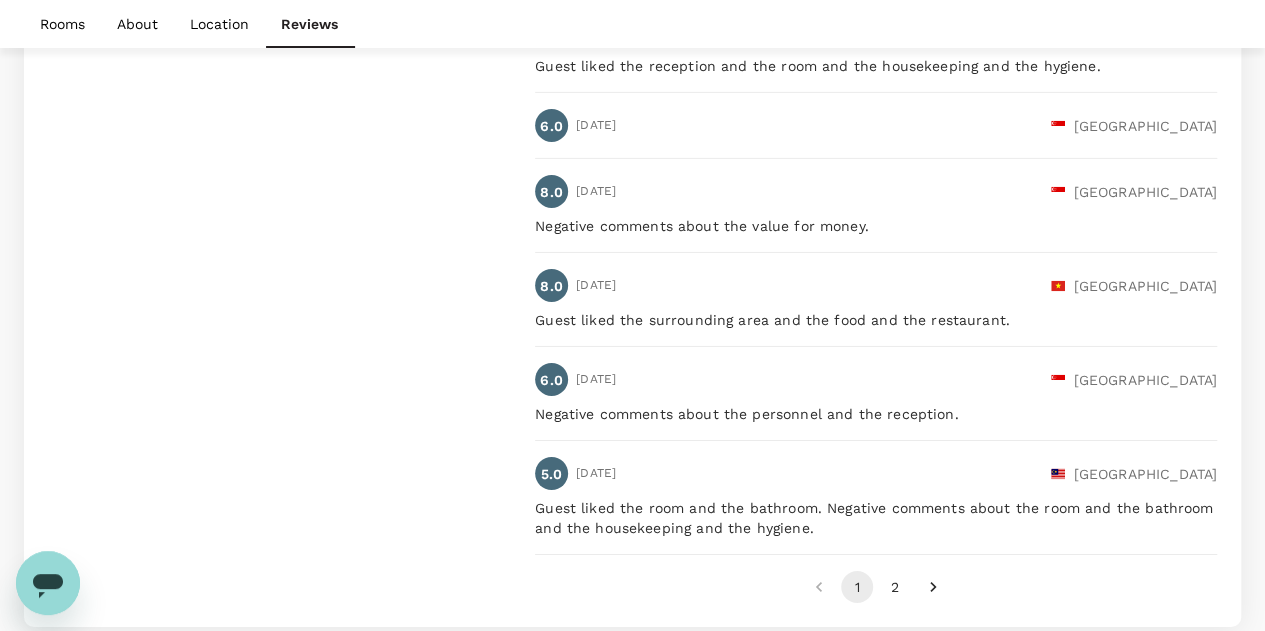 click at bounding box center [933, 587] 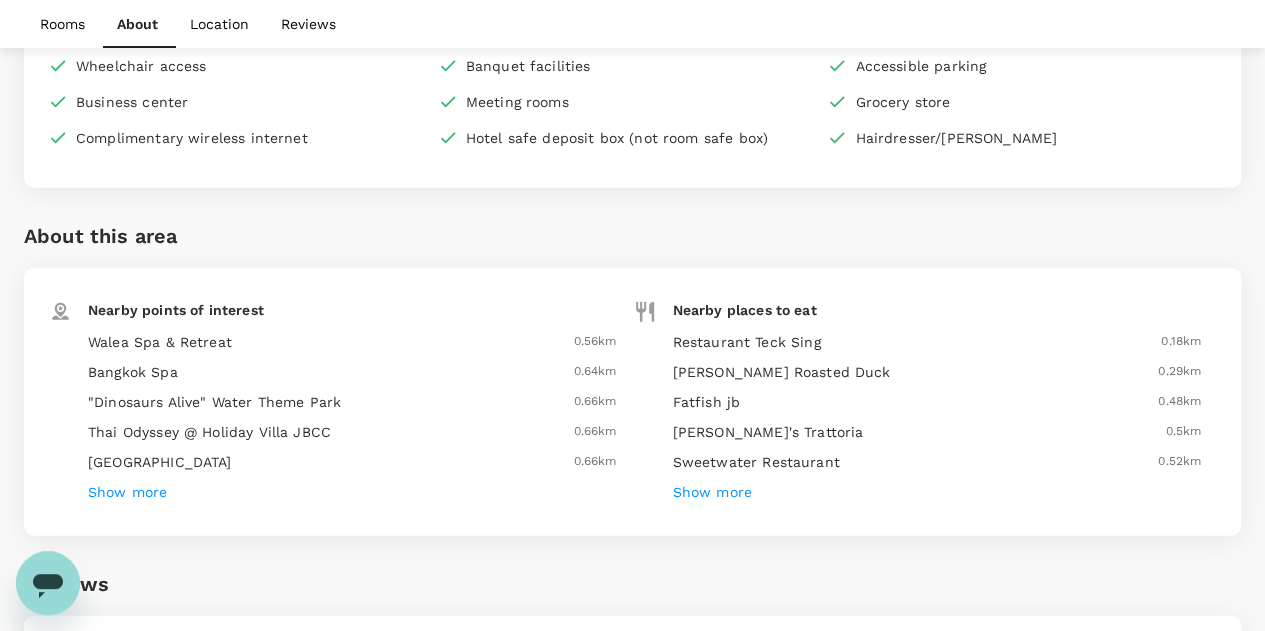 scroll, scrollTop: 1836, scrollLeft: 0, axis: vertical 